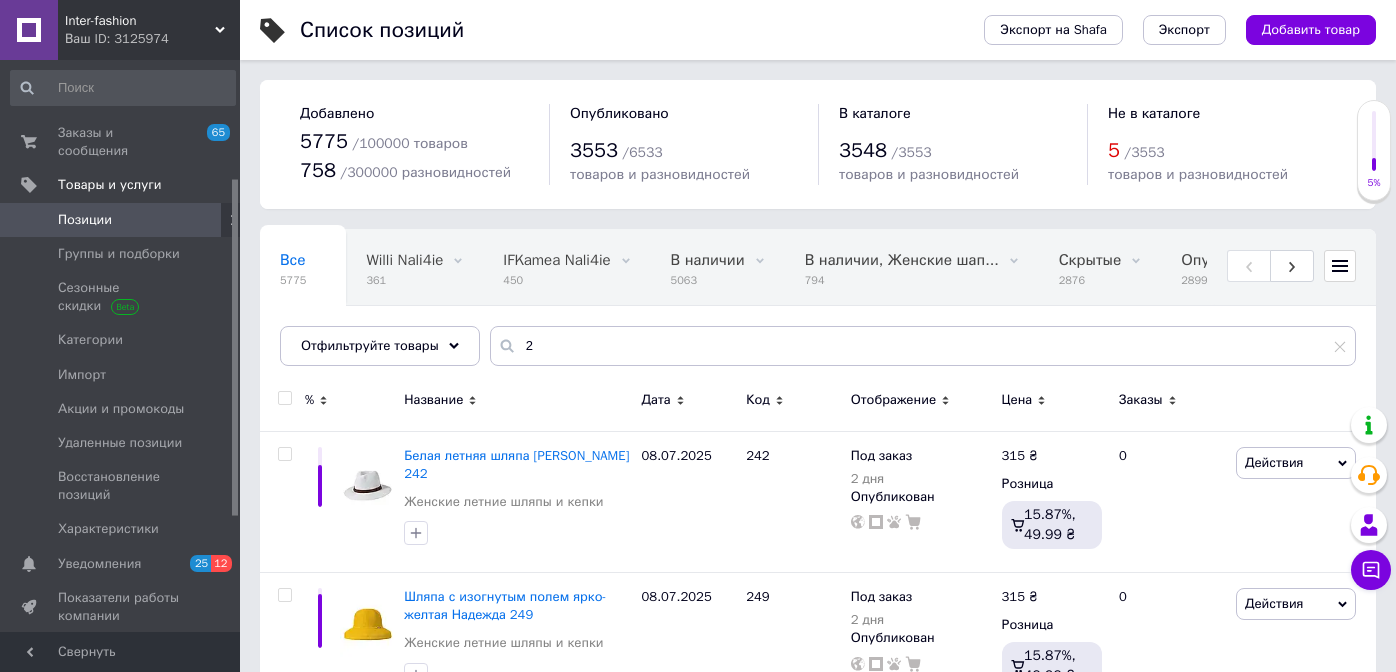 scroll, scrollTop: 0, scrollLeft: 0, axis: both 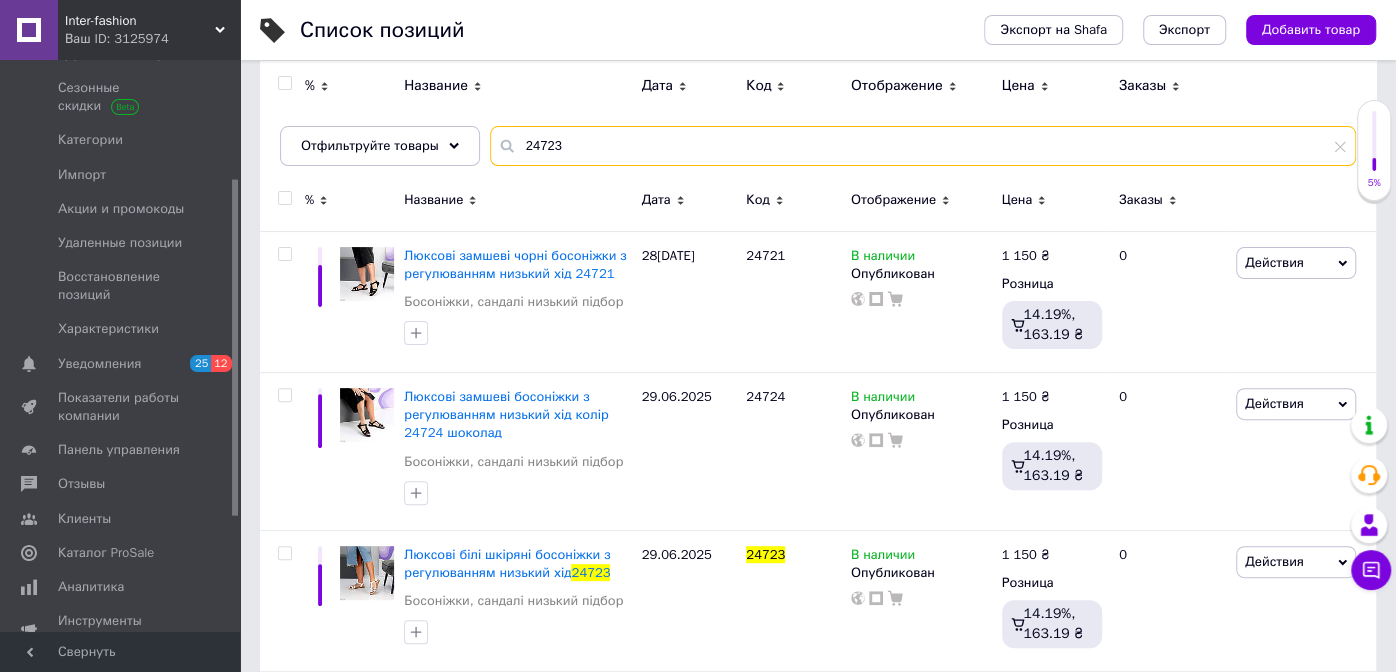 type on "24723" 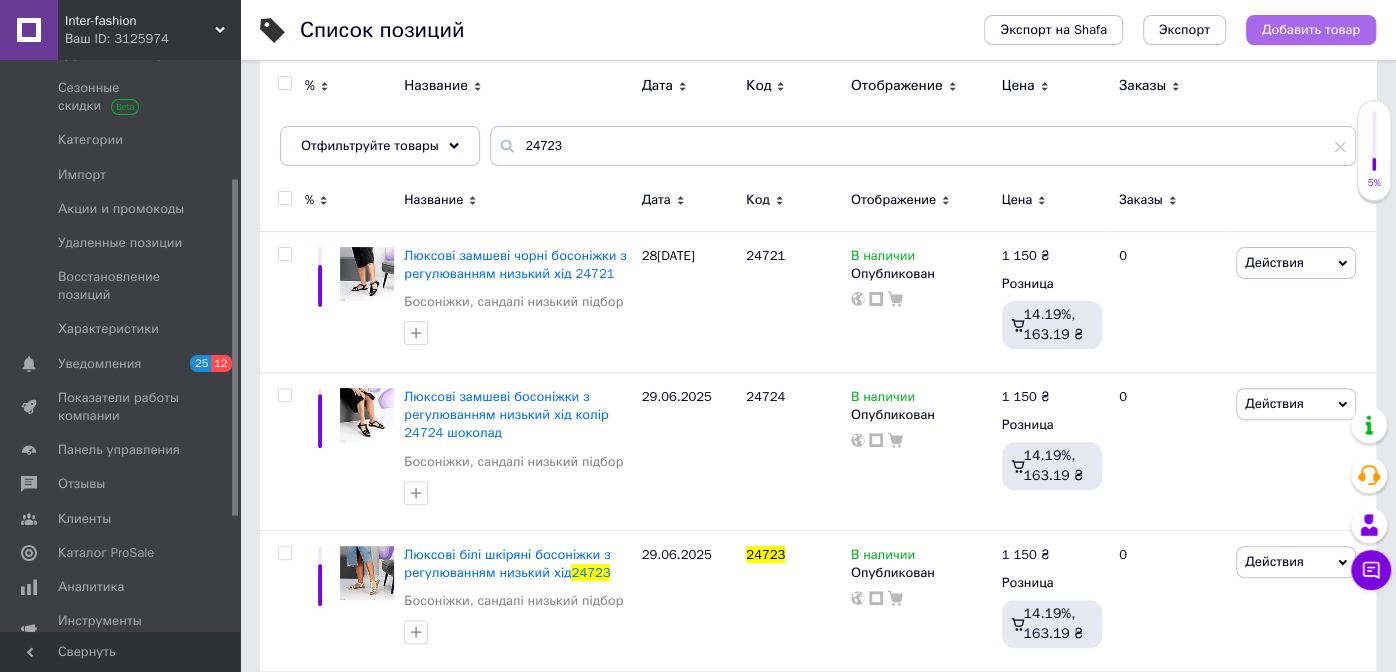 click on "Добавить товар" at bounding box center [1311, 30] 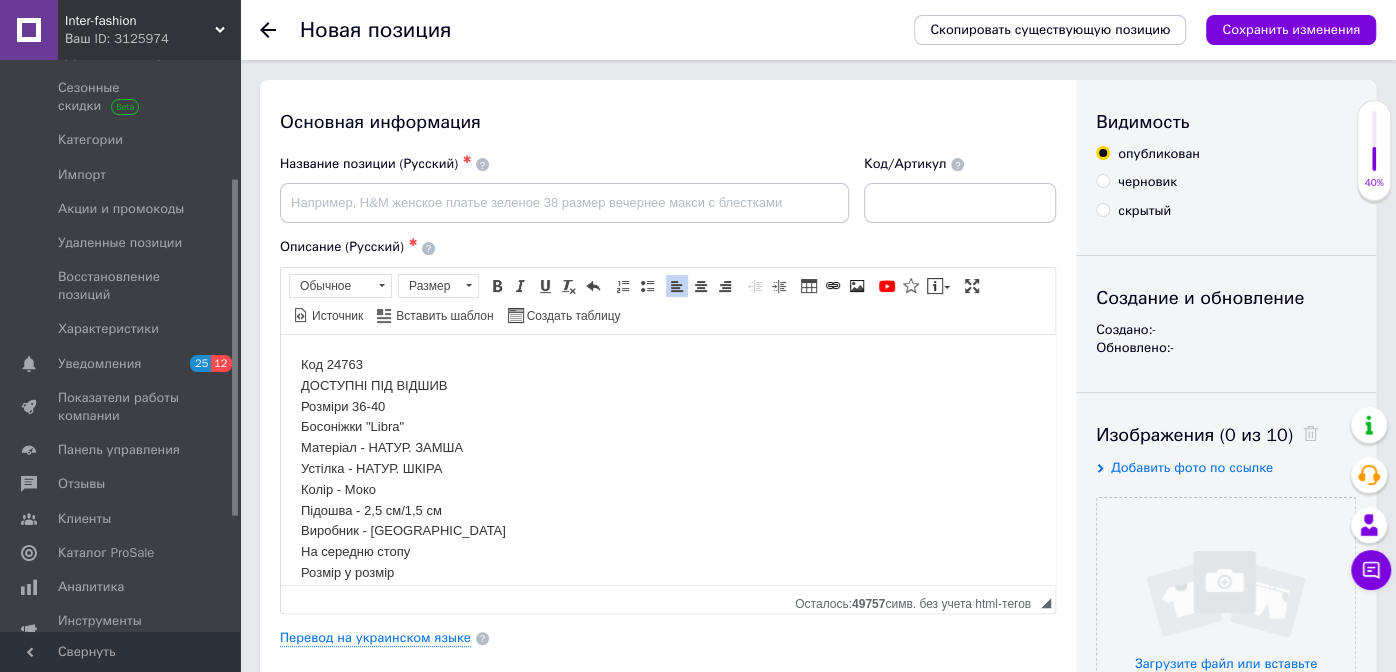 scroll, scrollTop: 133, scrollLeft: 0, axis: vertical 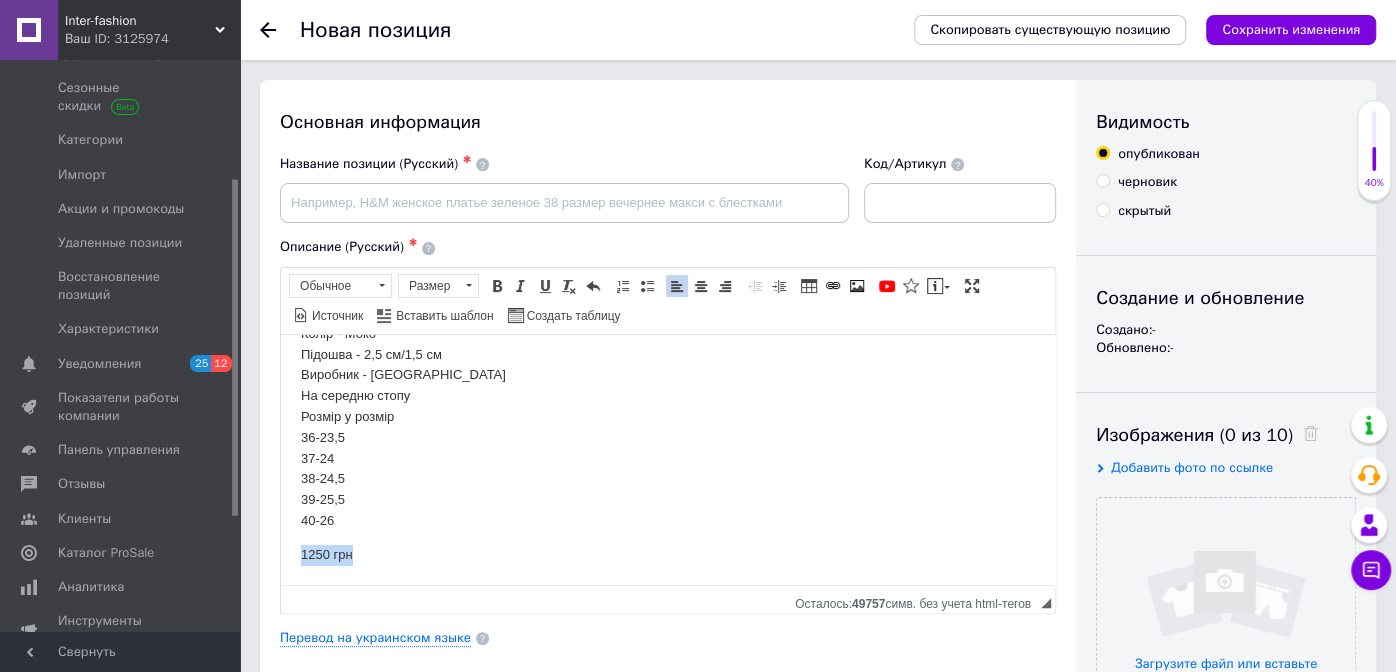 drag, startPoint x: 373, startPoint y: 579, endPoint x: 543, endPoint y: 911, distance: 372.9933 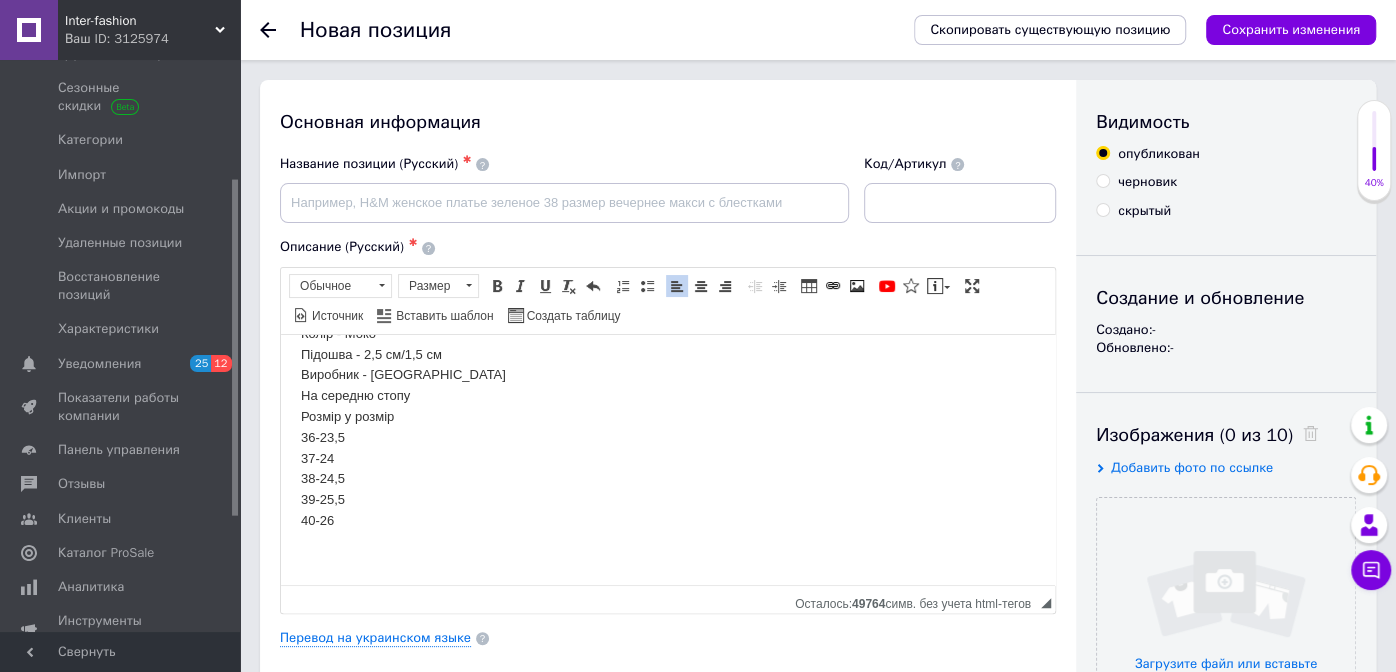 click on "Код 24763 ДОСТУПНІ ПІД ВІДШИВ Розміри 36-40 Босоніжки "Libra" Матеріал - НАТУР. ЗАМША Устілка - НАТУР. ШКІРА Колір - Моко Підошва - 2,5 см/1,5 см Виробник - Україна На середню стопу Розмір у розмір 36-23,[PHONE_NUMBER],5 39-25,5 40-26" at bounding box center [668, 364] 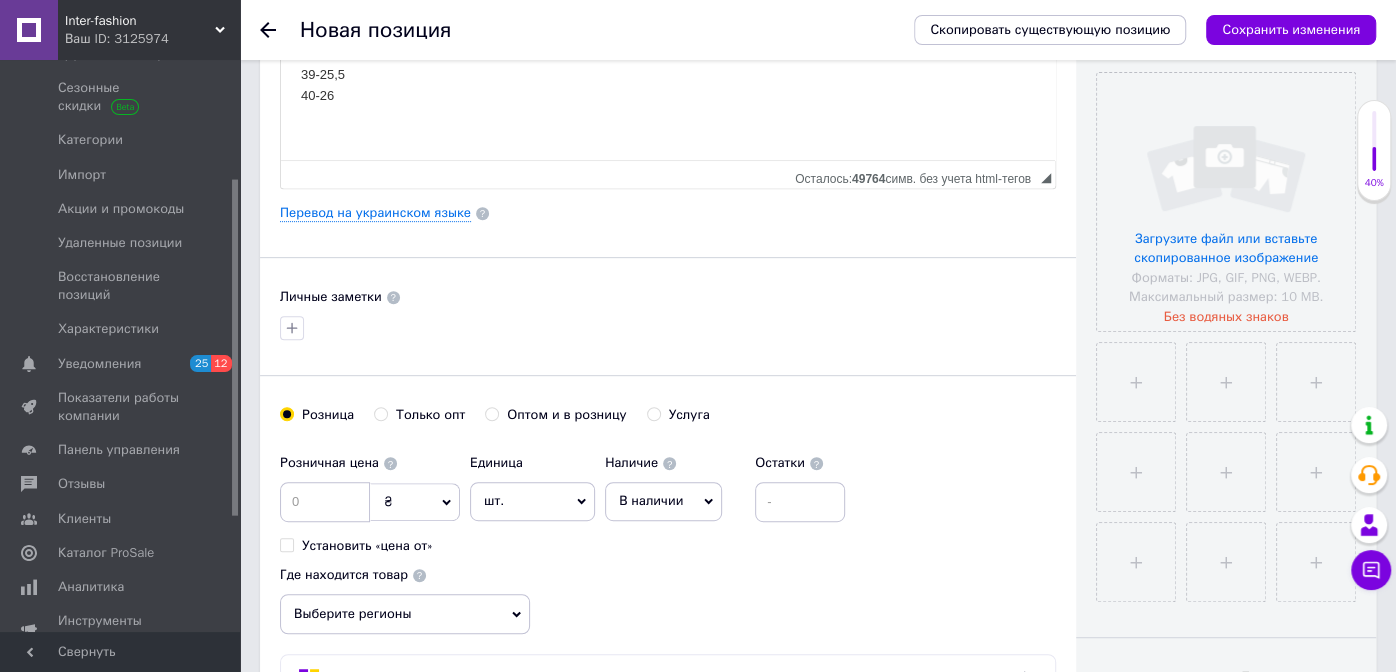 scroll, scrollTop: 499, scrollLeft: 0, axis: vertical 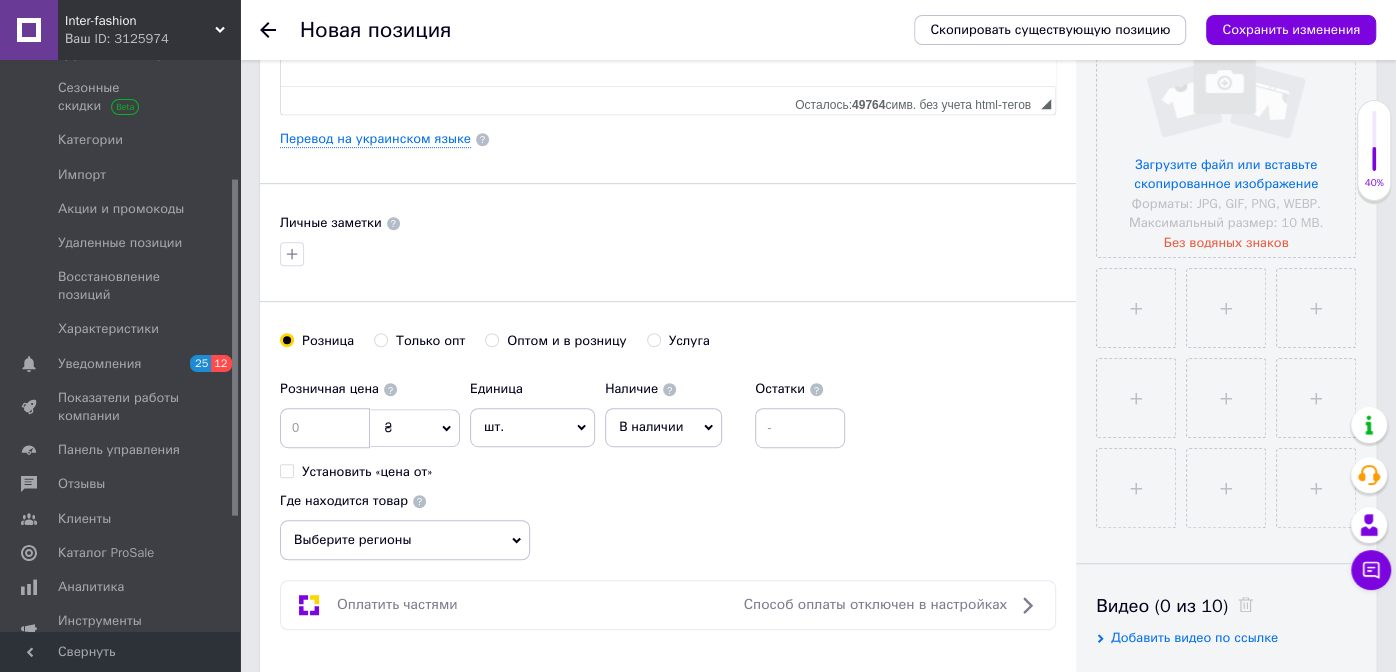 click at bounding box center [325, 428] 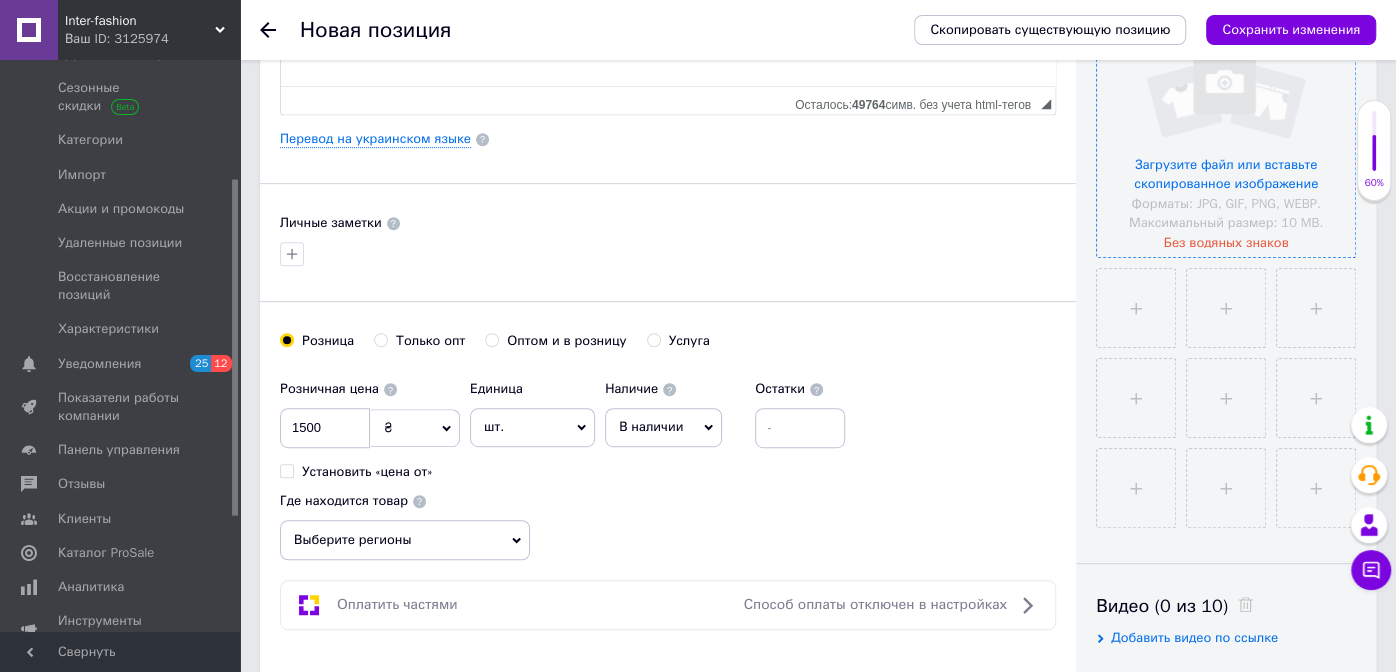 type on "1500" 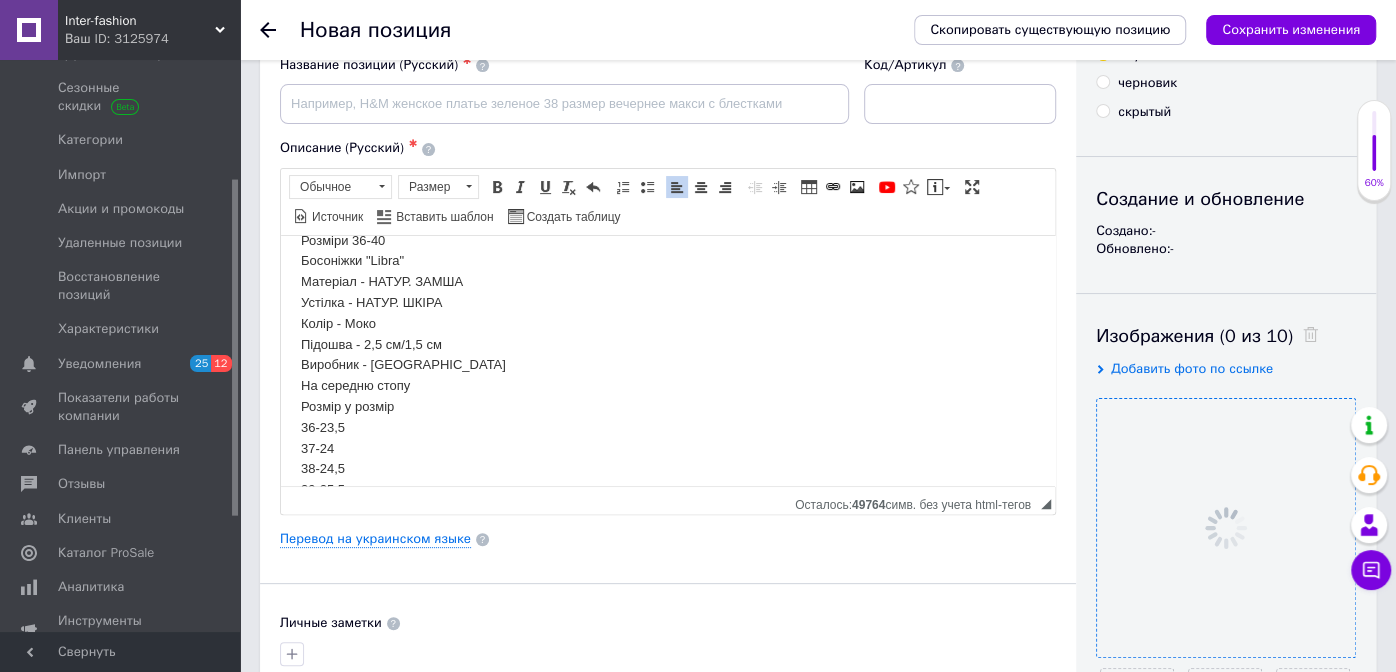 scroll, scrollTop: 0, scrollLeft: 0, axis: both 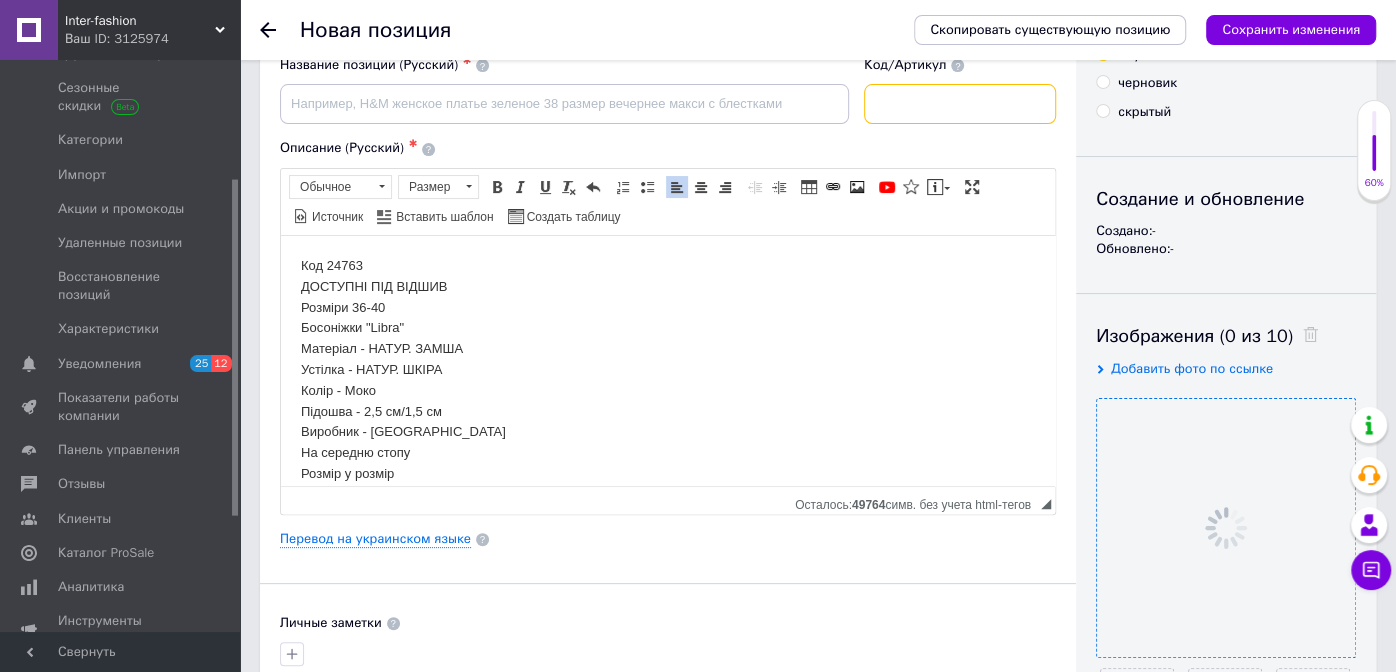 click at bounding box center (960, 104) 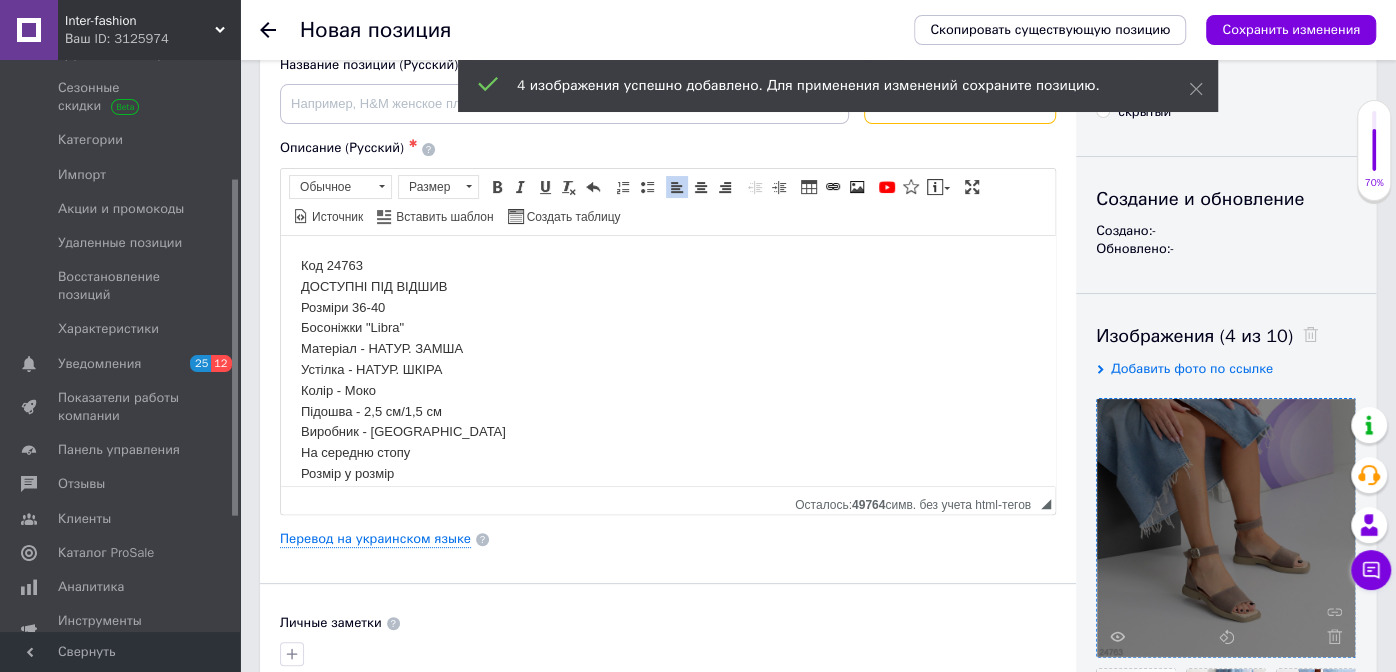 type on "24763" 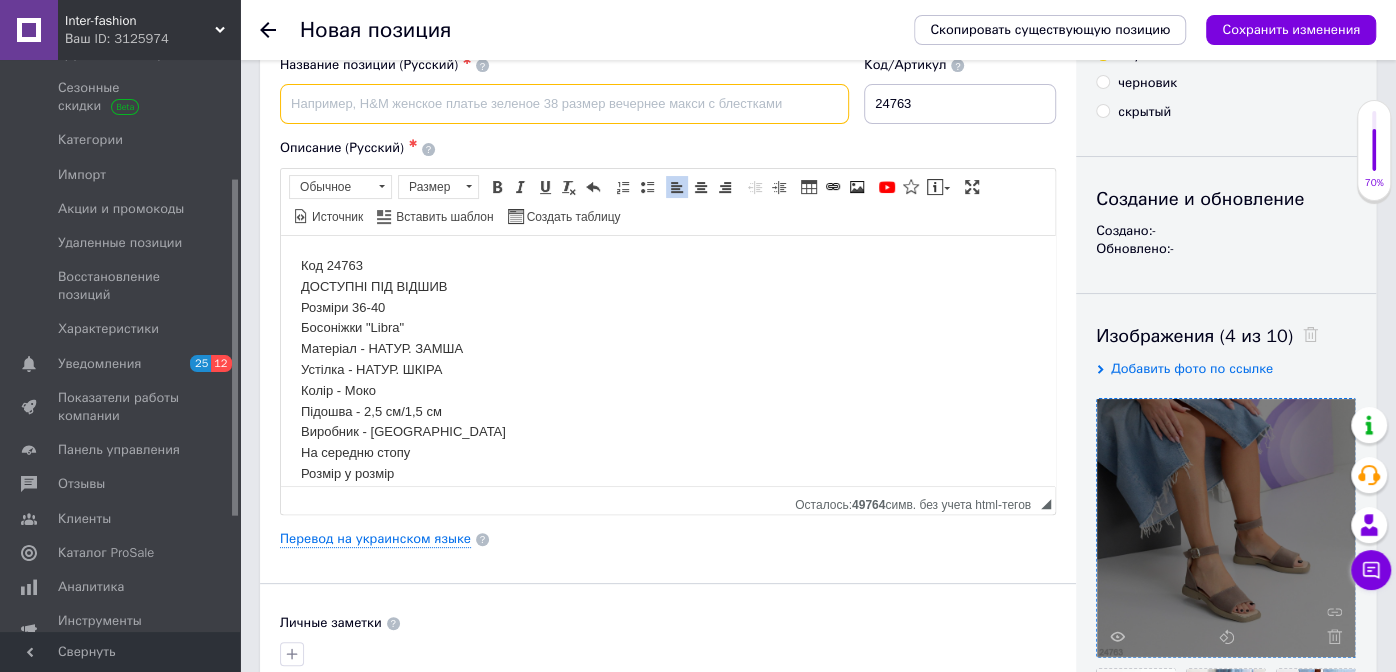 click at bounding box center [564, 104] 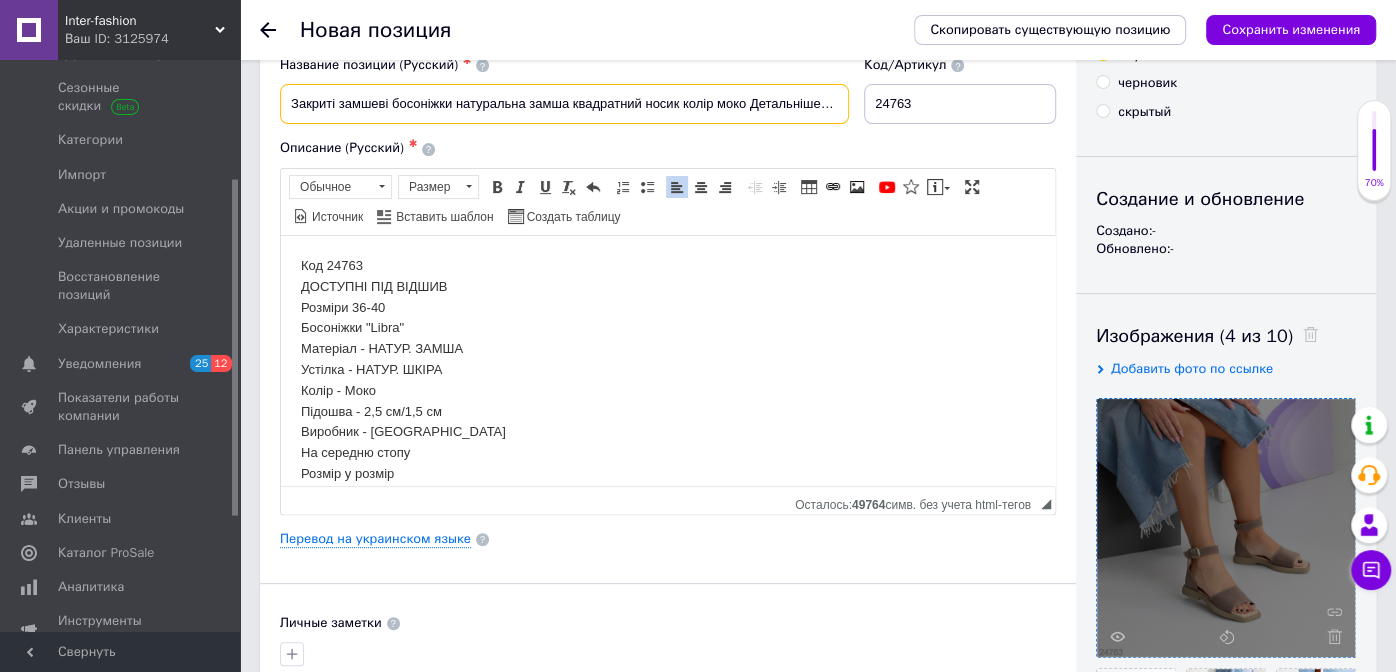 scroll, scrollTop: 0, scrollLeft: 140, axis: horizontal 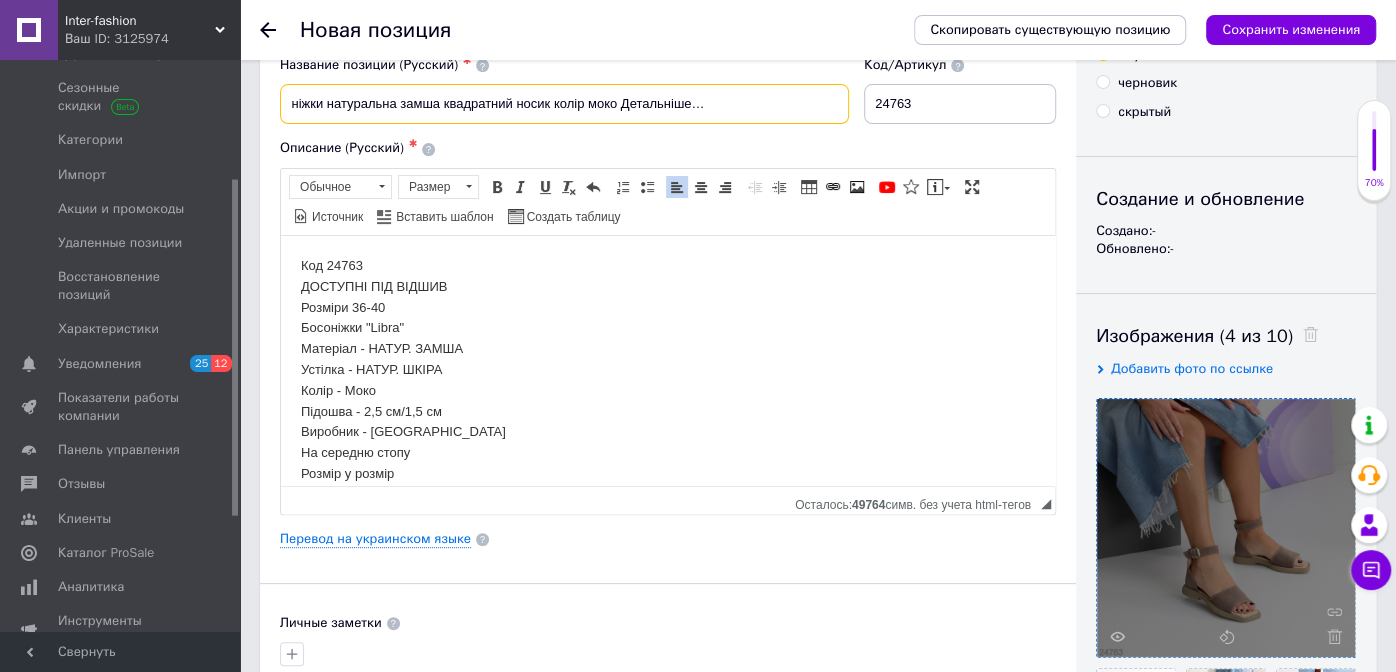 drag, startPoint x: 605, startPoint y: 103, endPoint x: 903, endPoint y: 109, distance: 298.0604 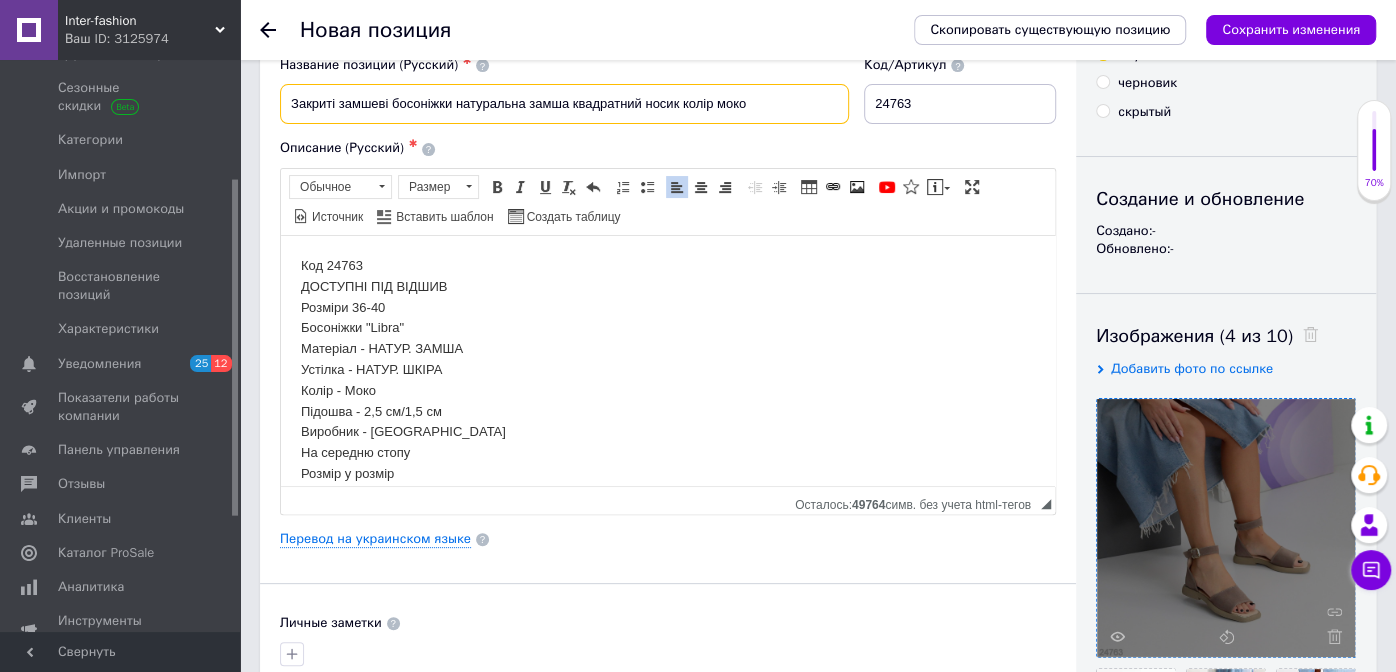 scroll, scrollTop: 0, scrollLeft: 0, axis: both 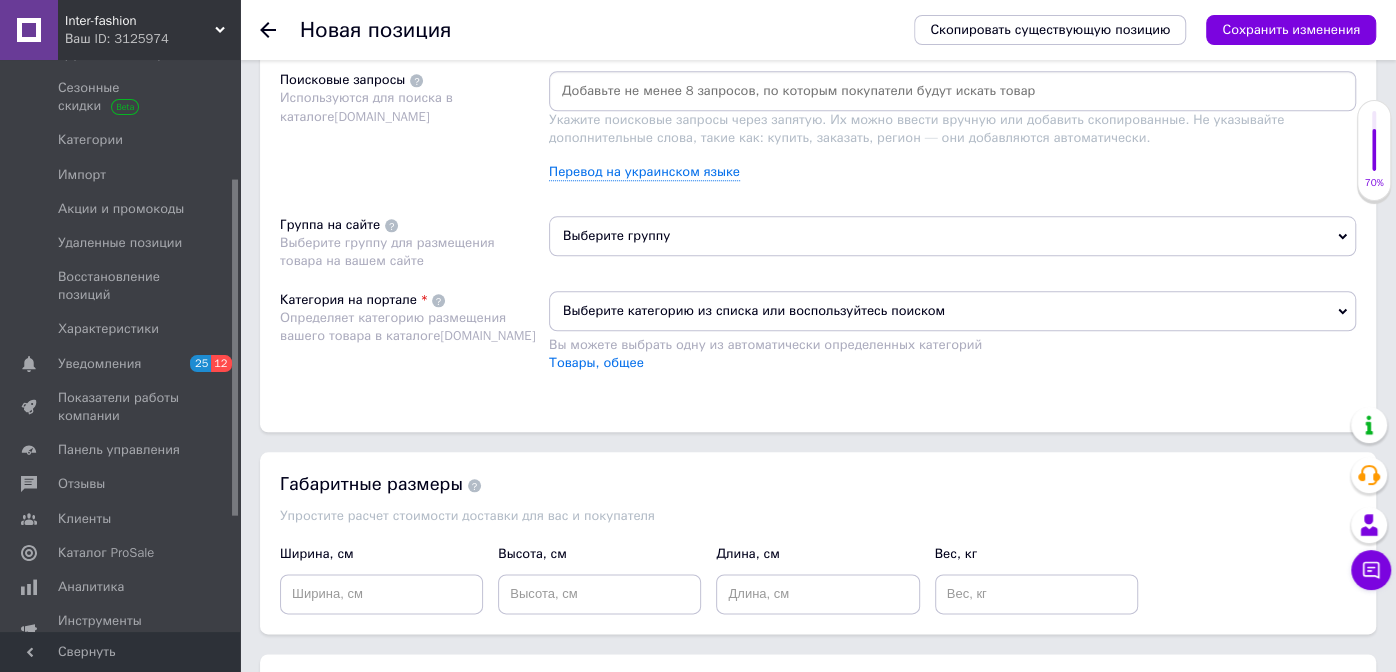 type on "Закриті замшеві босоніжки натуральна замша квадратний носик 24763 колір моко" 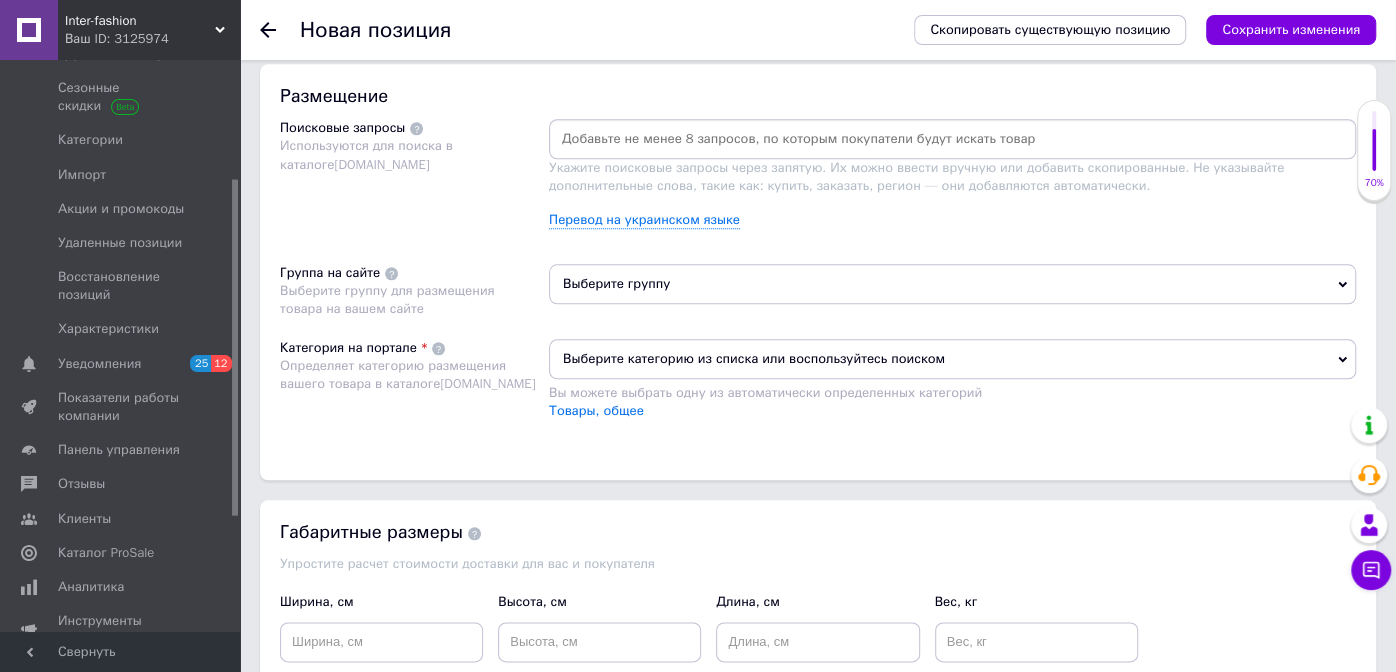 scroll, scrollTop: 1200, scrollLeft: 0, axis: vertical 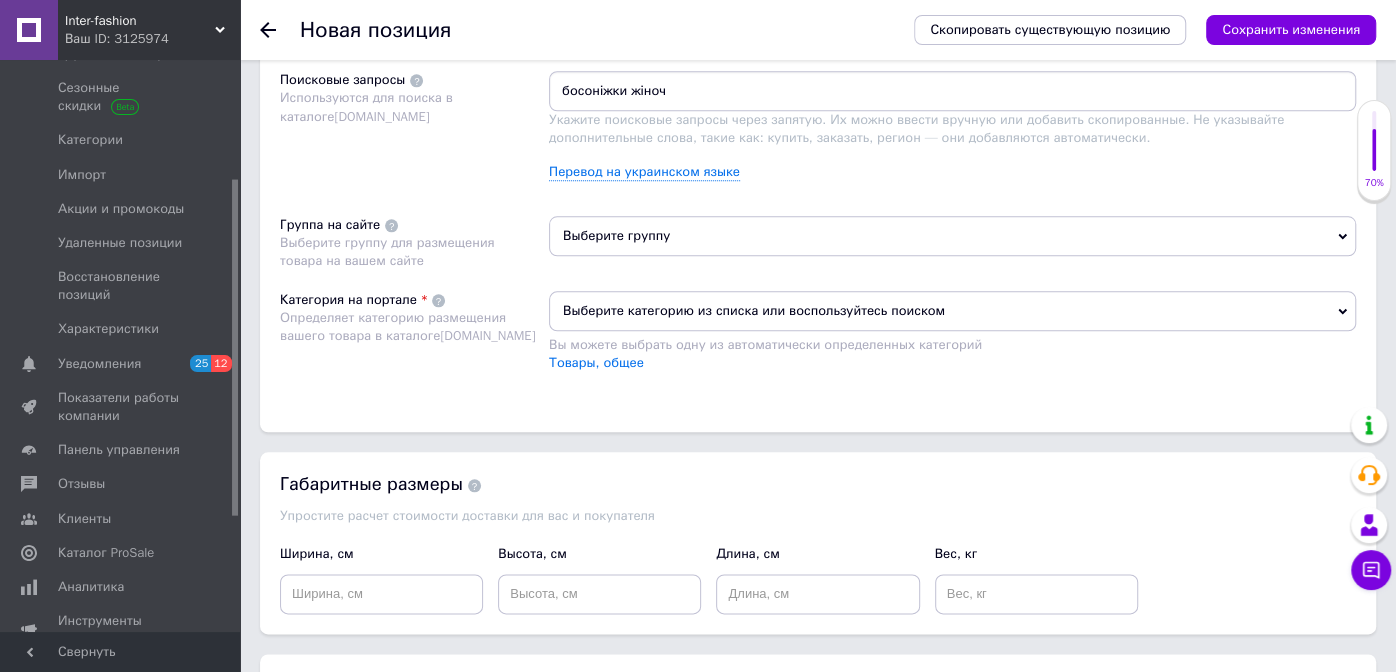 type on "босоніжки жіночі" 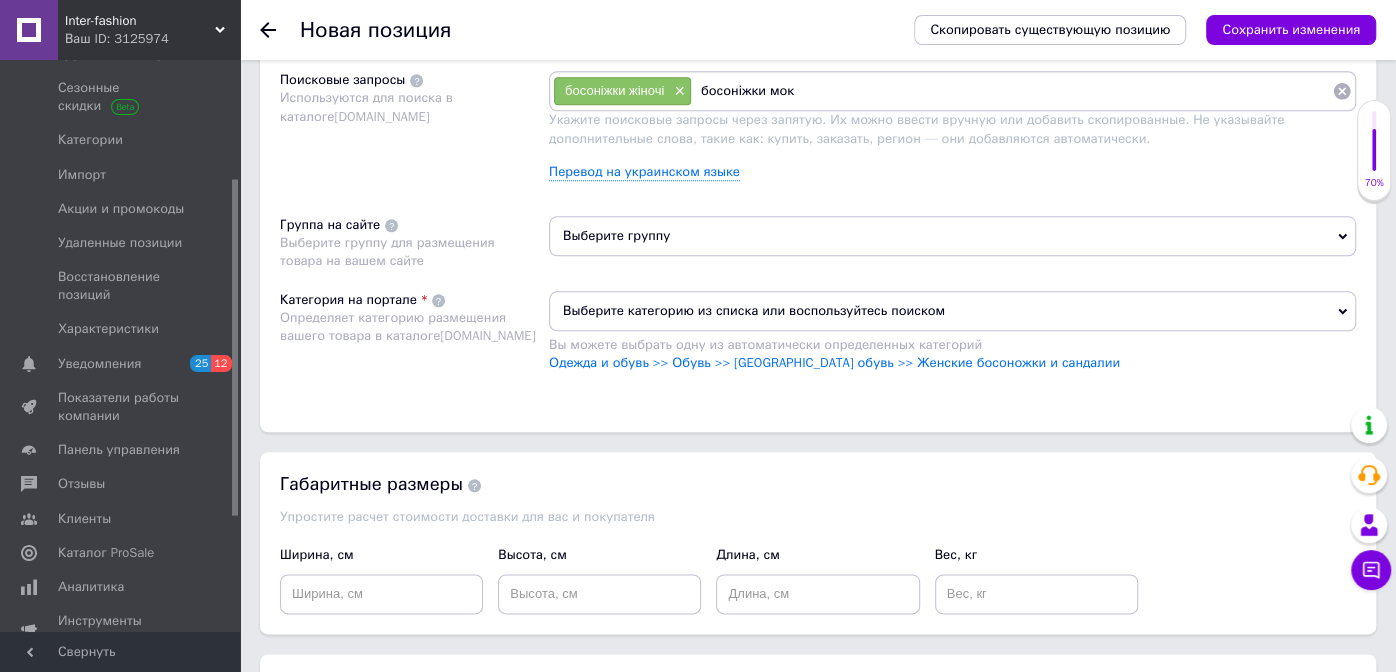 type on "босоніжки моко" 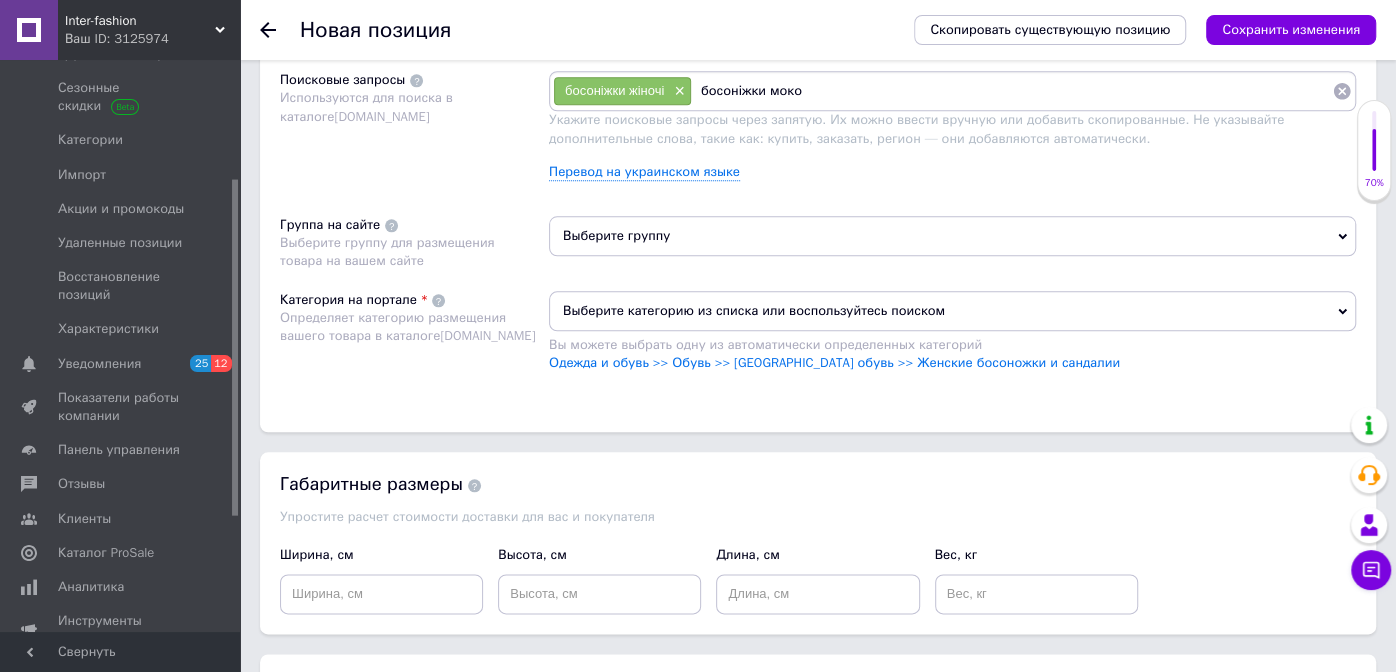 type 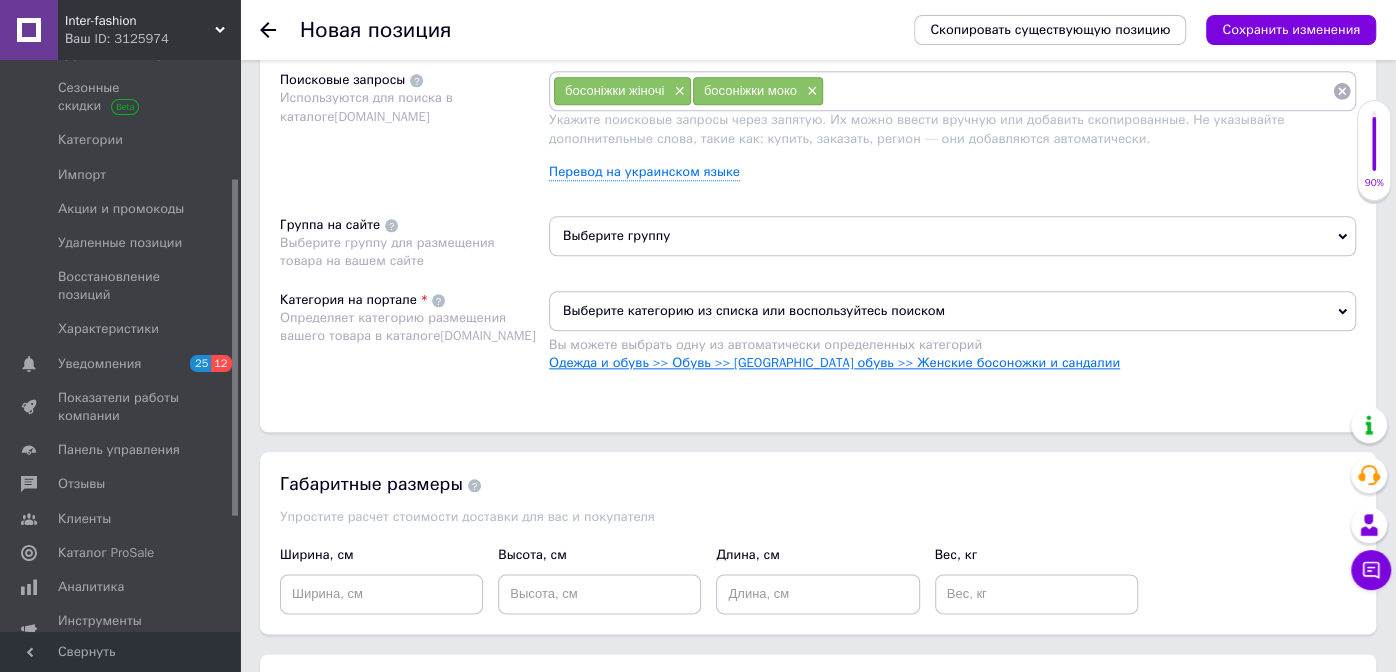 click on "Одежда и обувь >> Обувь >> [GEOGRAPHIC_DATA] обувь >> Женские босоножки и сандалии" at bounding box center [834, 362] 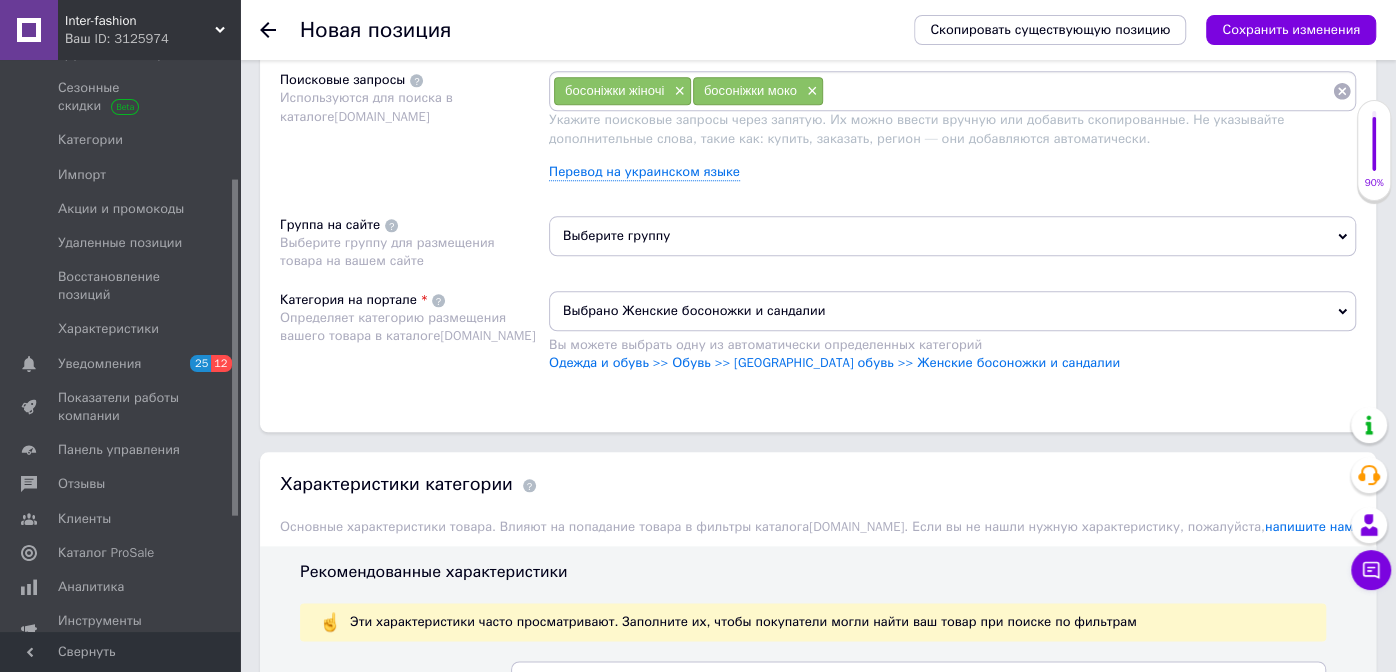 click on "Выберите группу" at bounding box center [952, 236] 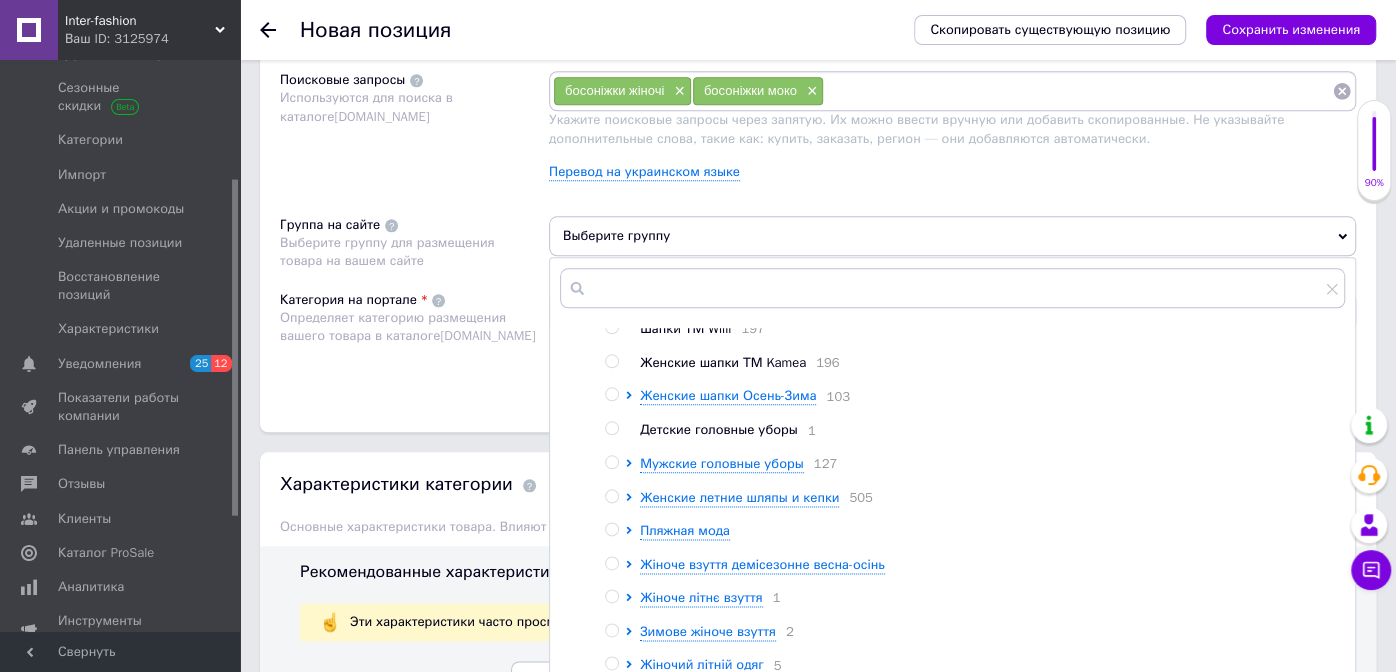 scroll, scrollTop: 62, scrollLeft: 0, axis: vertical 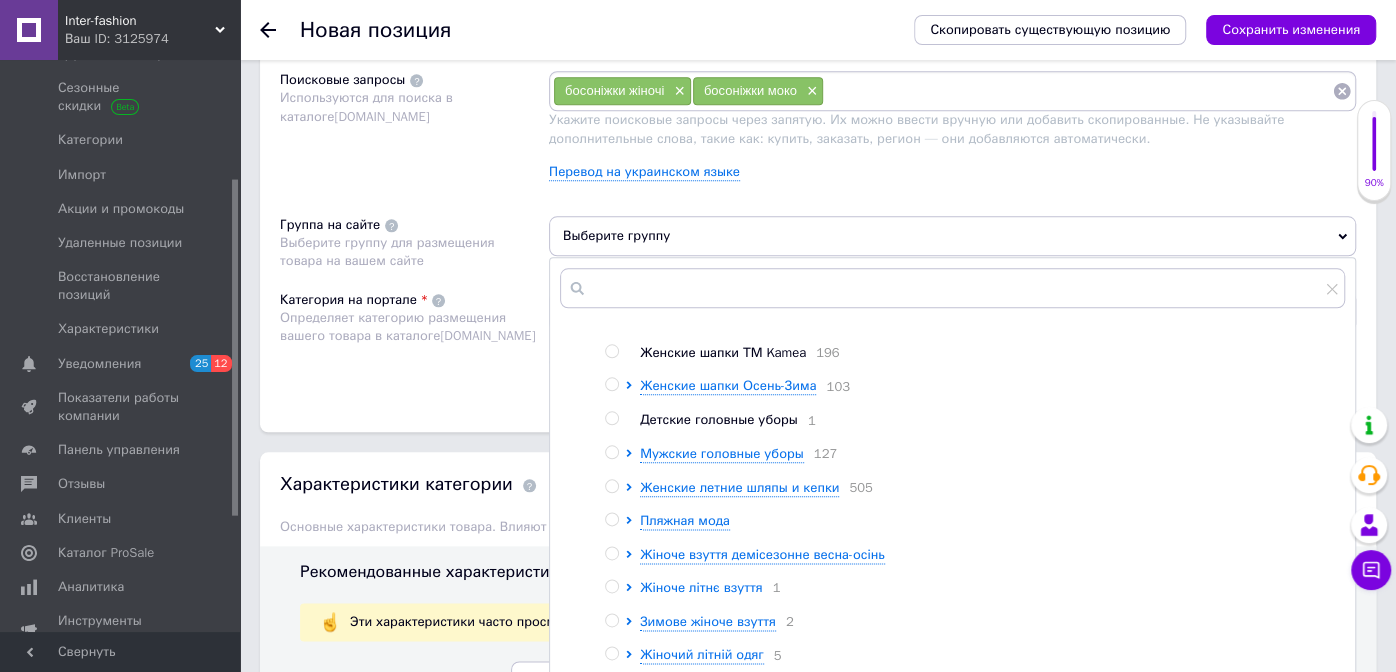 click 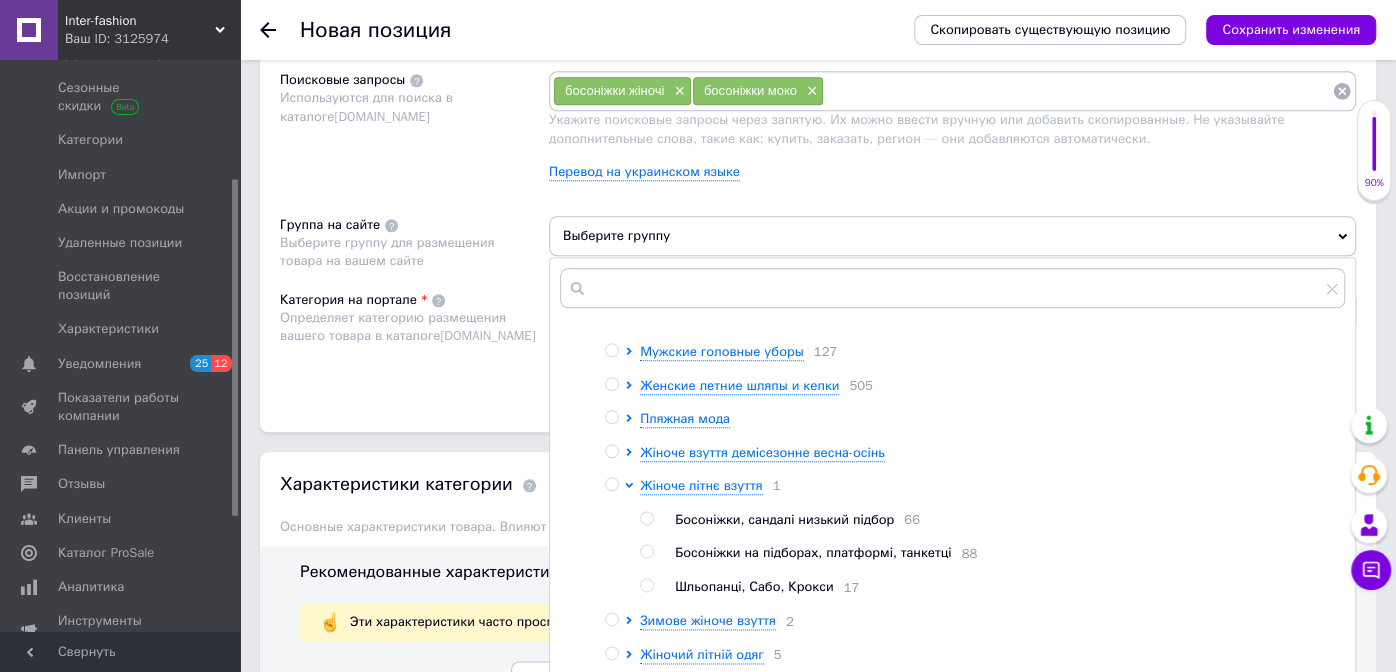 scroll, scrollTop: 167, scrollLeft: 0, axis: vertical 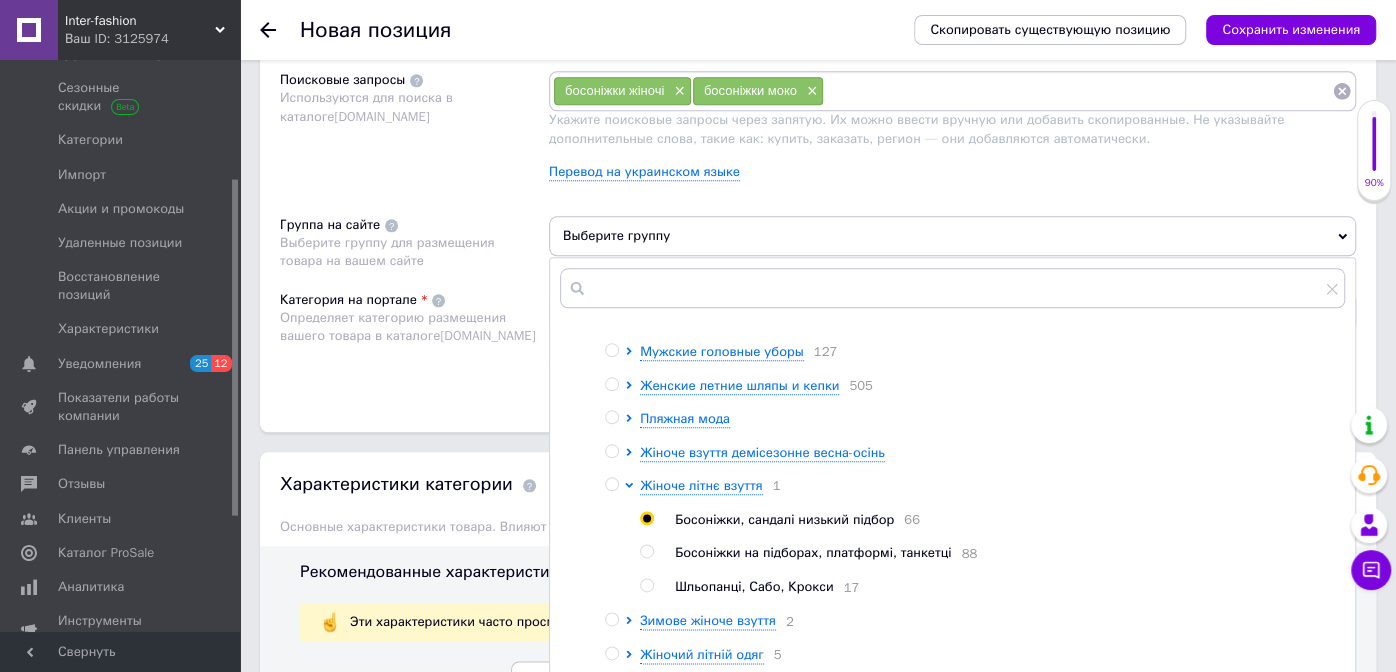 radio on "true" 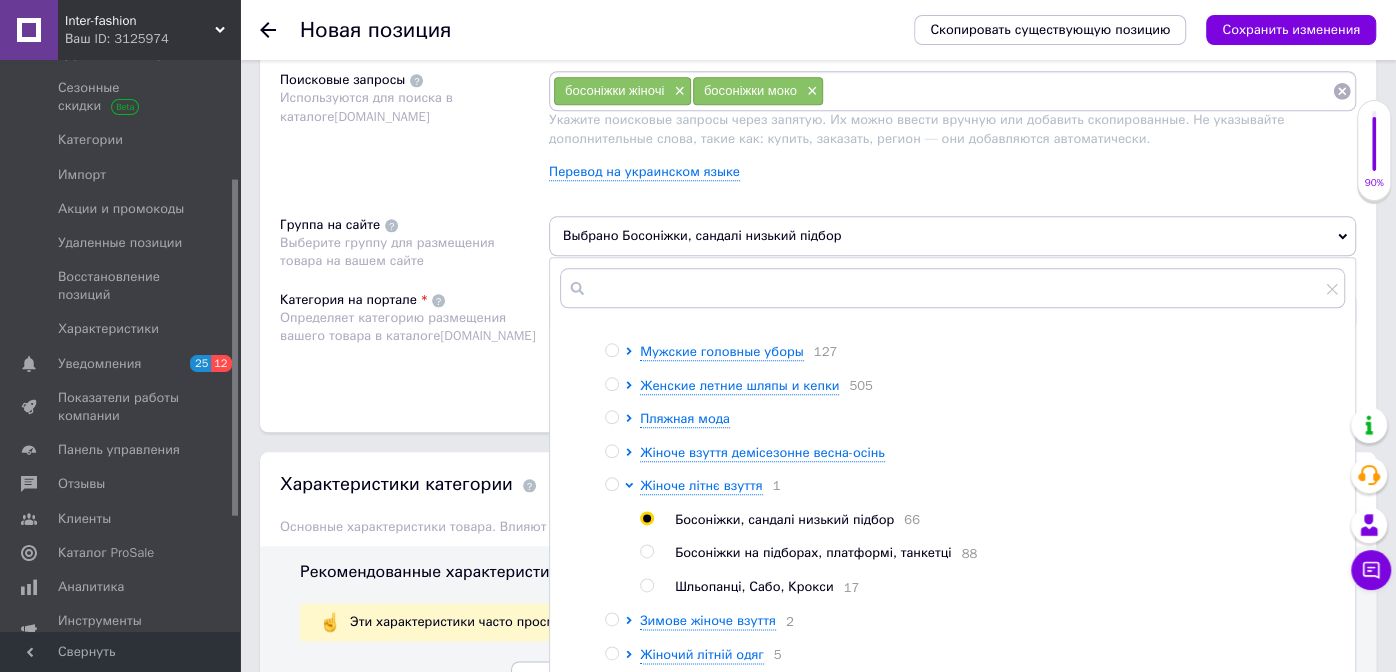 click on "Категория на портале Определяет категорию размещения вашего товара в каталоге  [DOMAIN_NAME]" at bounding box center (414, 341) 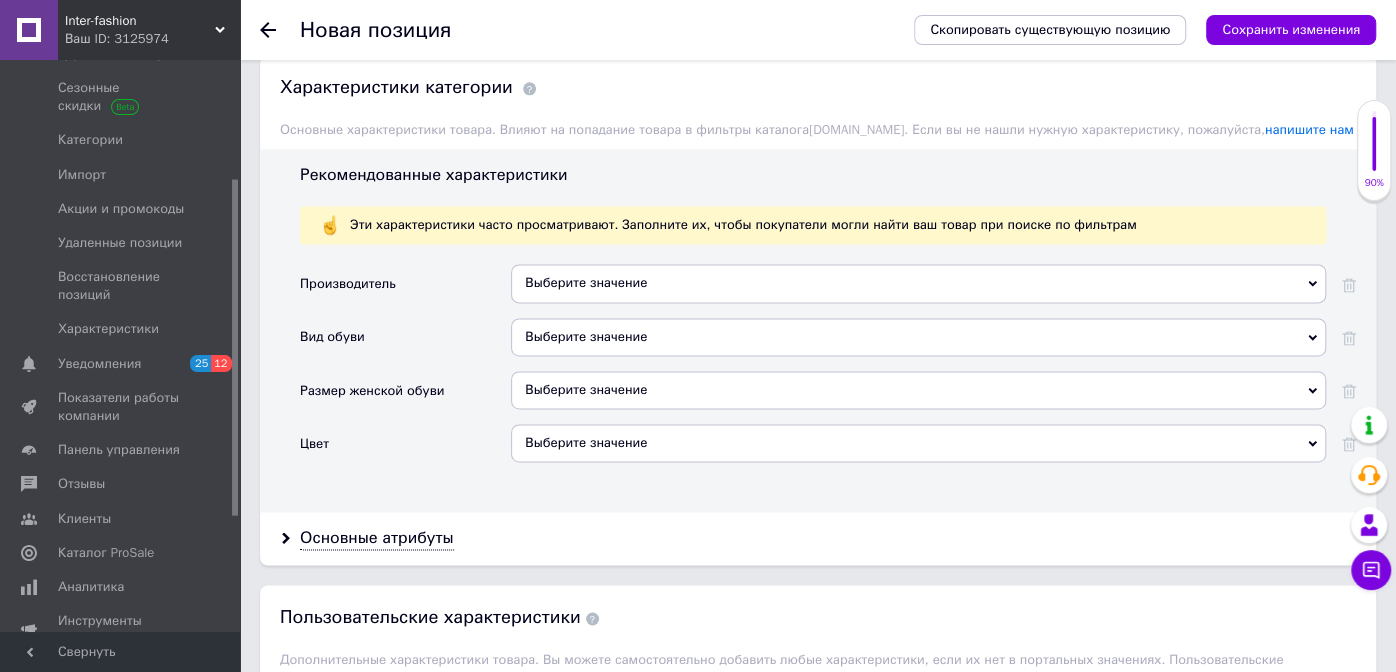scroll, scrollTop: 1600, scrollLeft: 0, axis: vertical 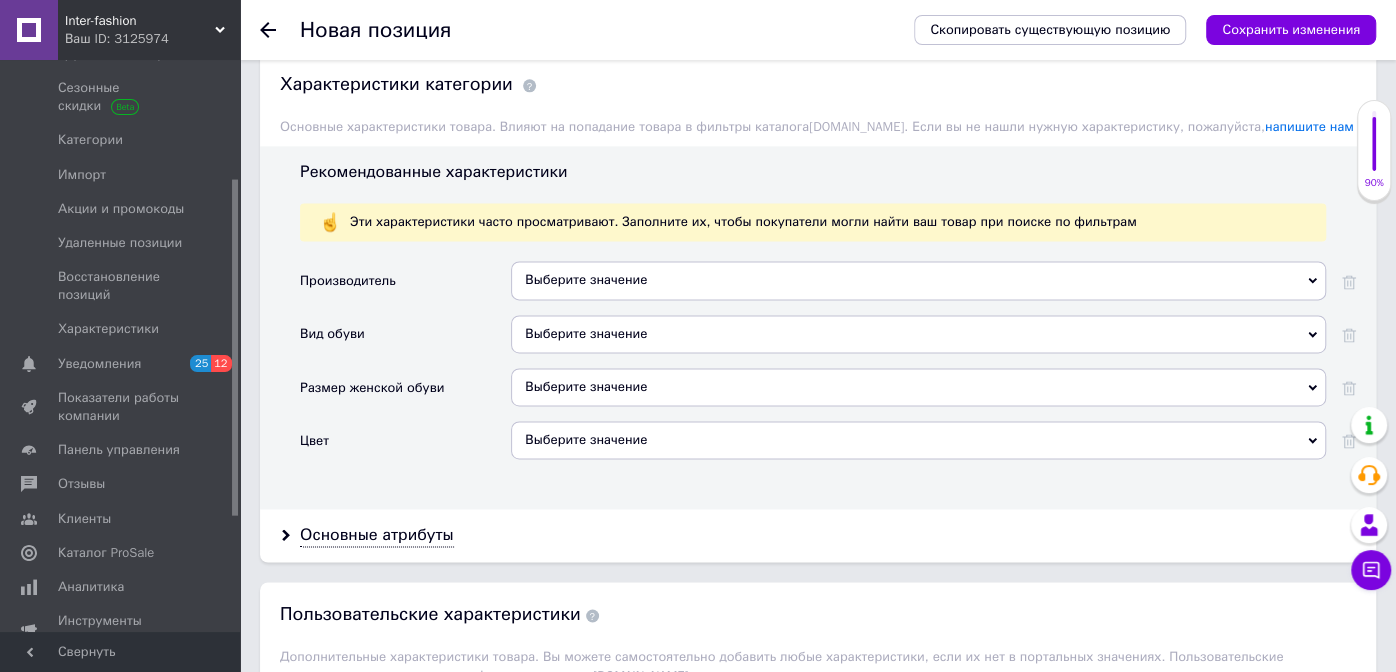 click on "Выберите значение" at bounding box center [918, 440] 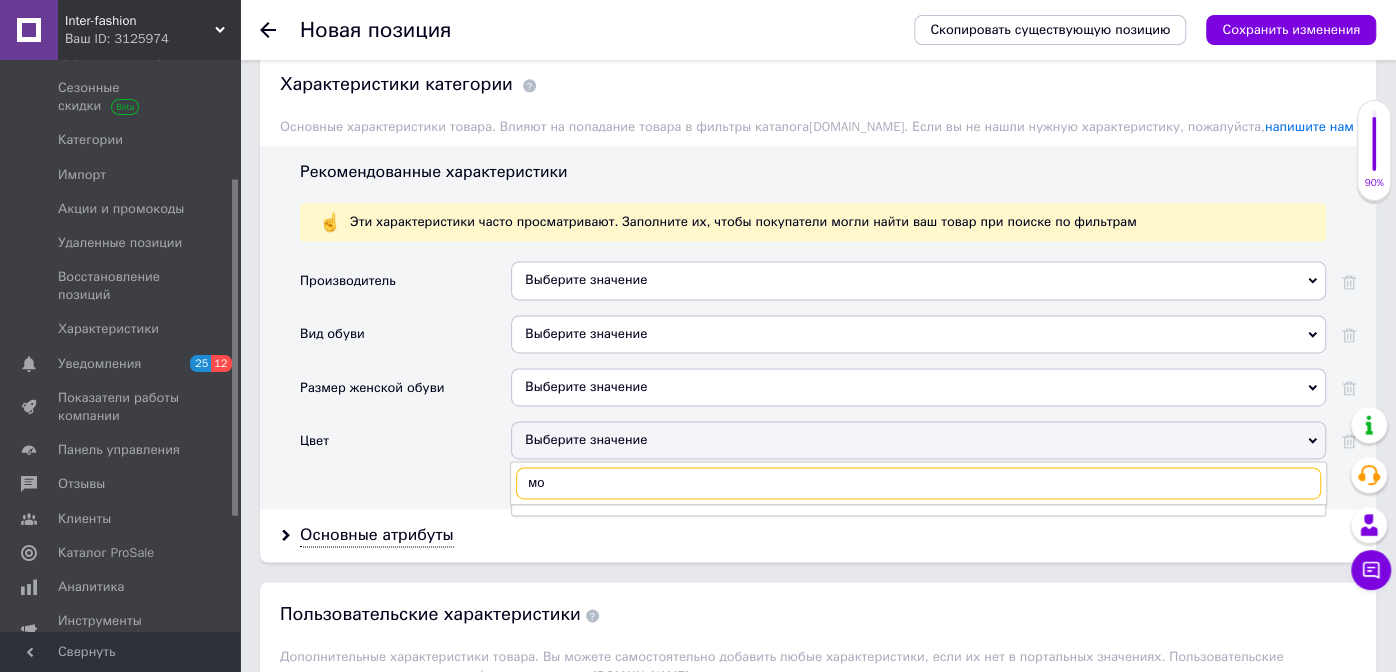 type on "м" 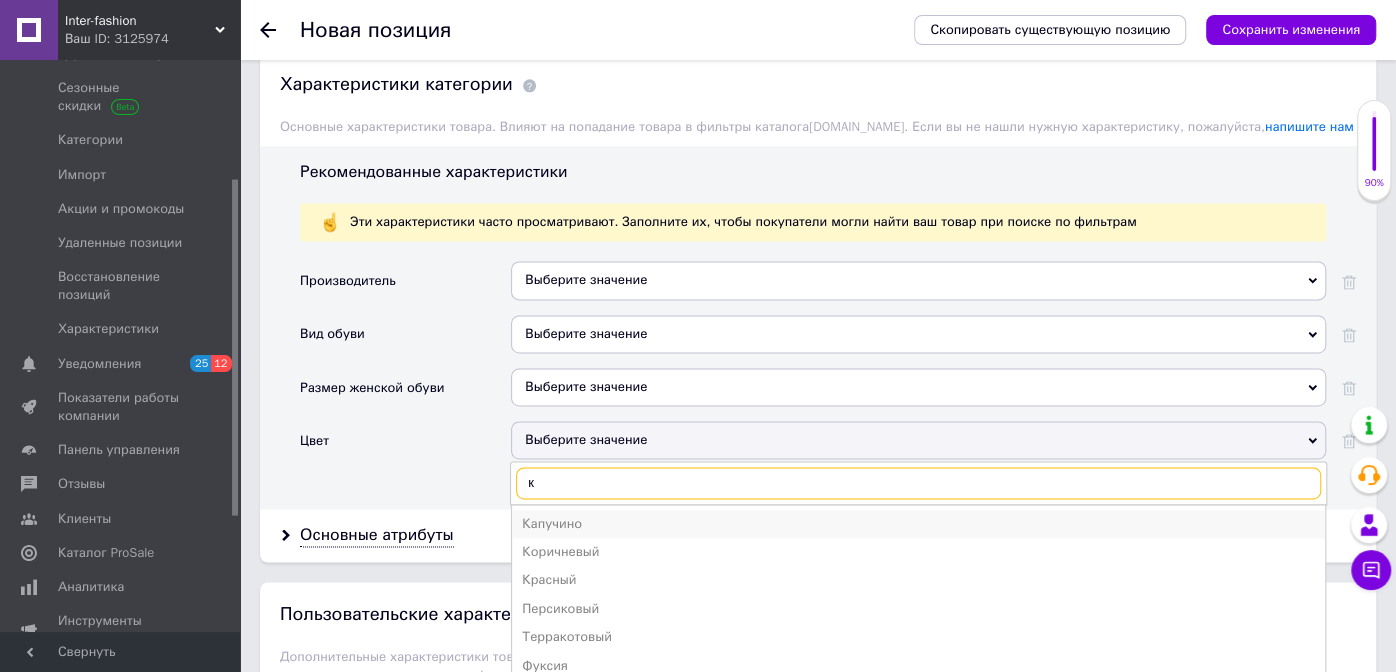 type on "к" 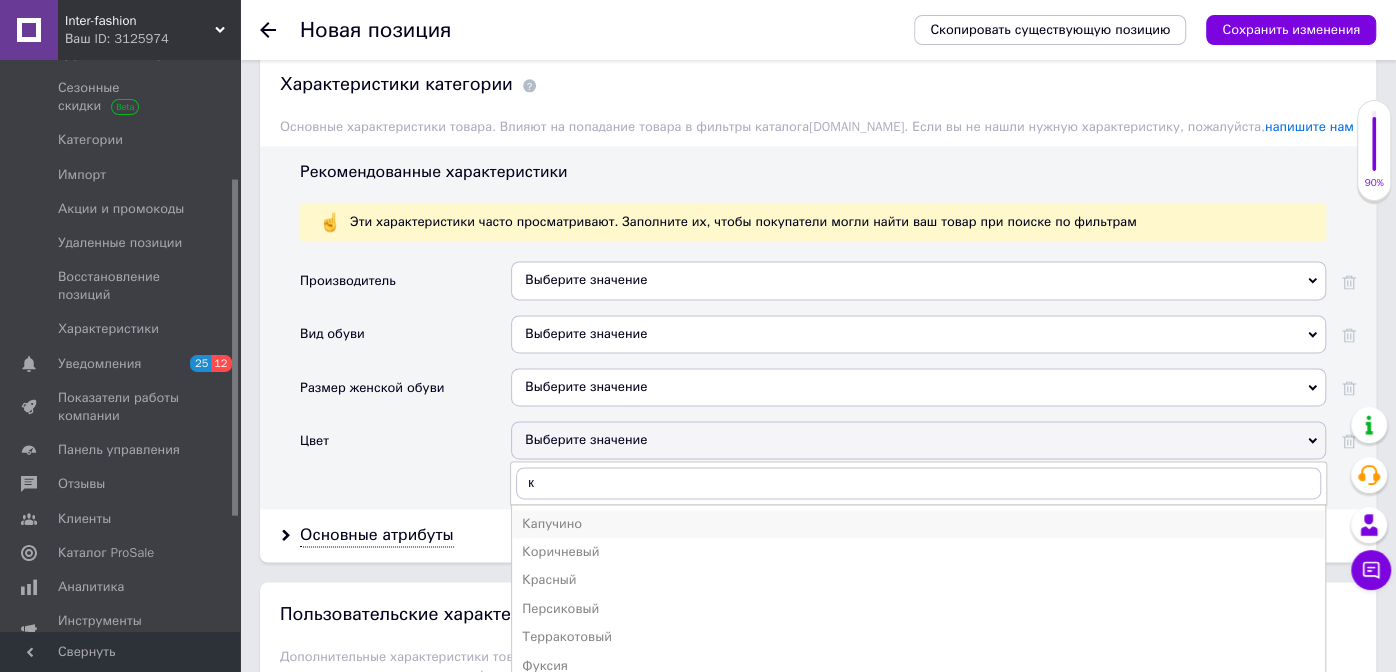 click on "Капучино" at bounding box center (918, 524) 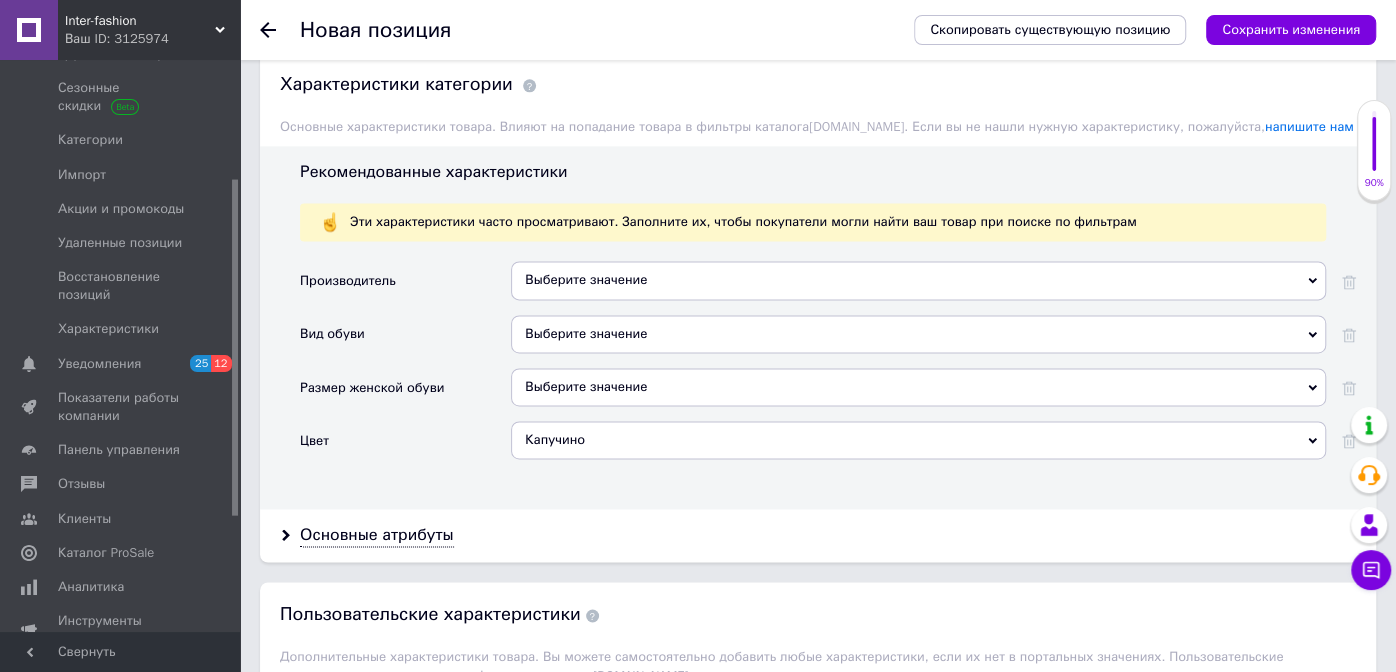 click on "Выберите значение" at bounding box center [918, 334] 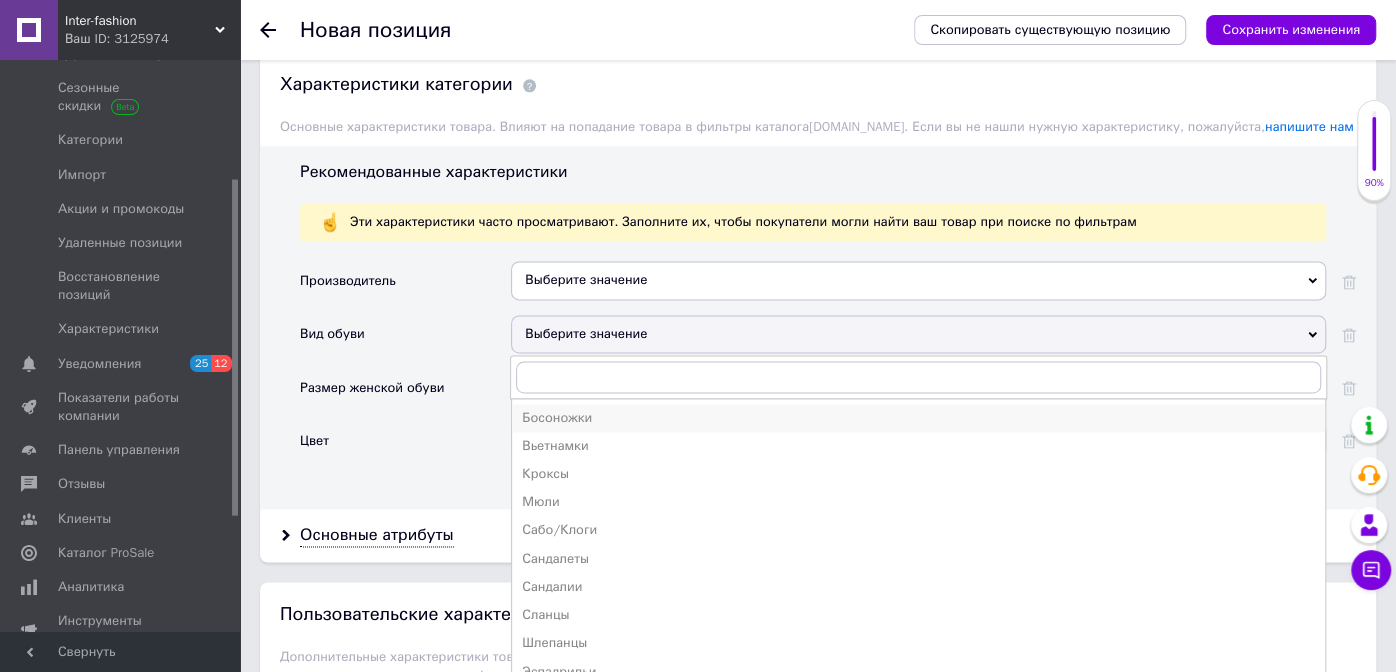 click on "Босоножки" at bounding box center [918, 418] 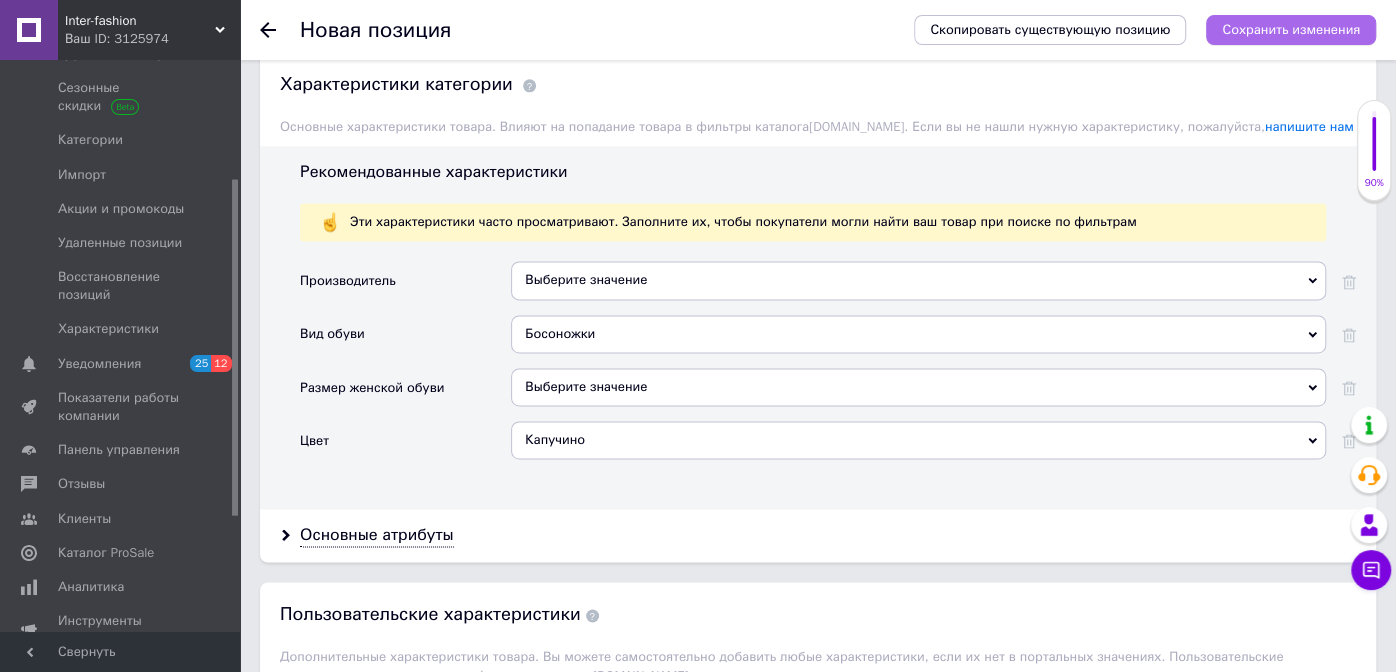 click on "Сохранить изменения" at bounding box center (1291, 29) 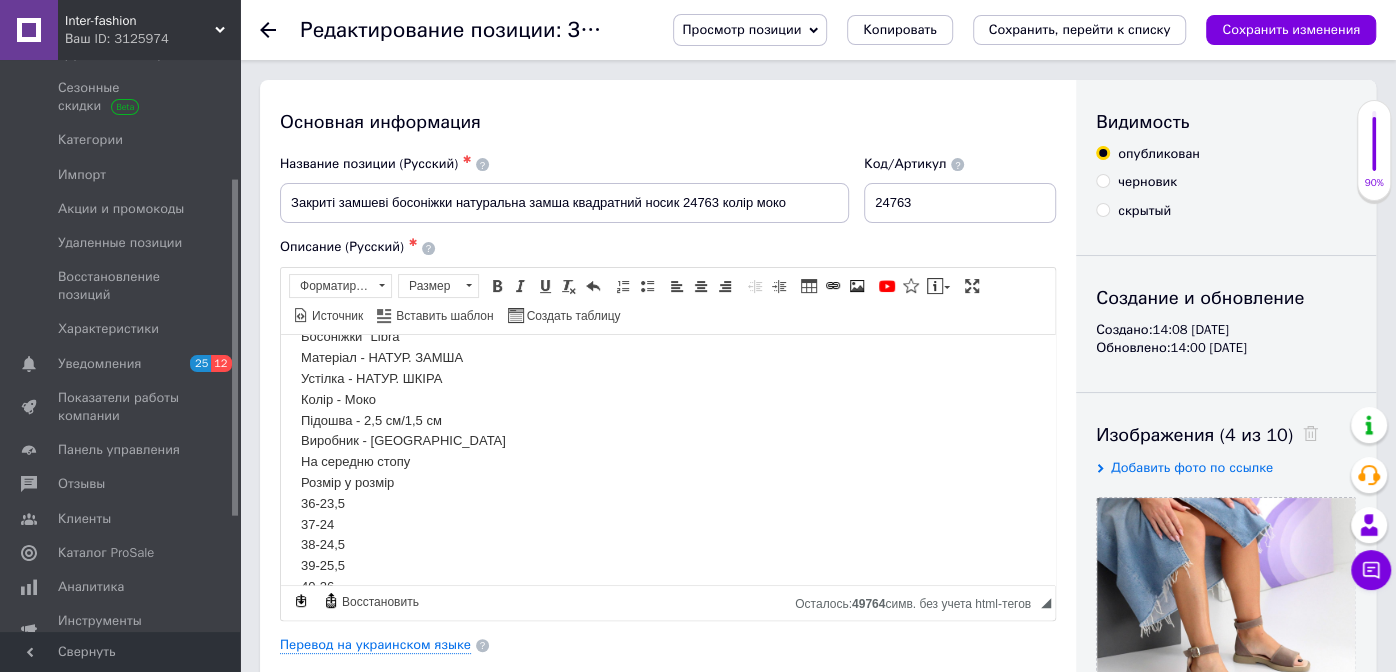 scroll, scrollTop: 156, scrollLeft: 0, axis: vertical 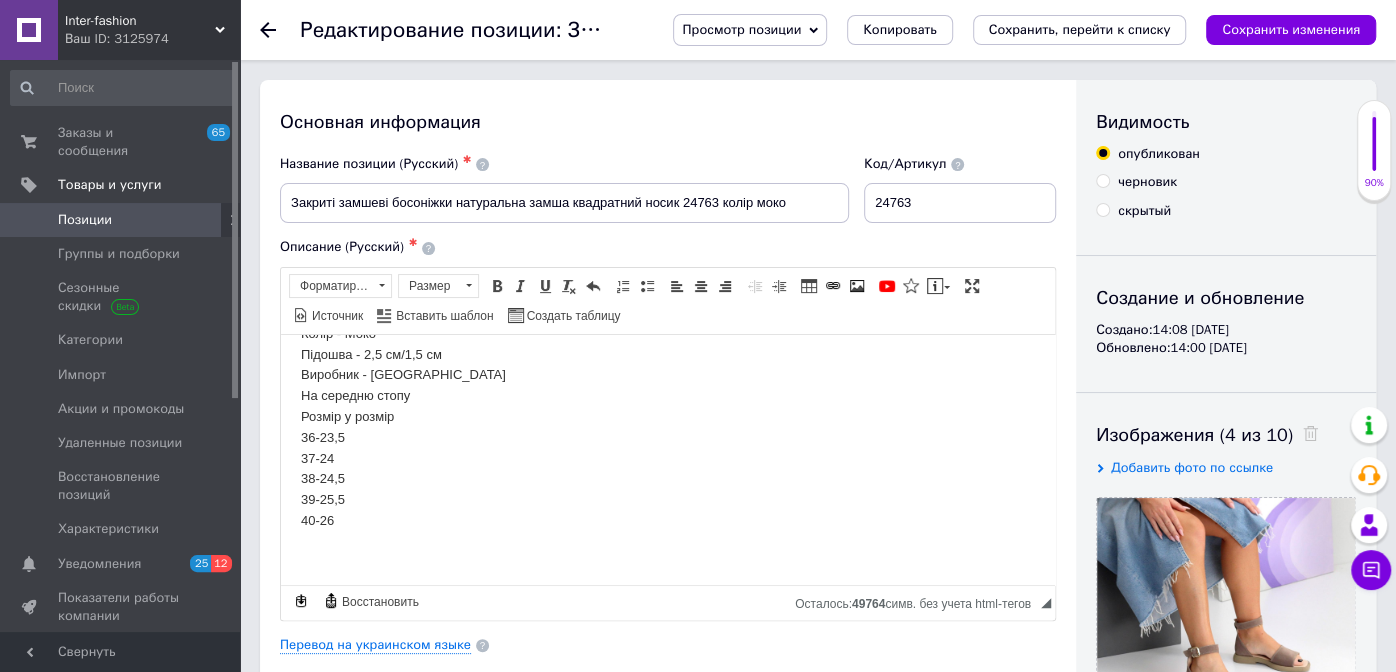 click on "Позиции" at bounding box center (85, 220) 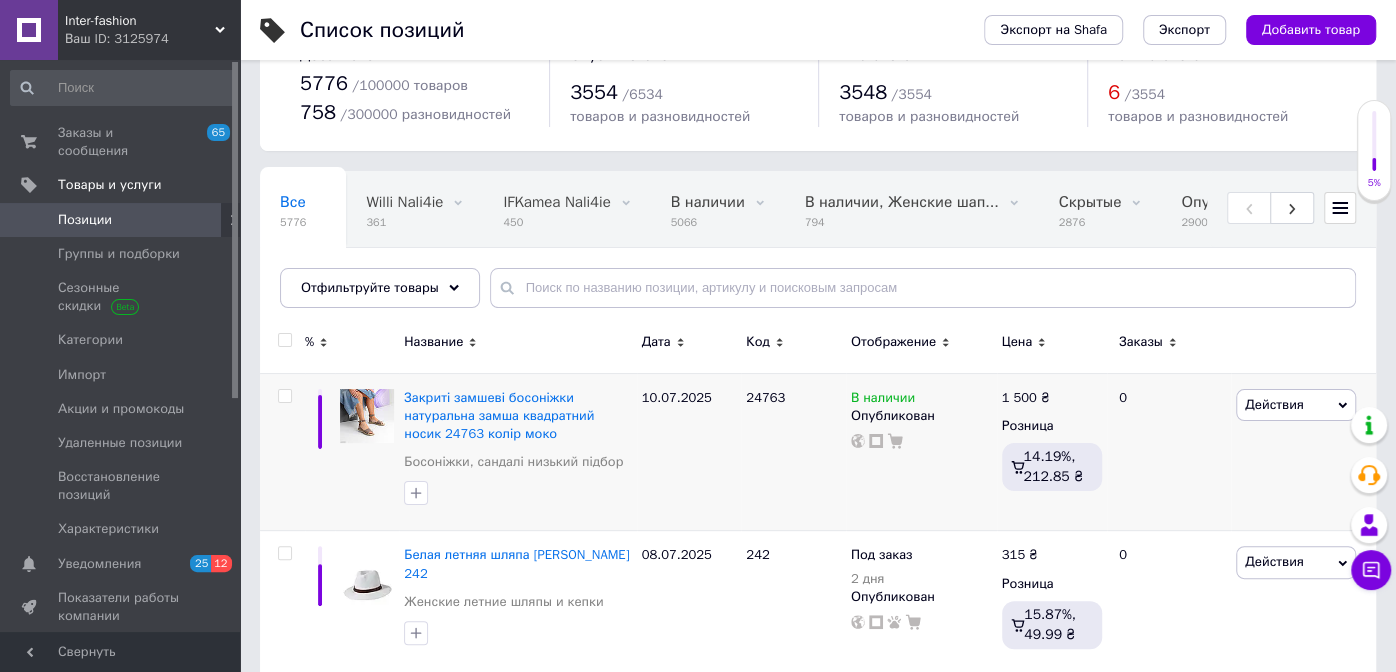 scroll, scrollTop: 99, scrollLeft: 0, axis: vertical 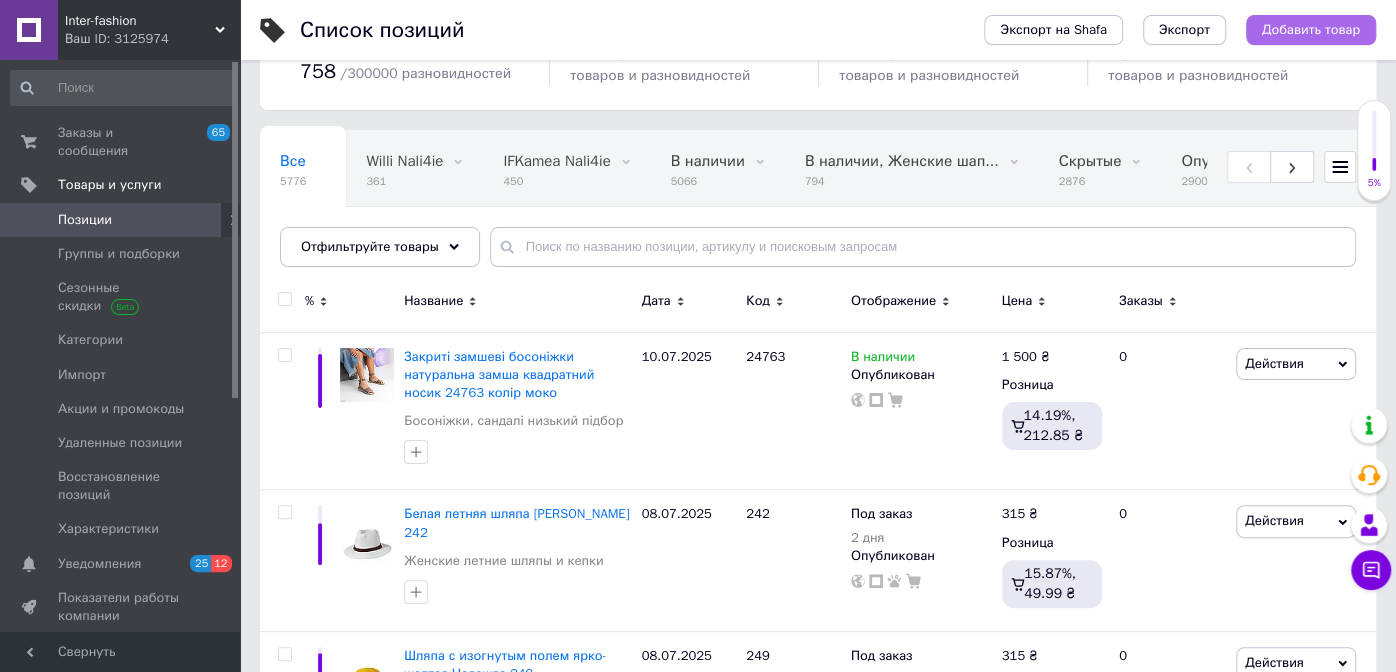 click on "Добавить товар" at bounding box center (1311, 30) 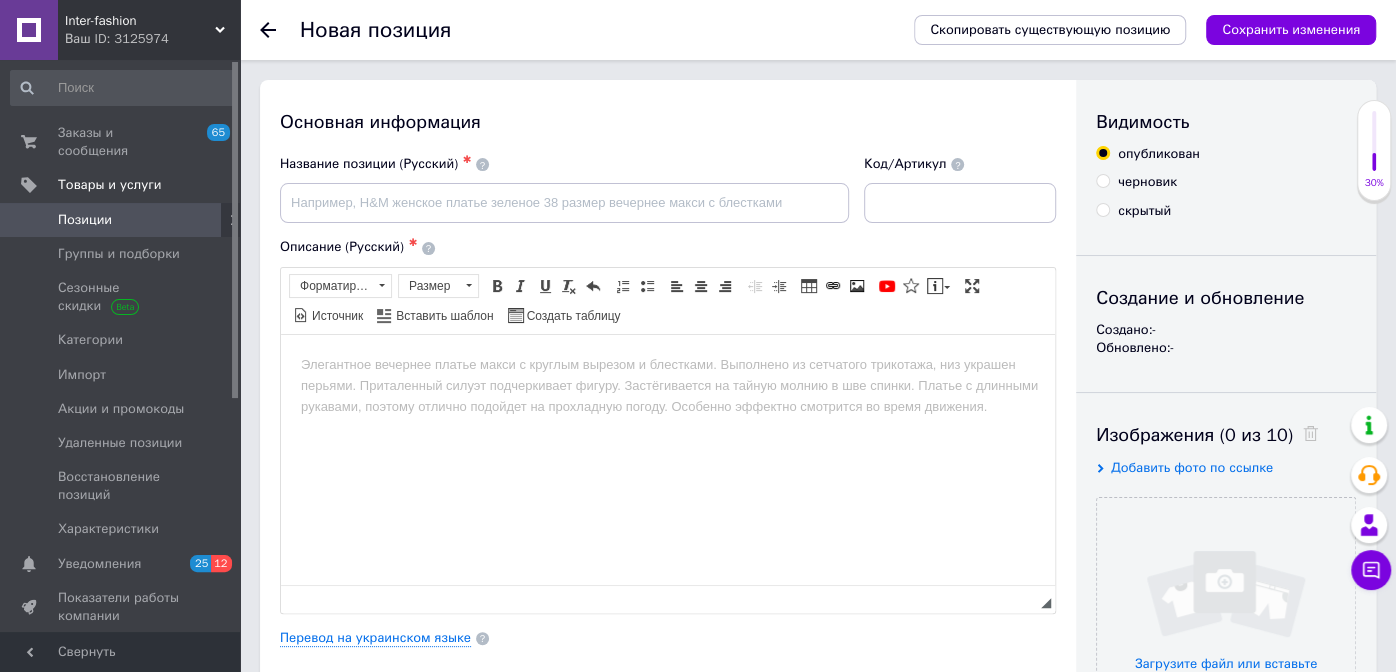 scroll, scrollTop: 0, scrollLeft: 0, axis: both 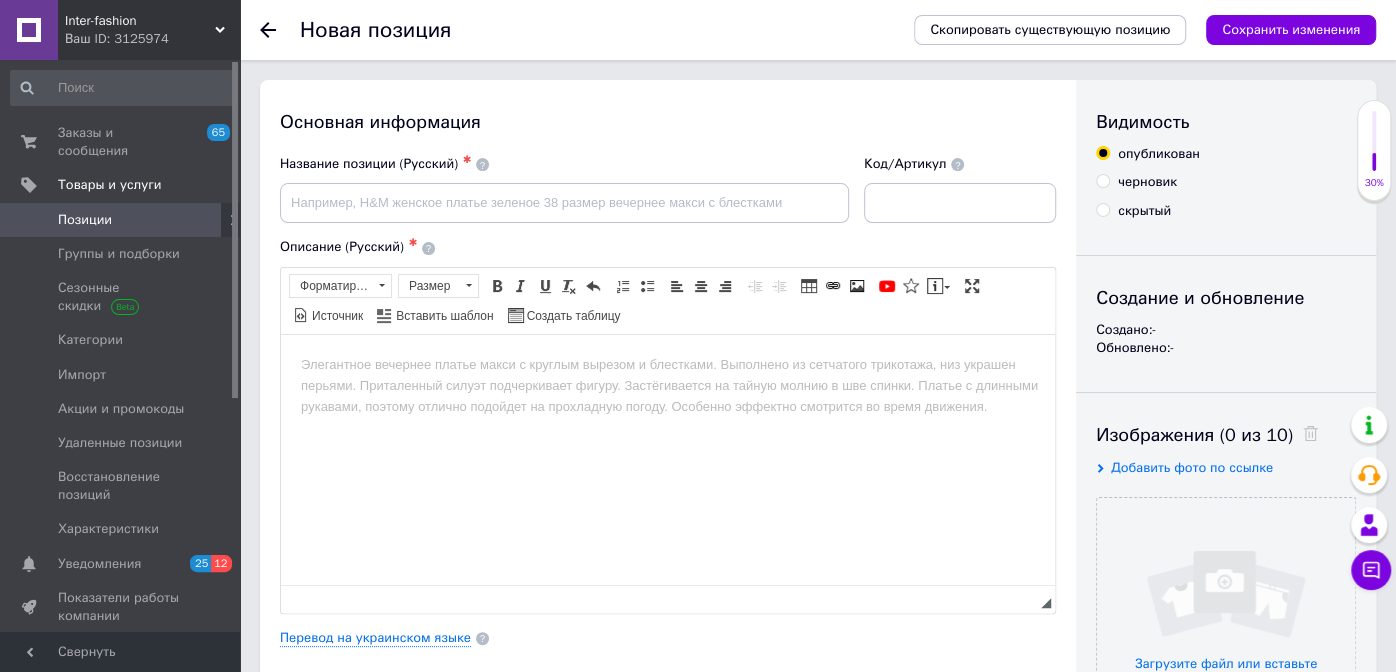 click at bounding box center [668, 364] 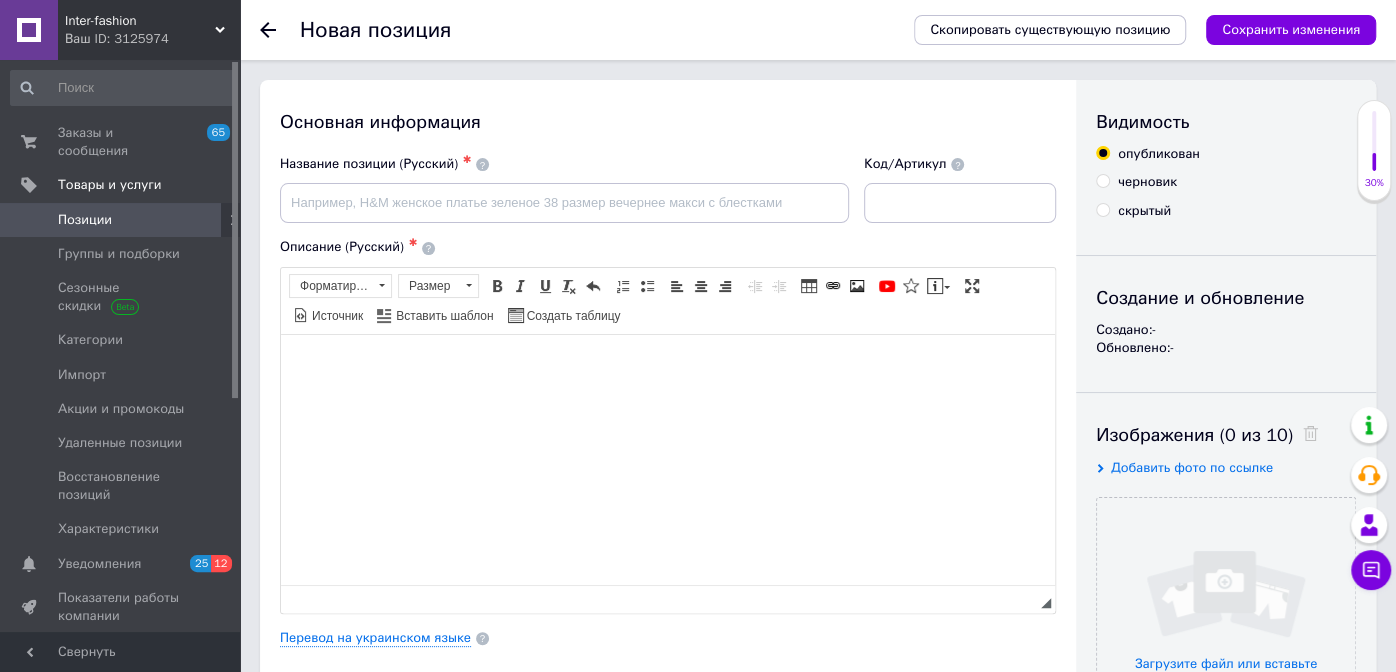 paste 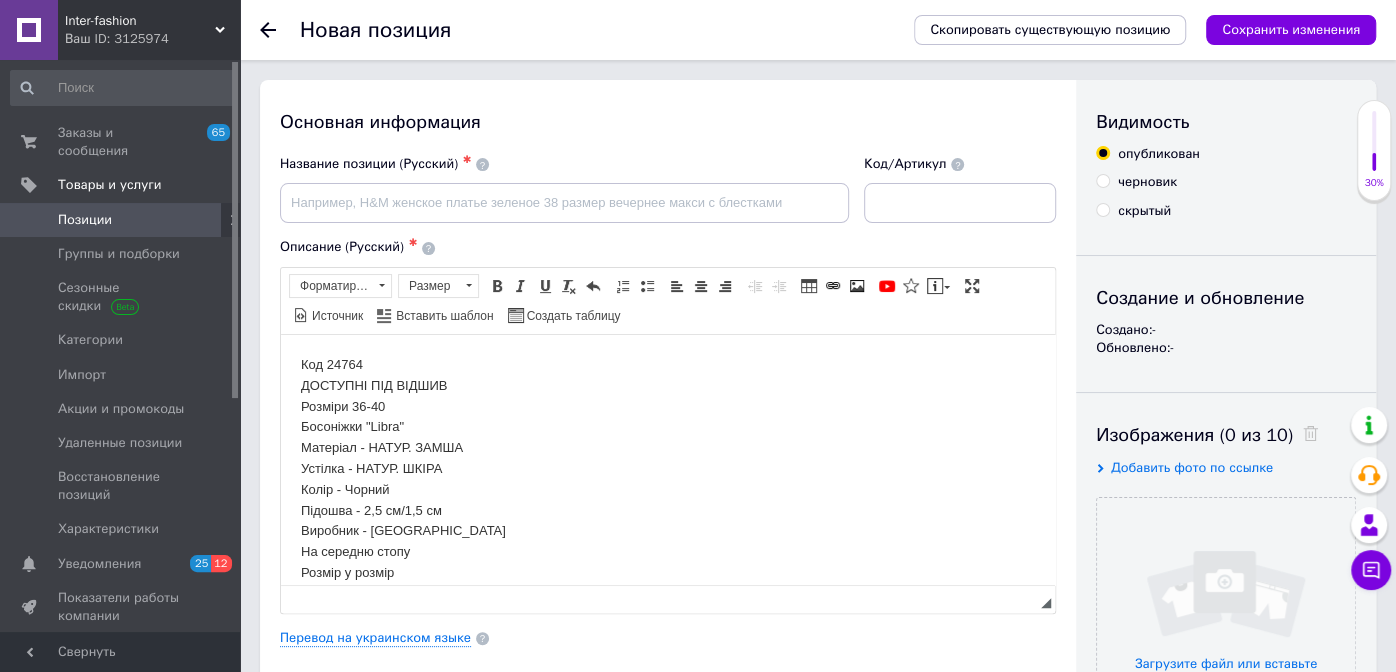 scroll, scrollTop: 133, scrollLeft: 0, axis: vertical 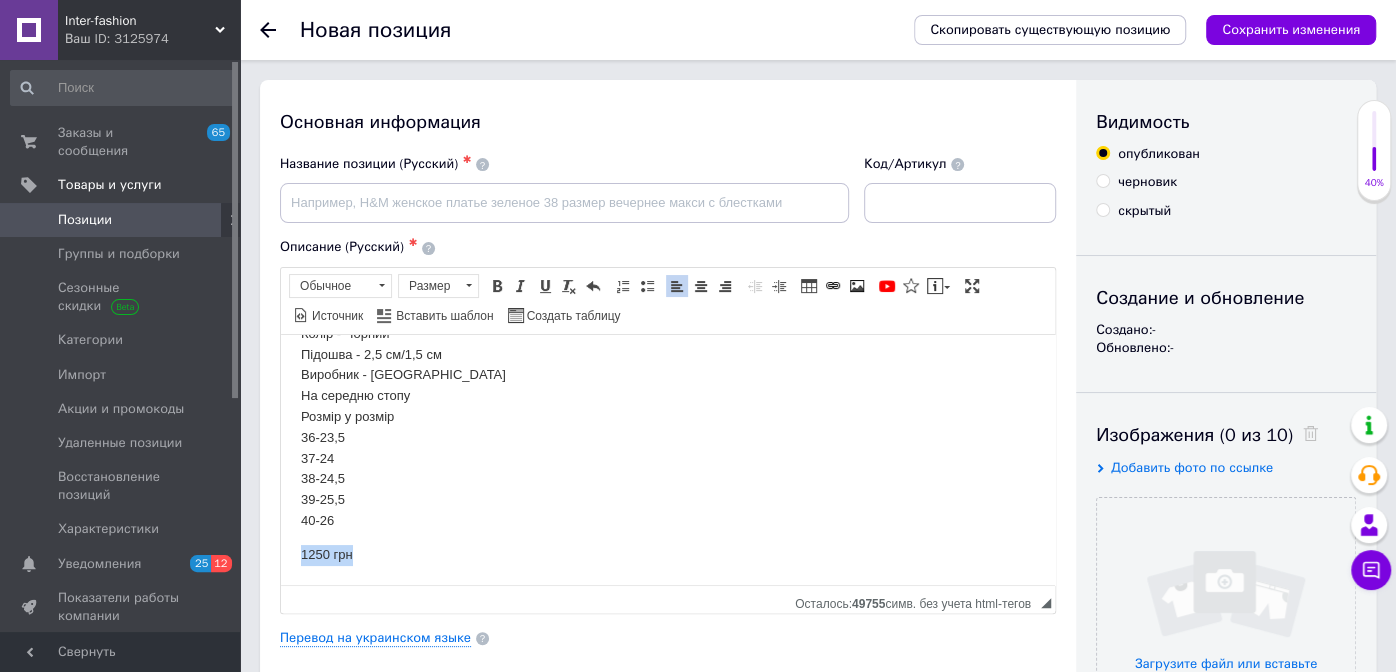 drag, startPoint x: 360, startPoint y: 569, endPoint x: 280, endPoint y: 570, distance: 80.00625 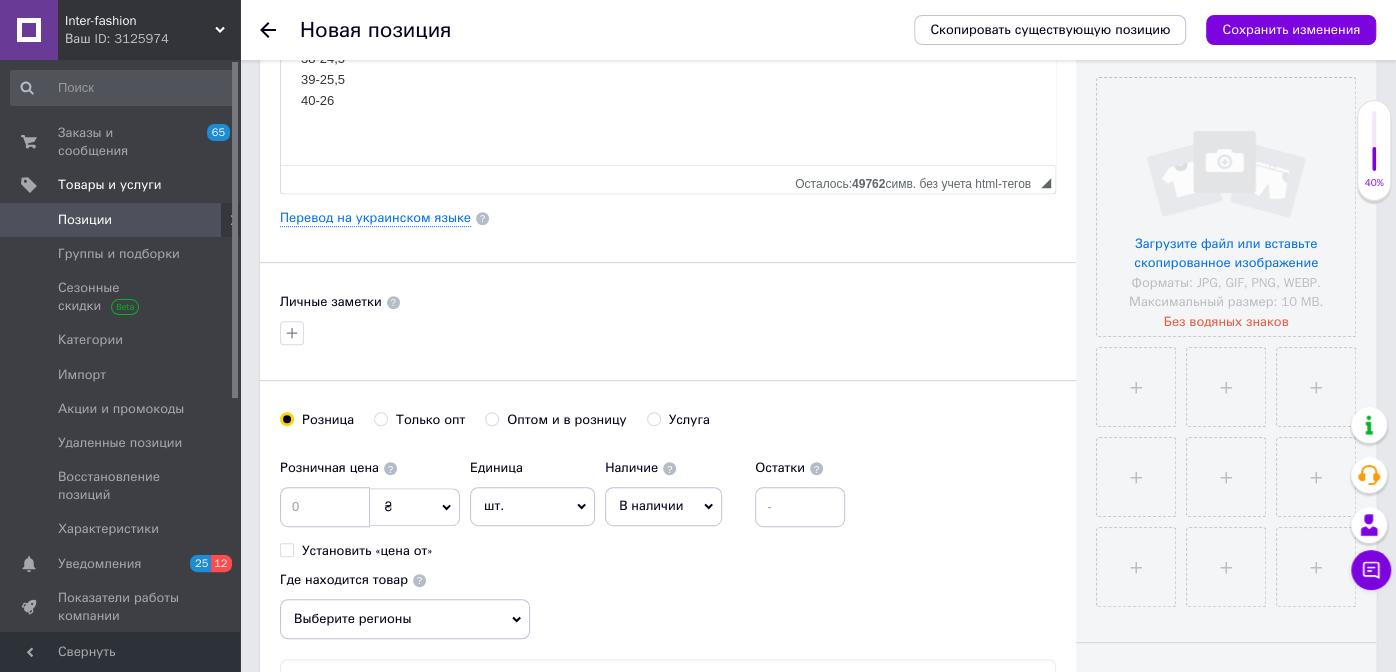 scroll, scrollTop: 499, scrollLeft: 0, axis: vertical 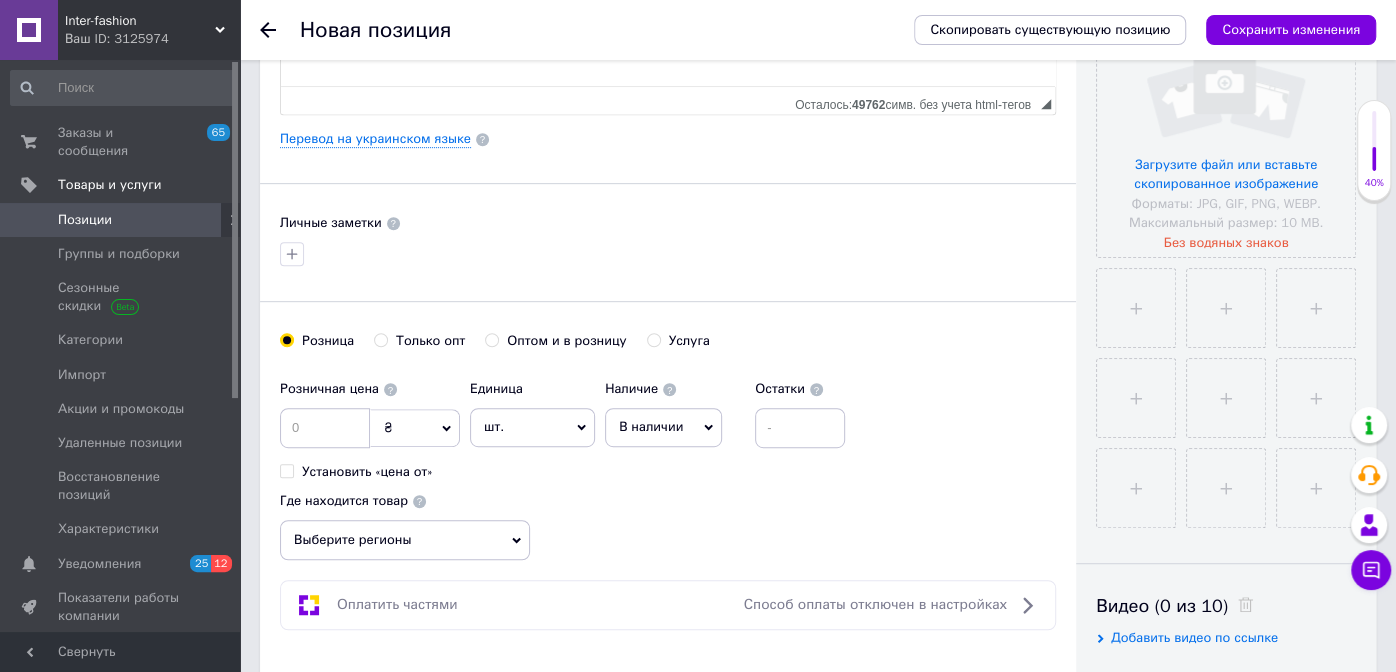 click at bounding box center [325, 428] 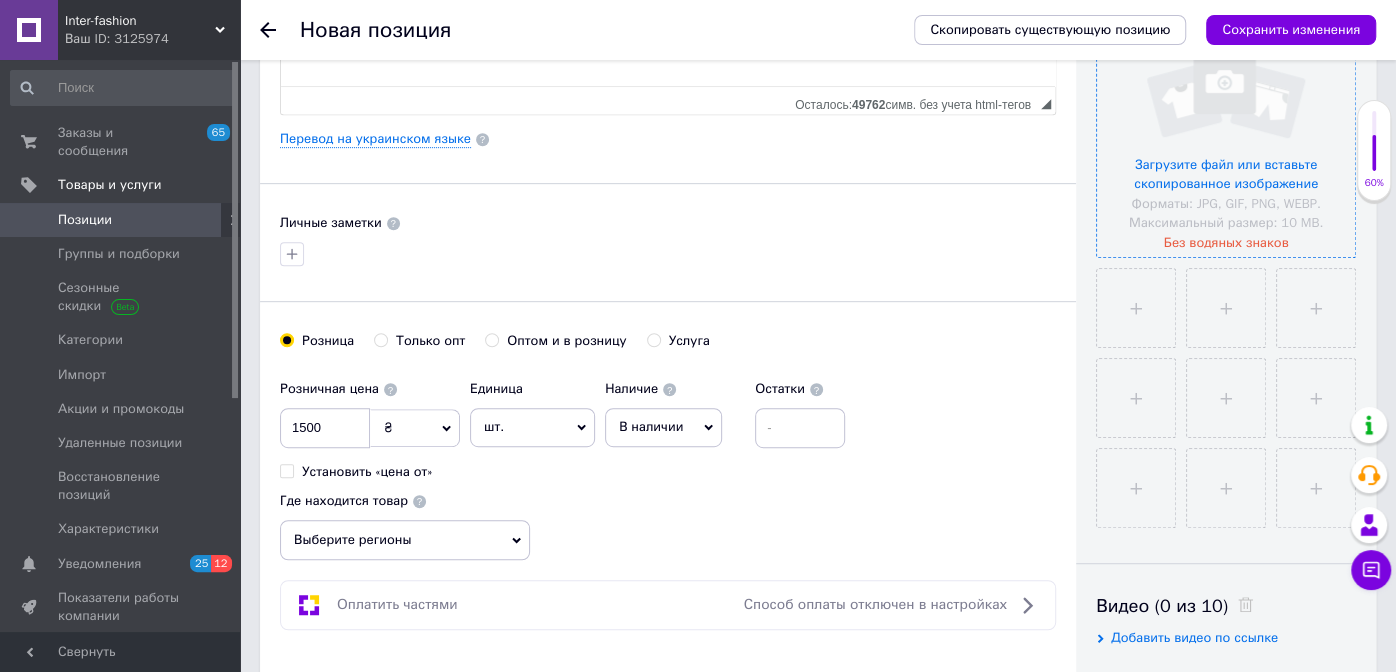 type on "1500" 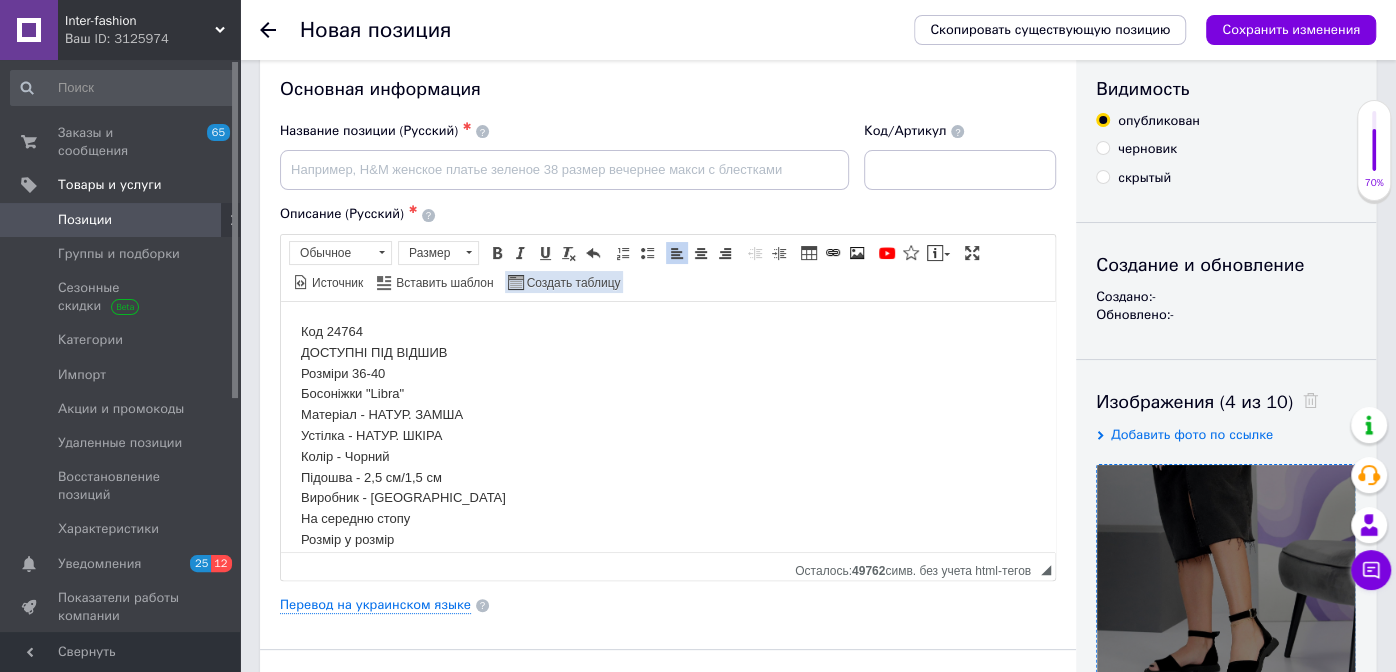 scroll, scrollTop: 0, scrollLeft: 0, axis: both 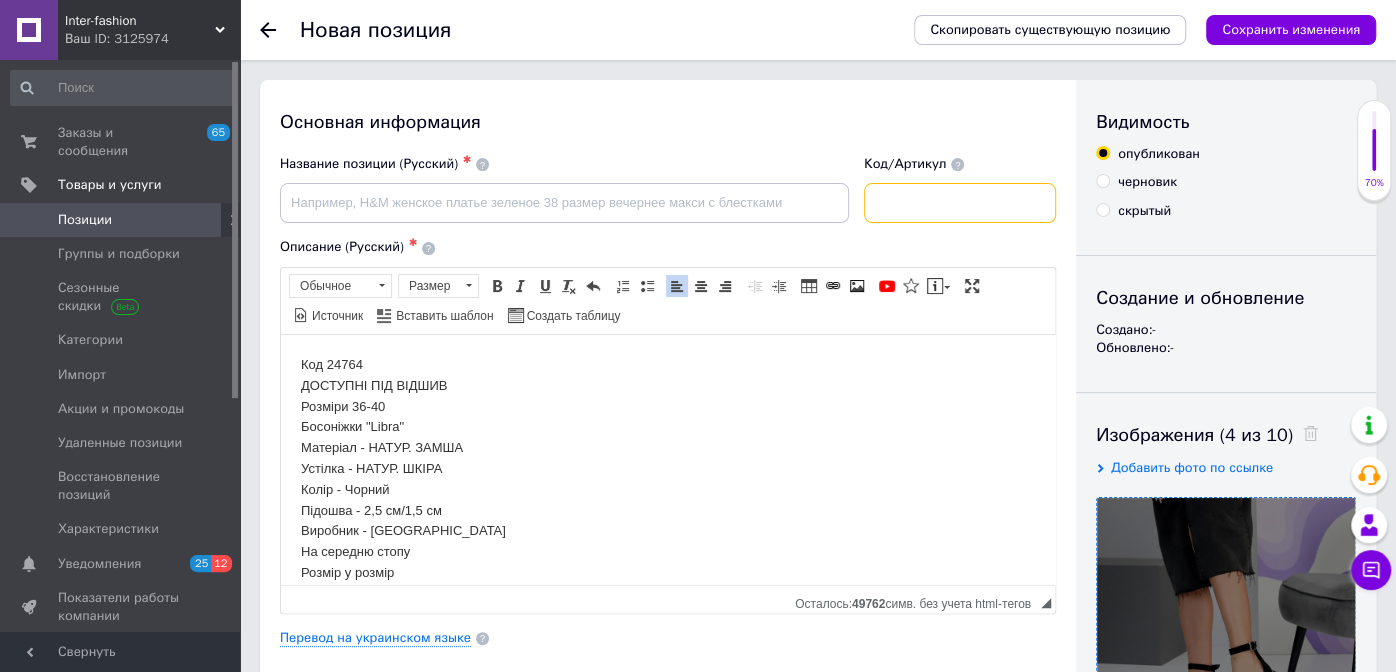 click at bounding box center (960, 203) 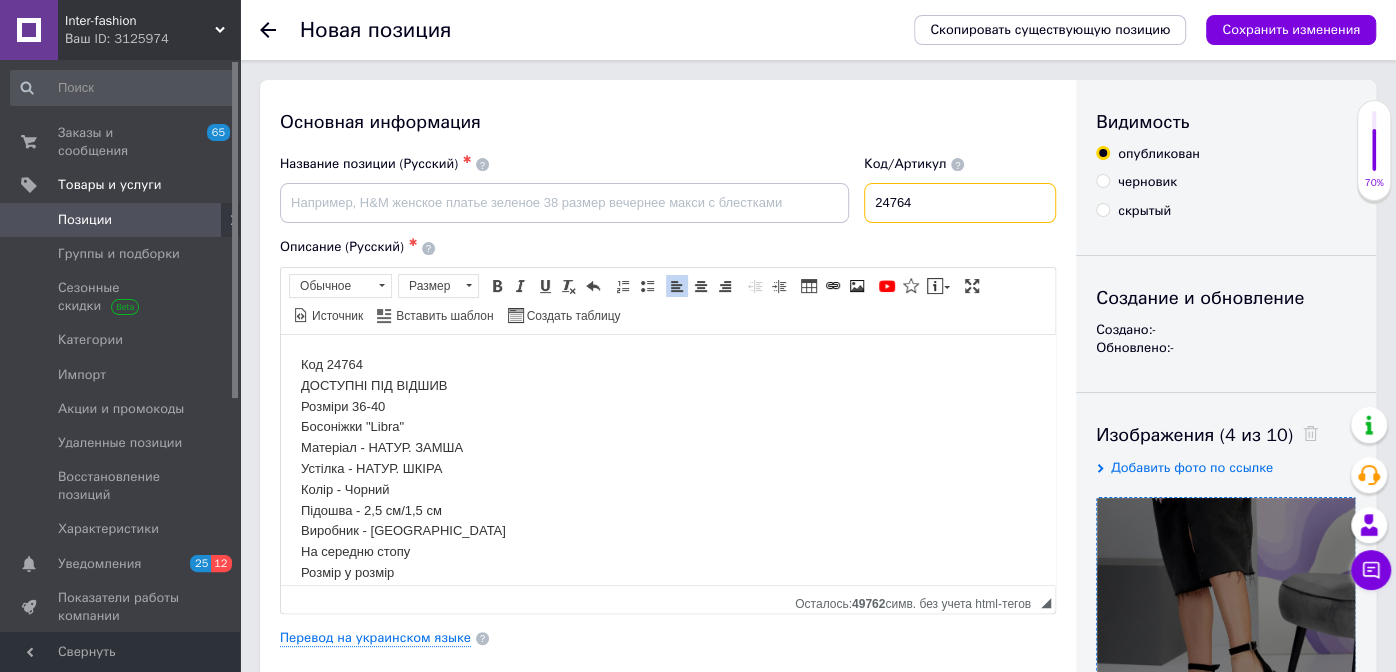 type on "24764" 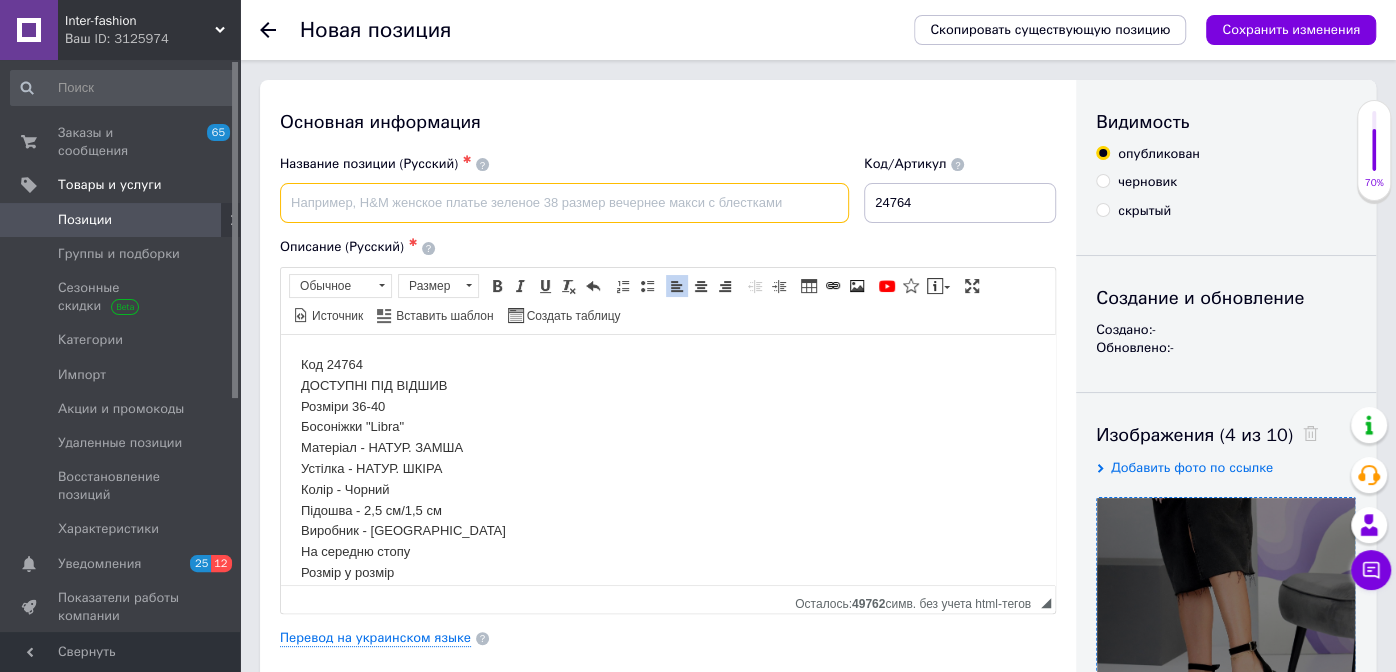 click at bounding box center [564, 203] 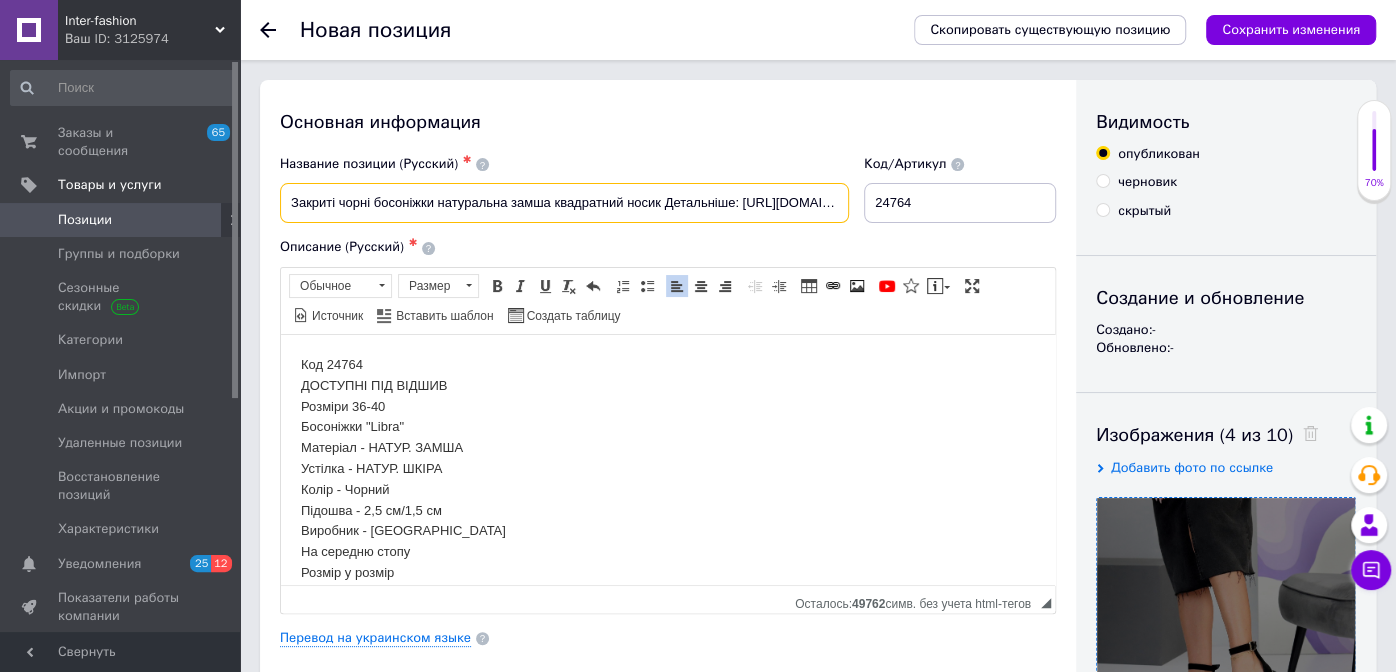 scroll, scrollTop: 0, scrollLeft: 145, axis: horizontal 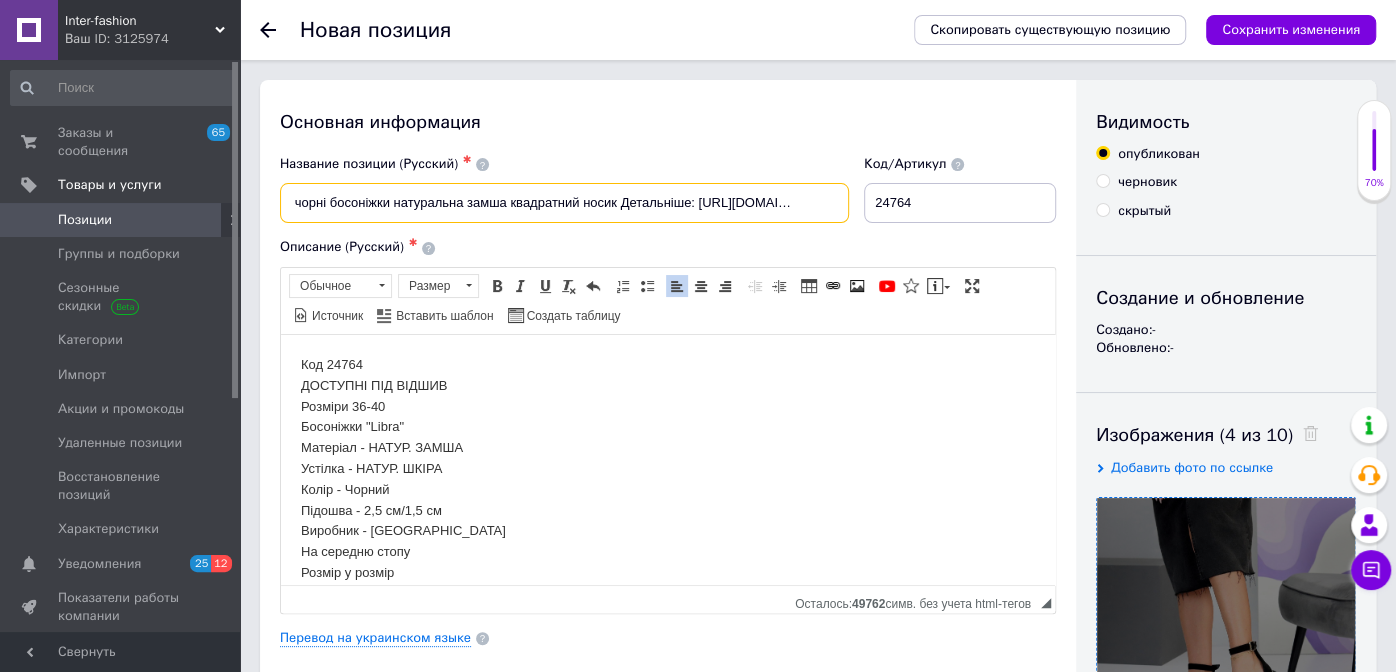 drag, startPoint x: 612, startPoint y: 201, endPoint x: 891, endPoint y: 182, distance: 279.6462 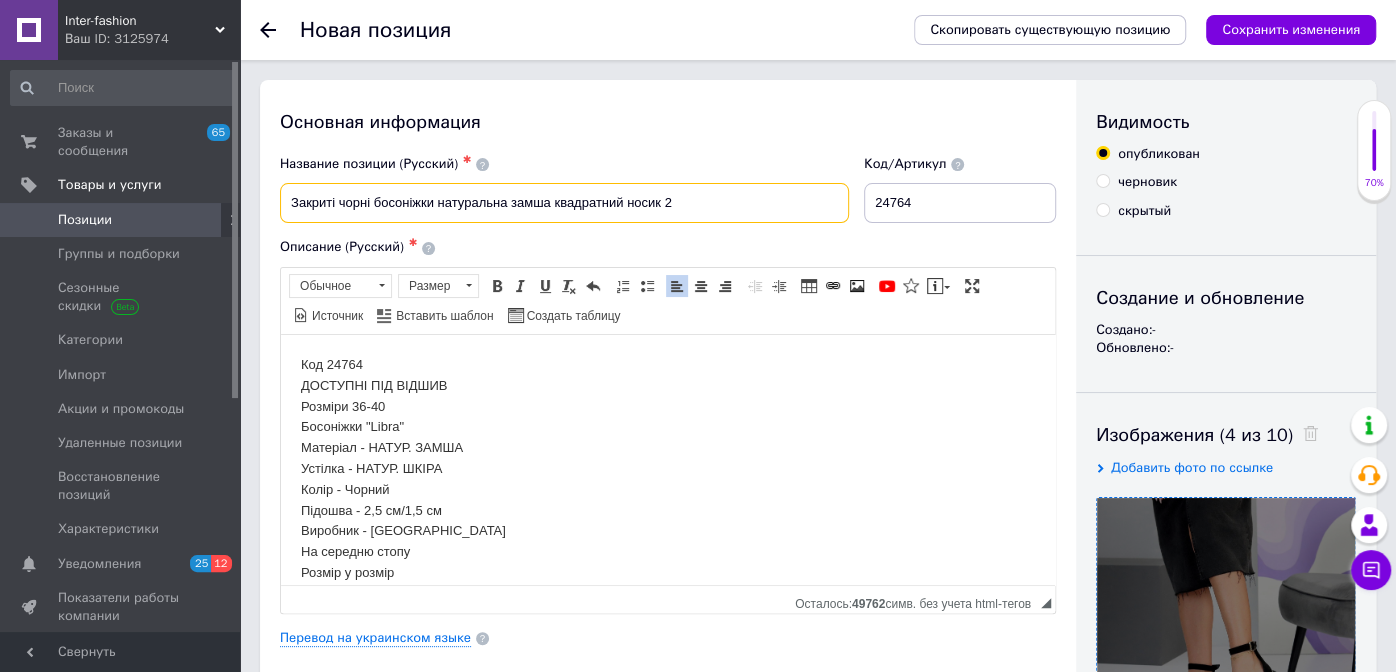 scroll, scrollTop: 0, scrollLeft: 0, axis: both 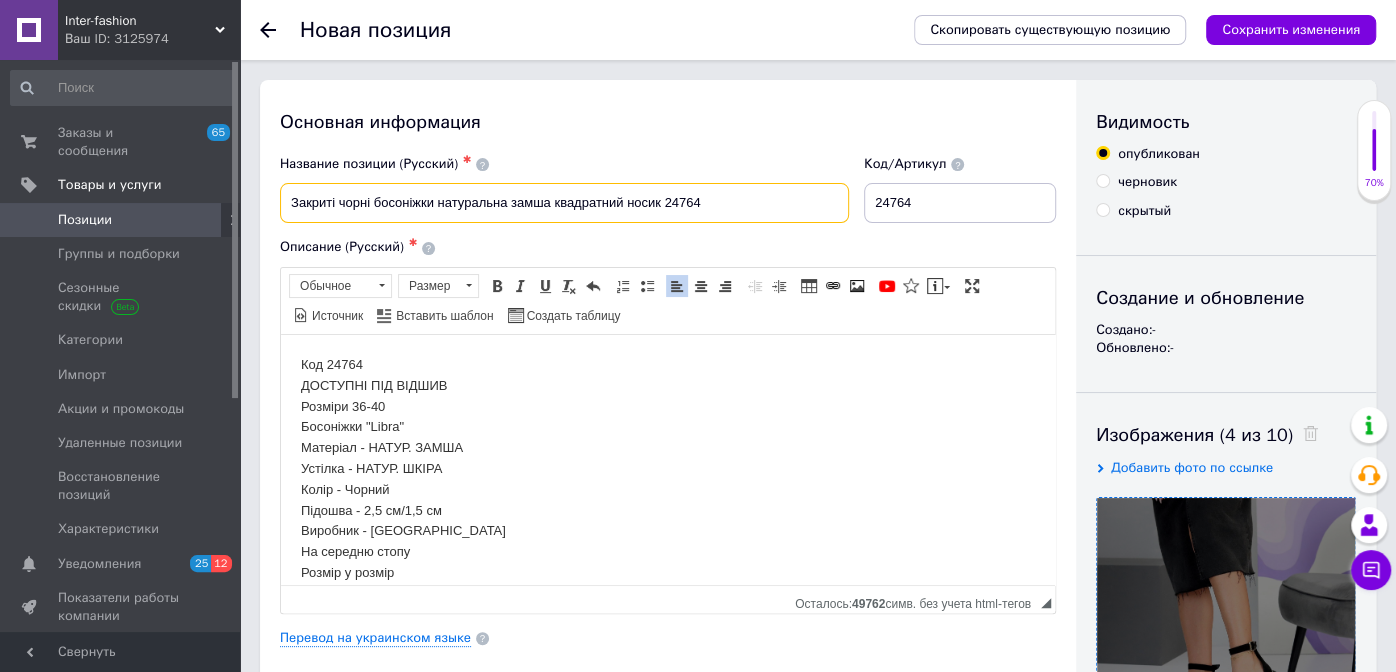 drag, startPoint x: 341, startPoint y: 202, endPoint x: 238, endPoint y: 202, distance: 103 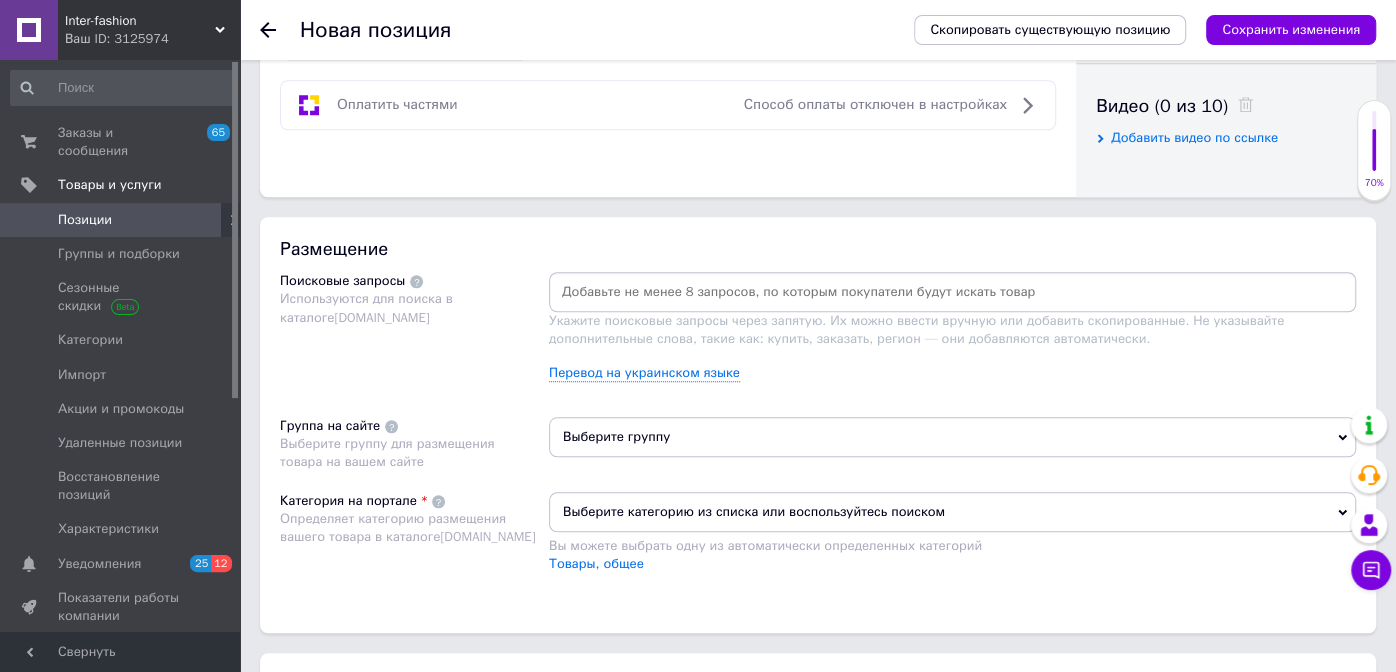 scroll, scrollTop: 999, scrollLeft: 0, axis: vertical 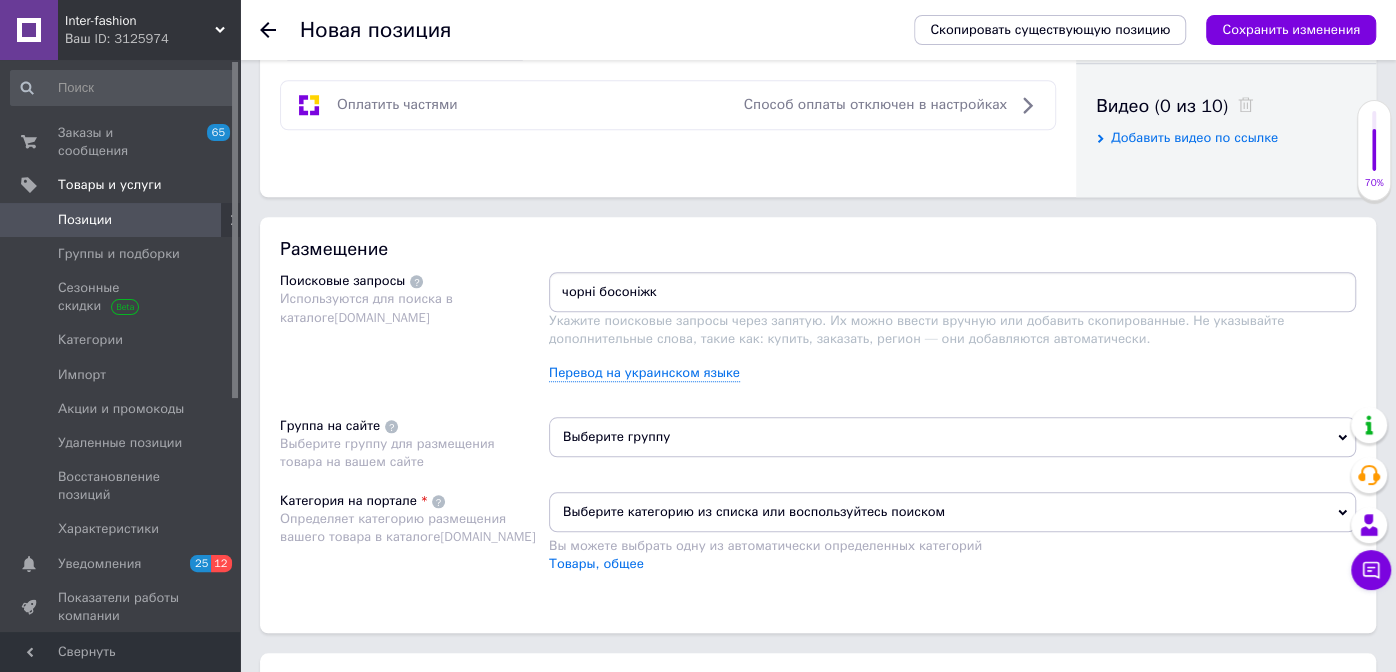 type on "чорні босоніжки" 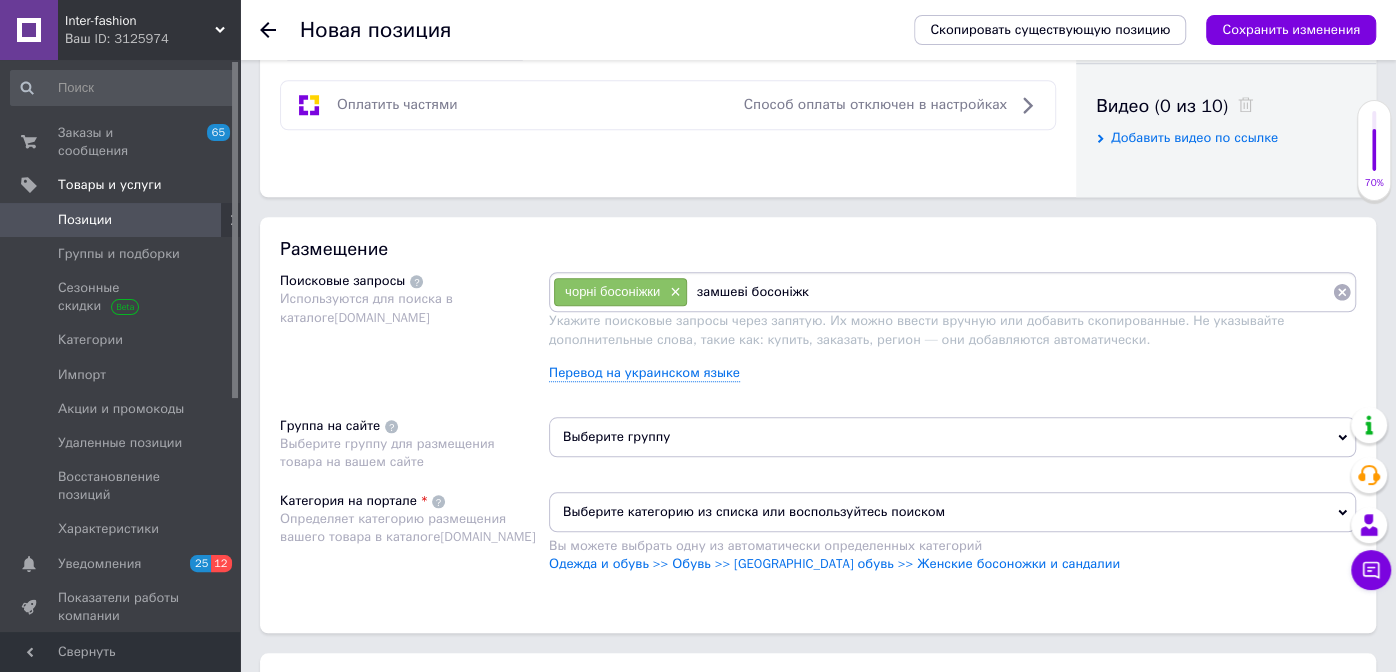 type on "замшеві босоніжки" 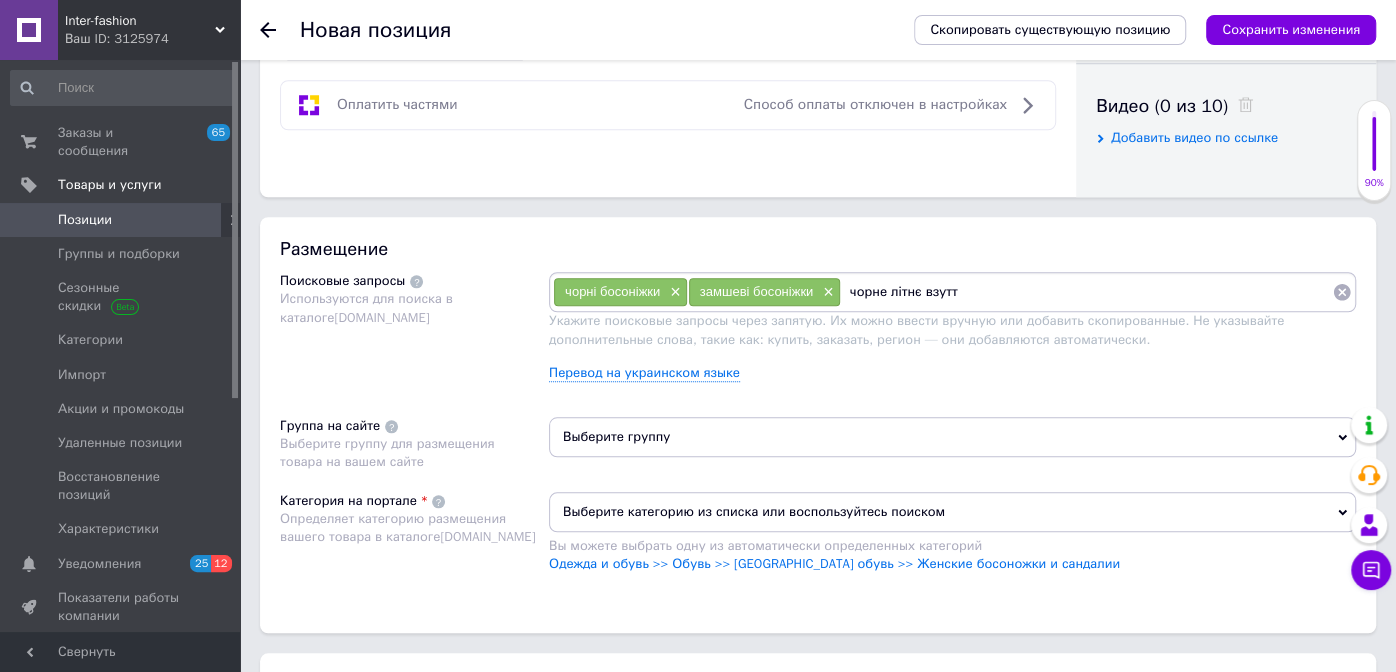 type on "чорне літнє взуття" 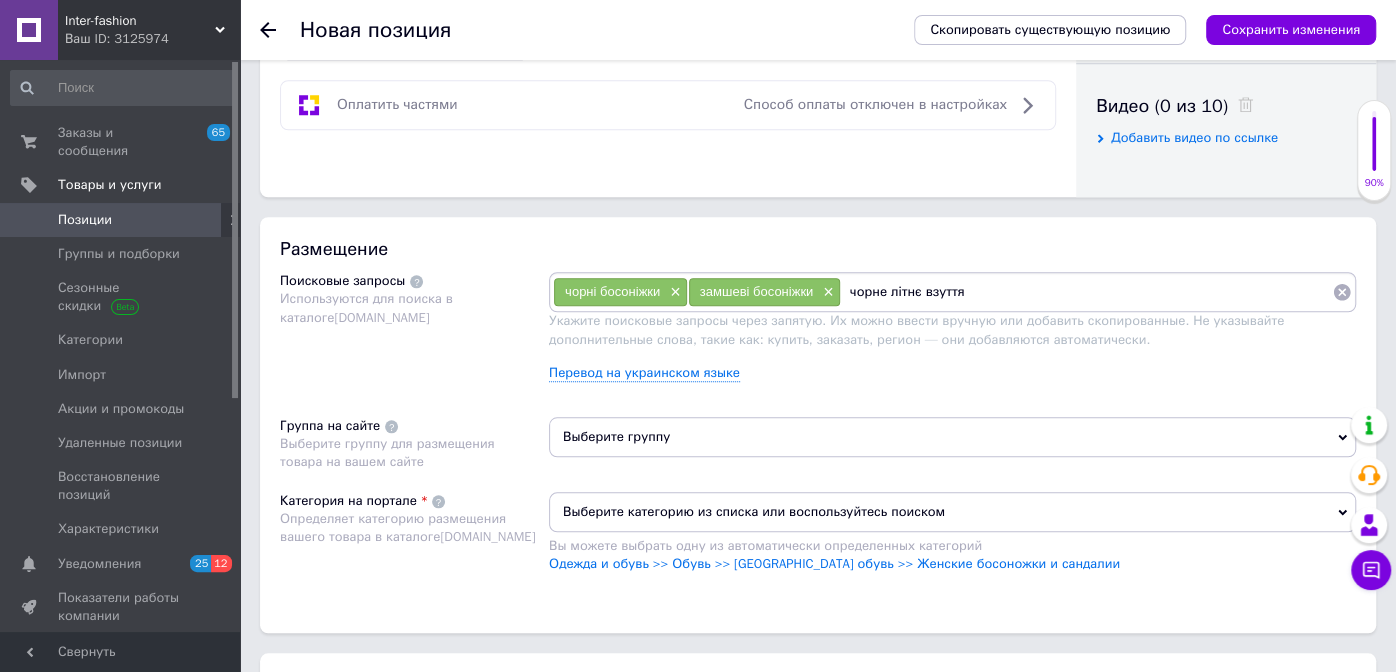 type 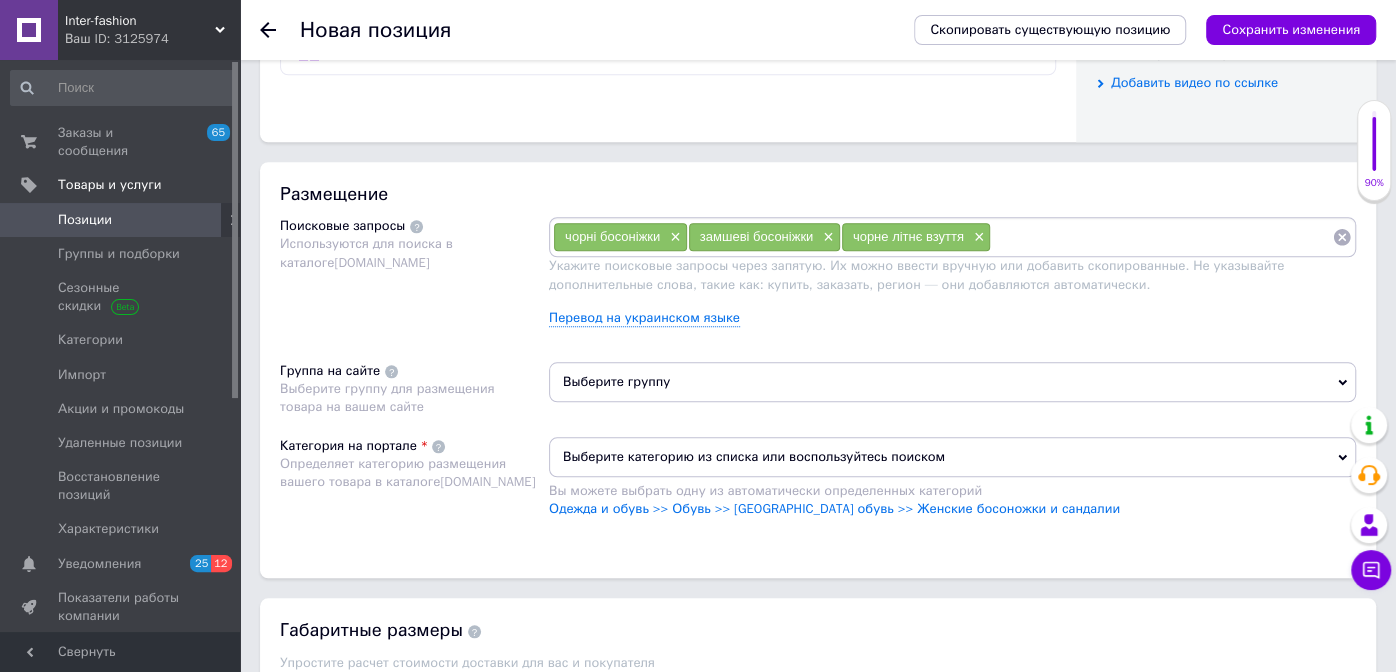 scroll, scrollTop: 1100, scrollLeft: 0, axis: vertical 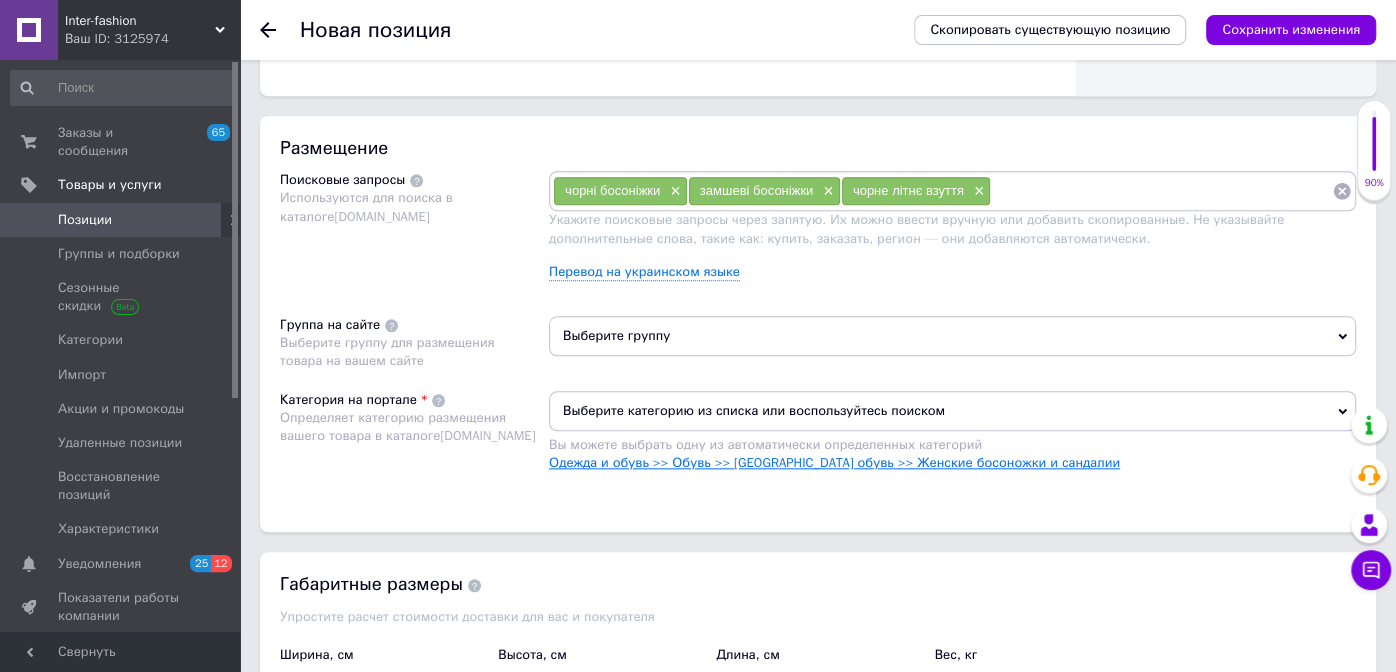 click on "Одежда и обувь >> Обувь >> [GEOGRAPHIC_DATA] обувь >> Женские босоножки и сандалии" at bounding box center (834, 462) 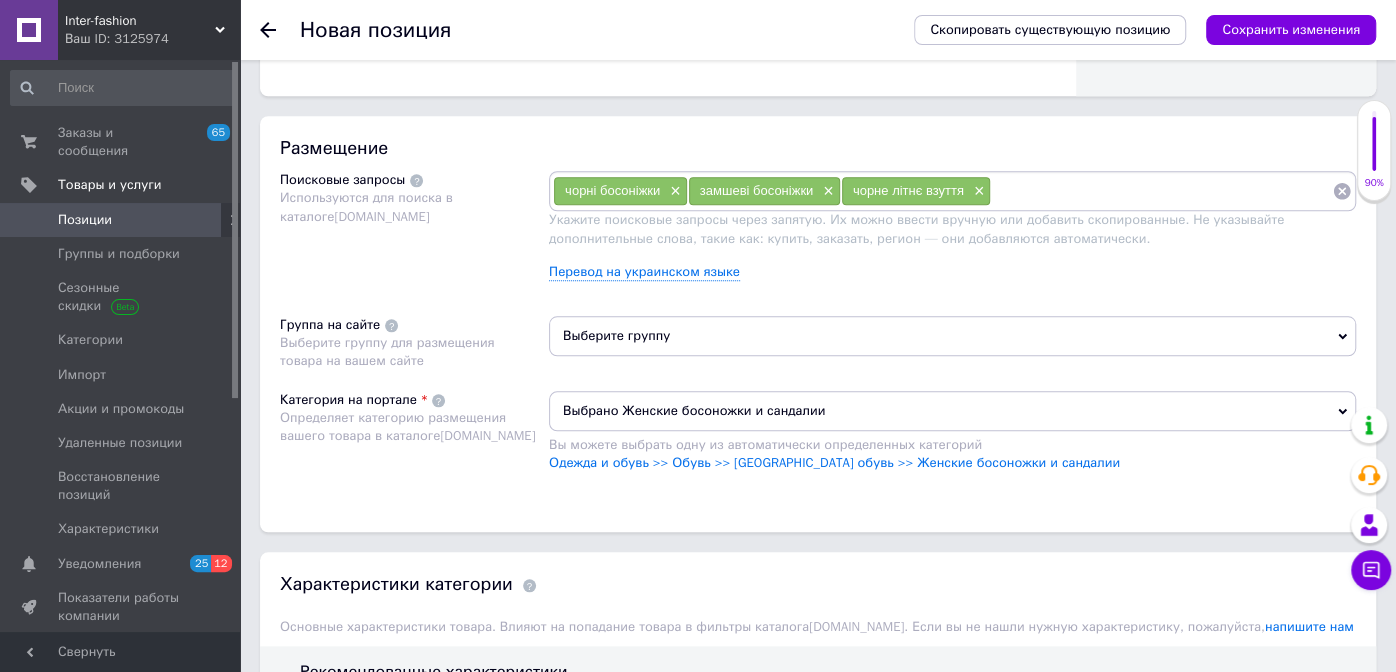 click on "Выберите группу" at bounding box center (952, 336) 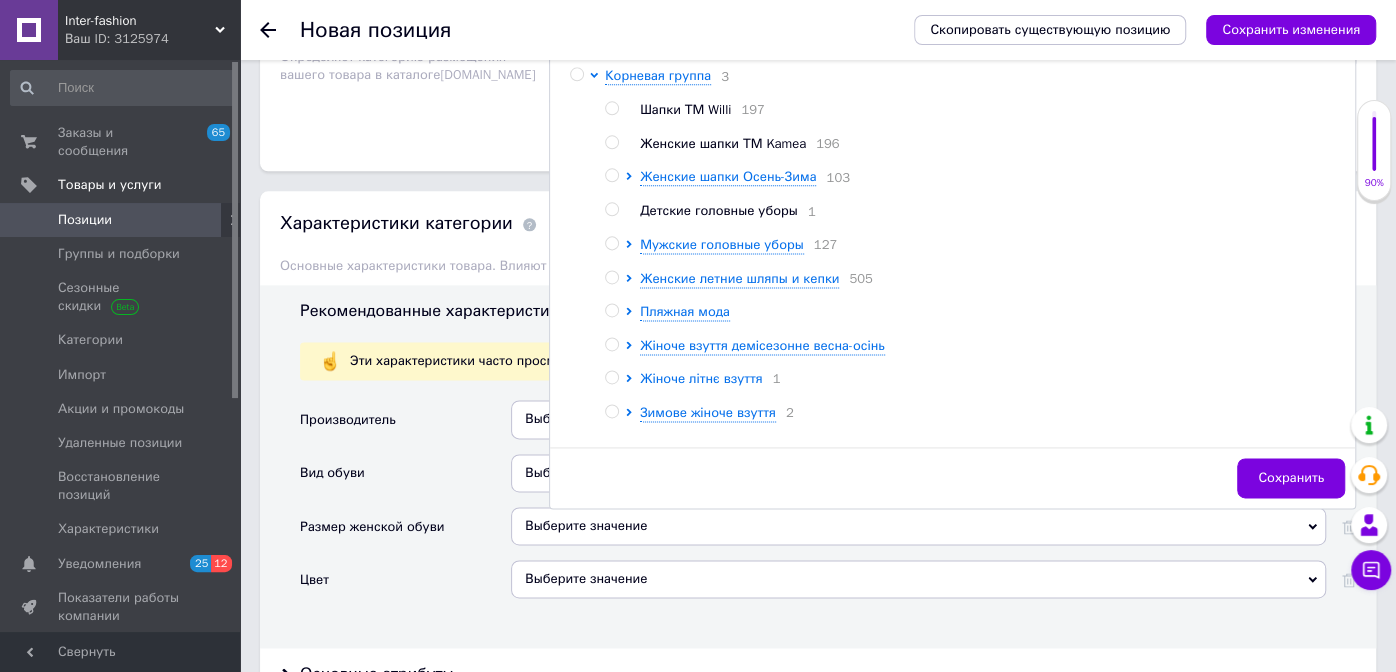 scroll, scrollTop: 1499, scrollLeft: 0, axis: vertical 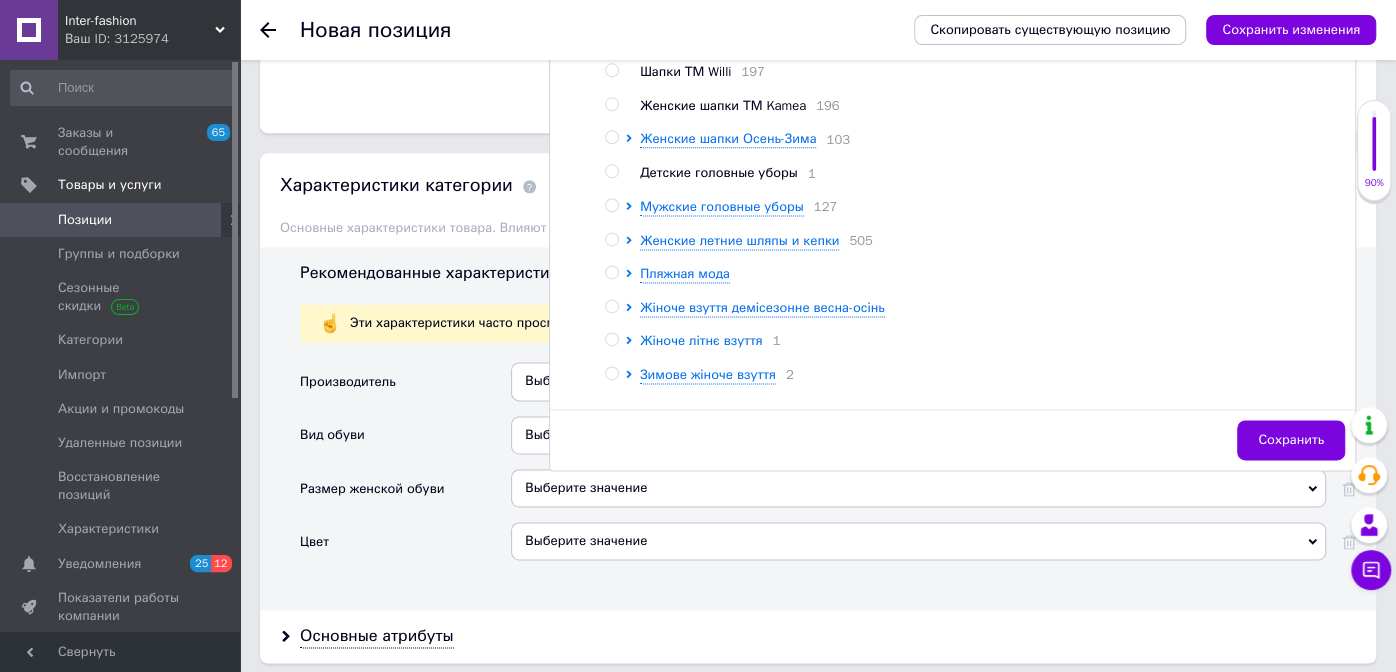 click 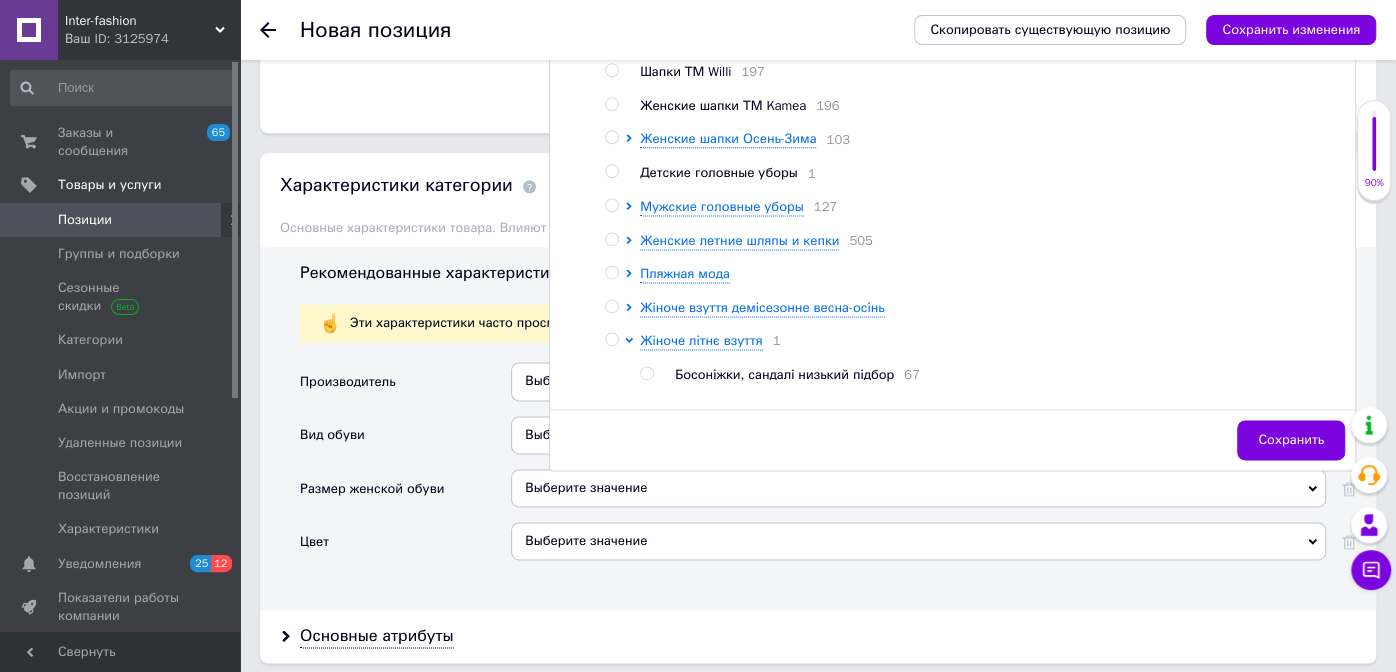 click on "Босоніжки, сандалі низький підбор" at bounding box center [784, 374] 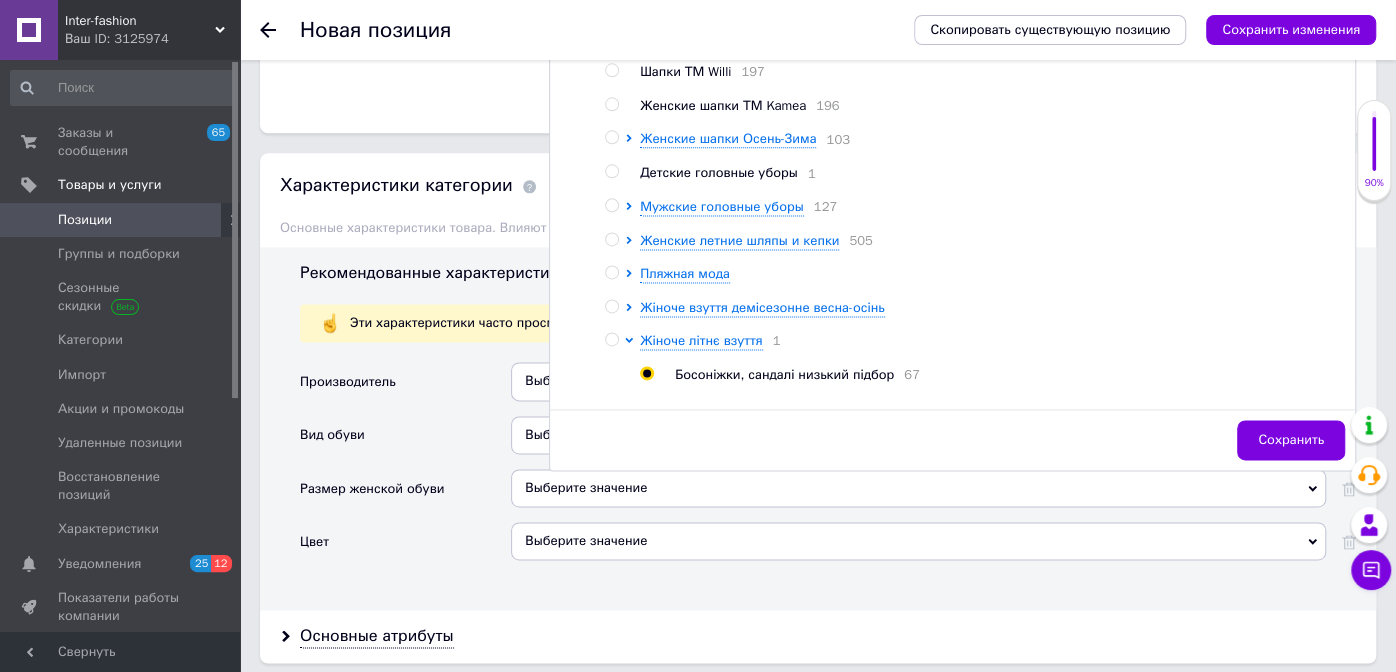 radio on "true" 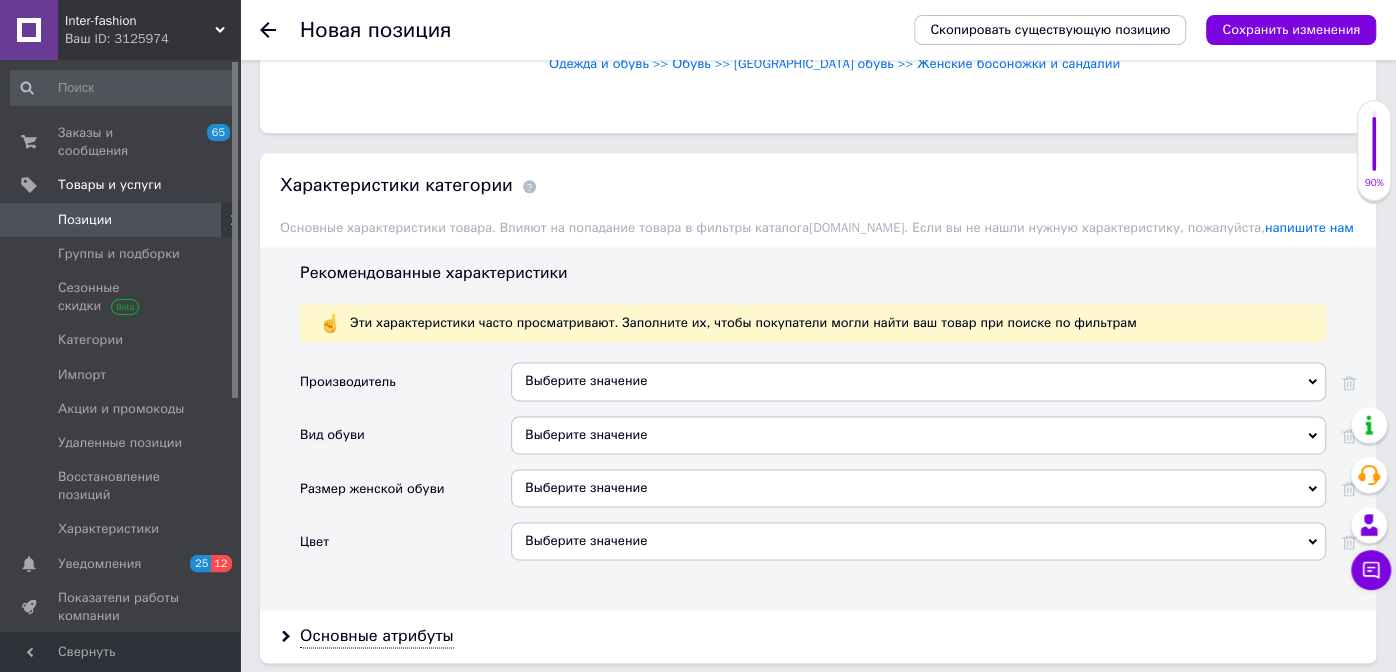 scroll, scrollTop: 1600, scrollLeft: 0, axis: vertical 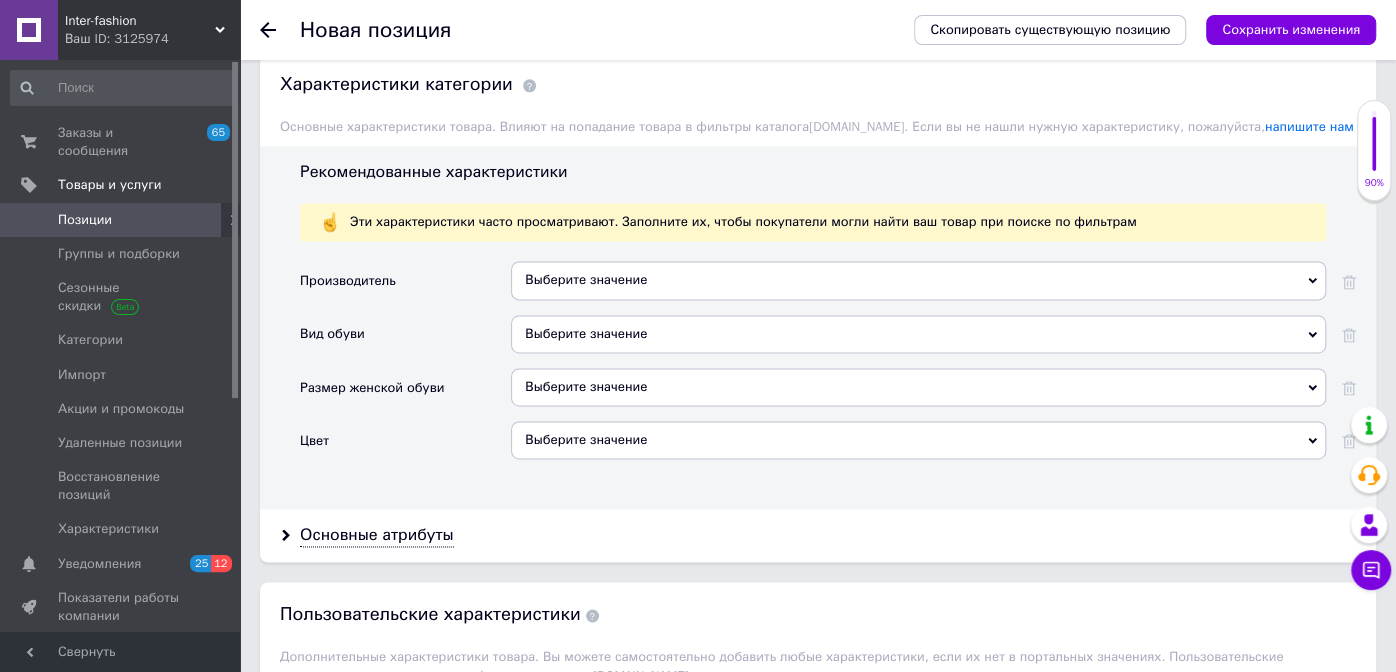 click on "Выберите значение" at bounding box center (918, 440) 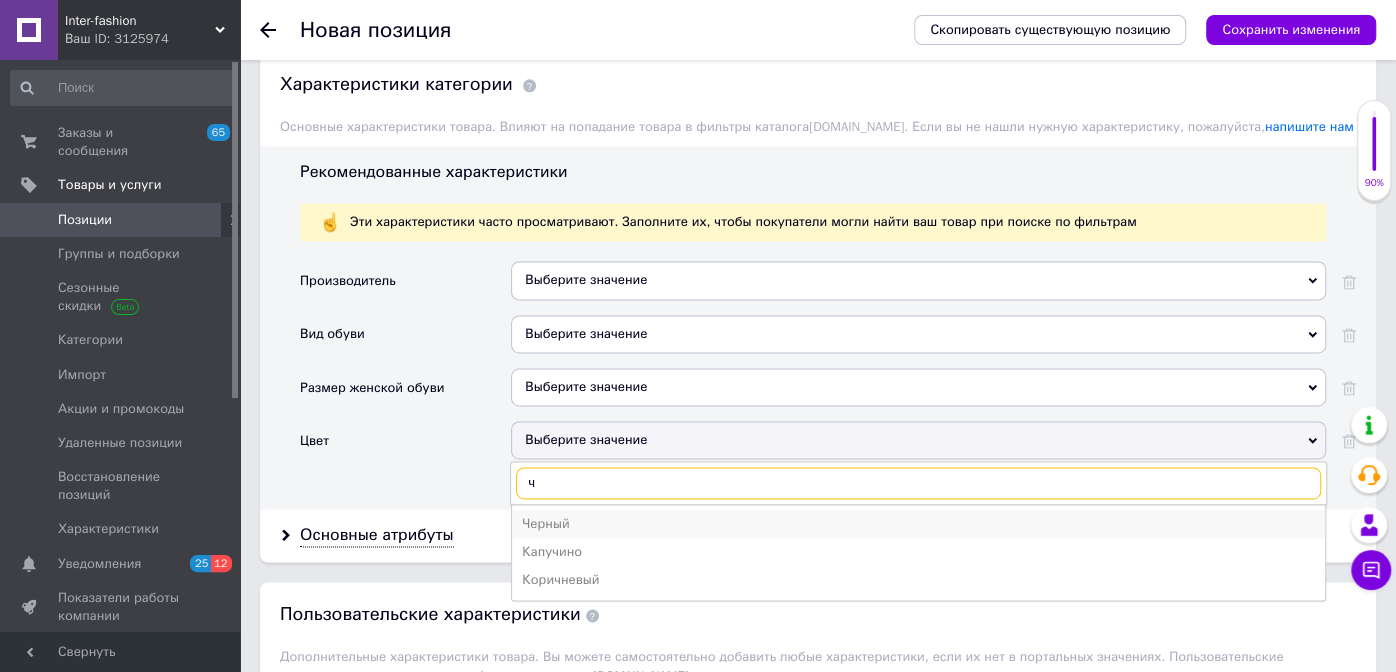 type on "ч" 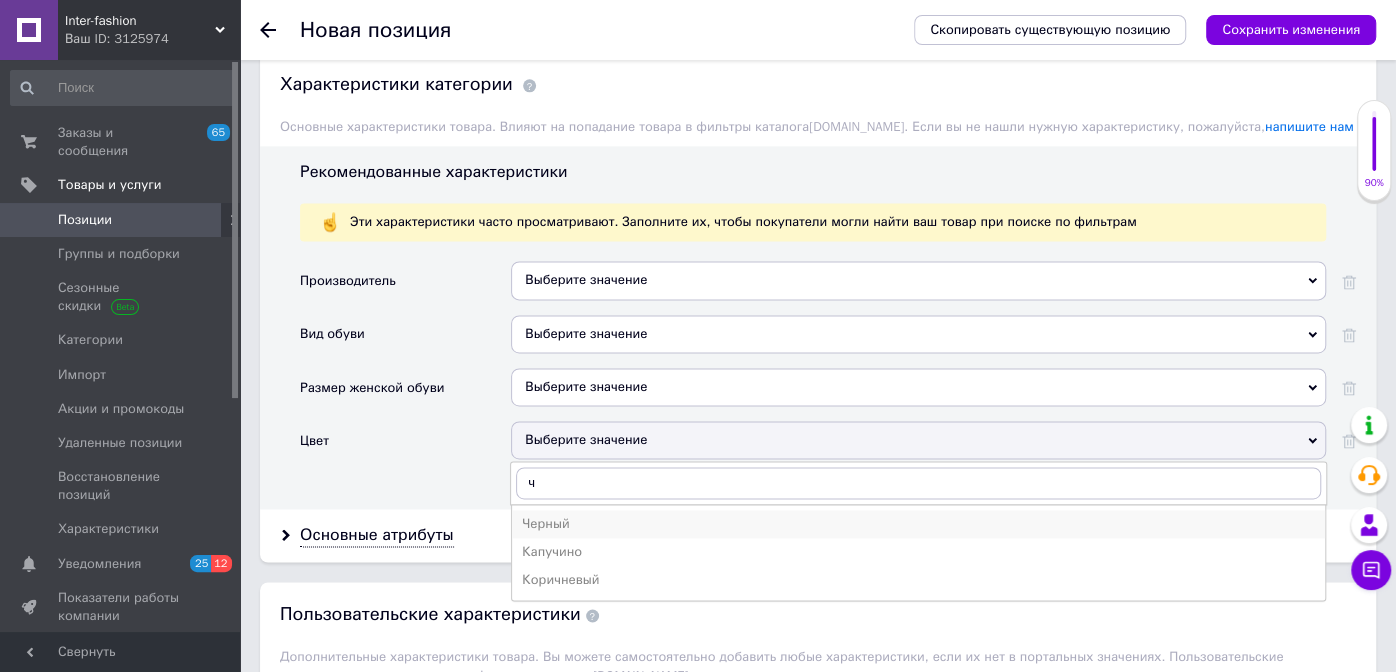 click on "Черный" at bounding box center [918, 524] 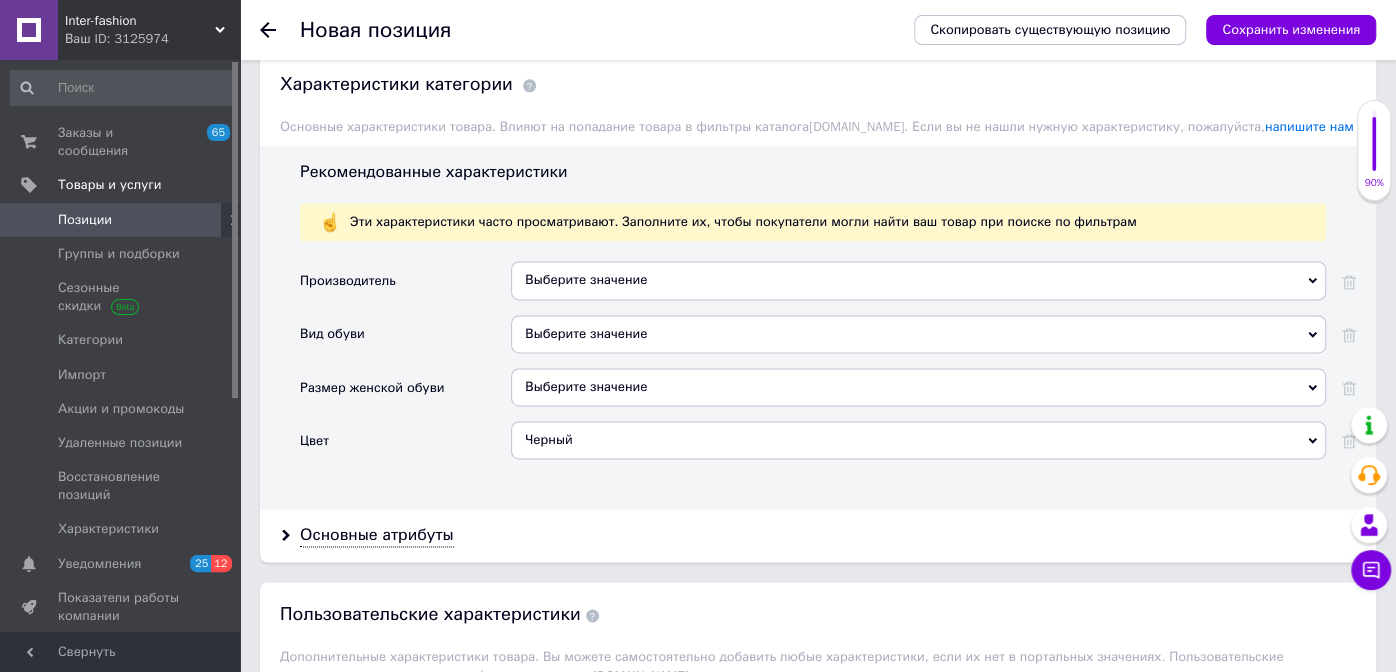 click on "Выберите значение" at bounding box center (918, 334) 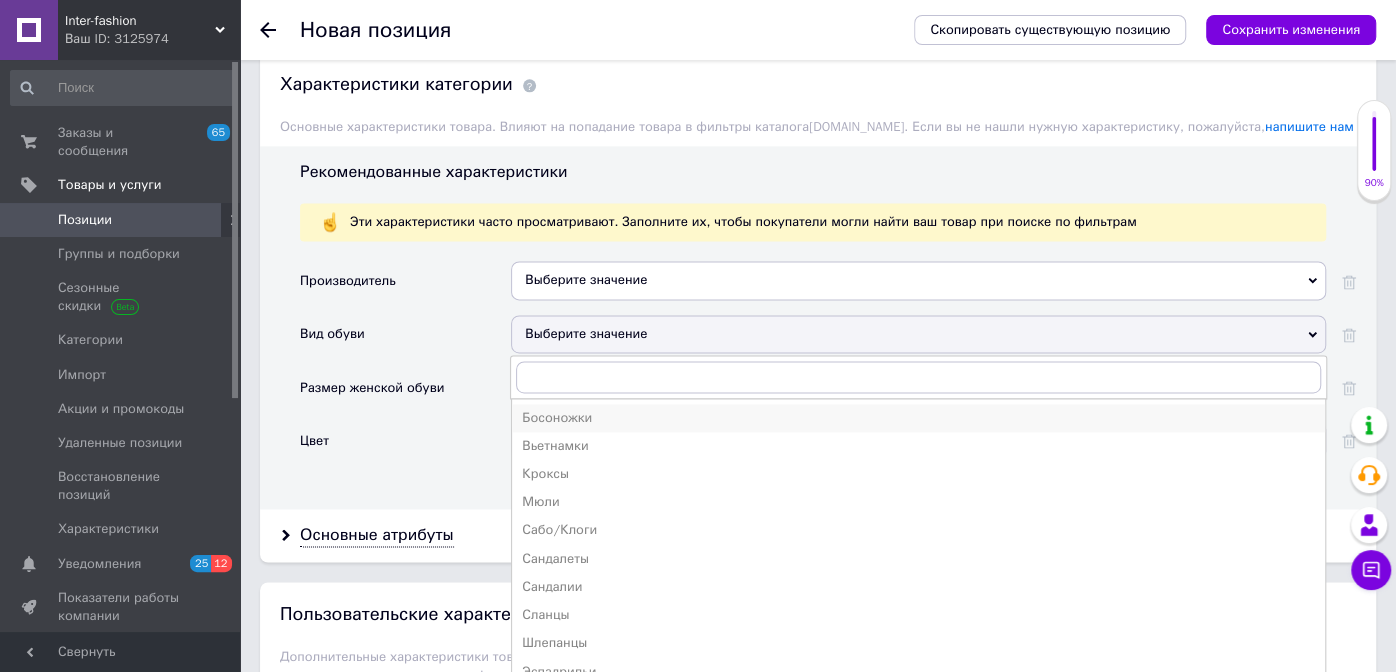 click on "Босоножки" at bounding box center [918, 418] 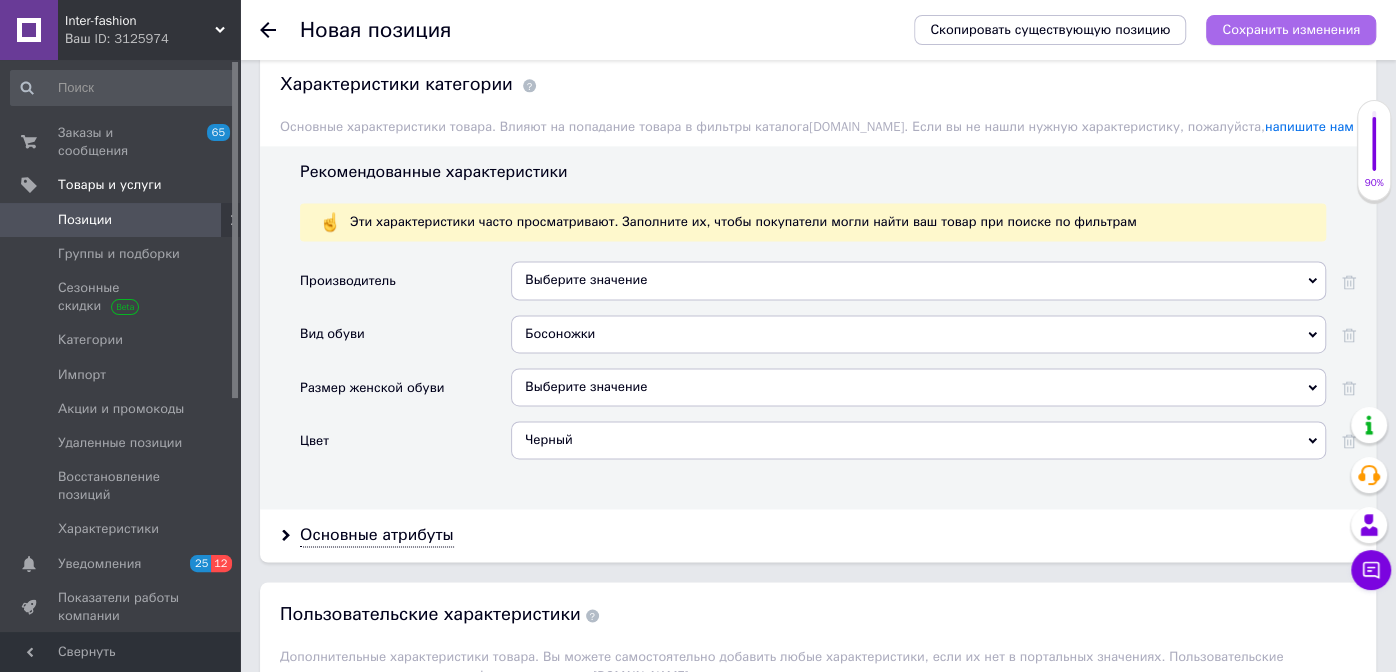 click on "Сохранить изменения" at bounding box center [1291, 29] 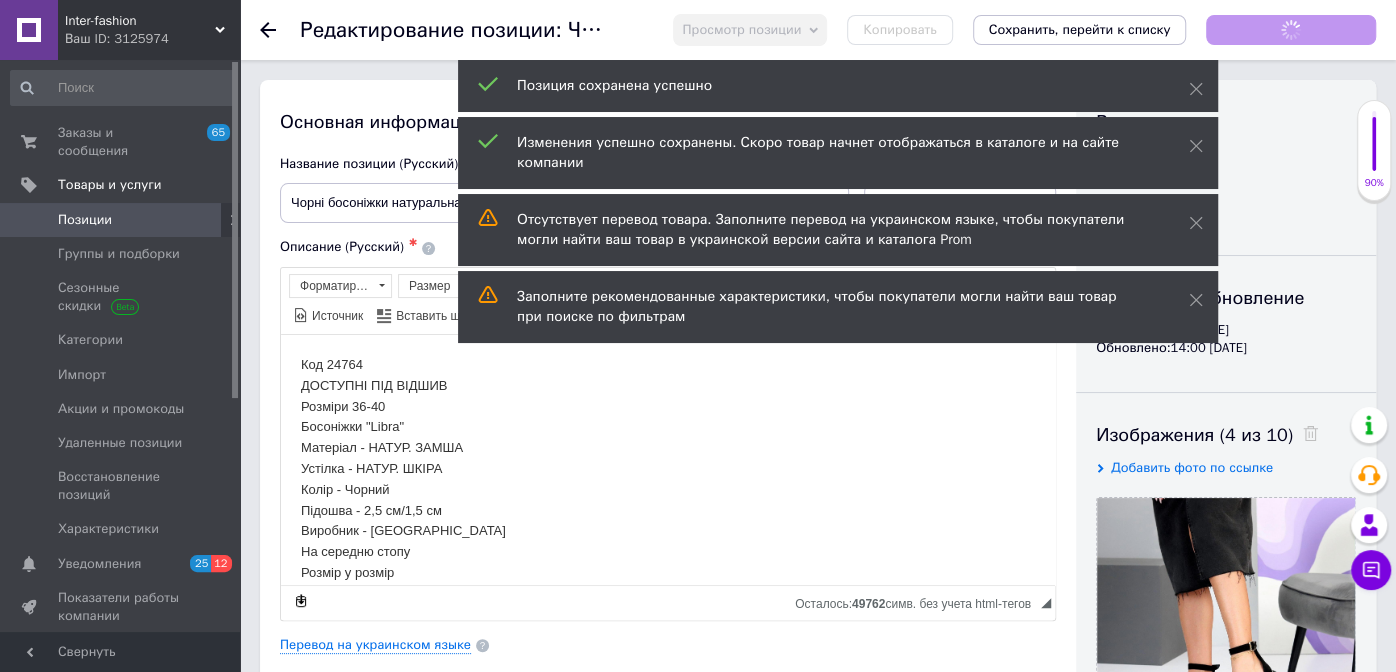 scroll, scrollTop: 0, scrollLeft: 0, axis: both 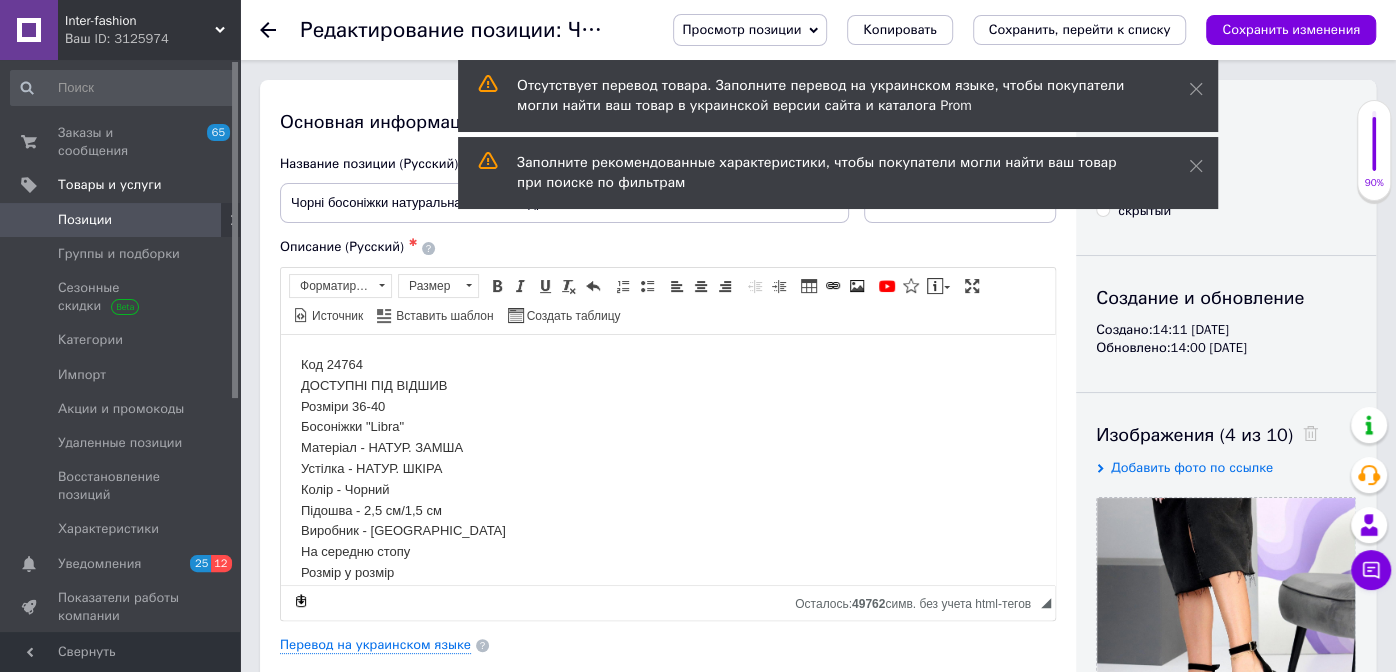 click on "Позиции" at bounding box center (85, 220) 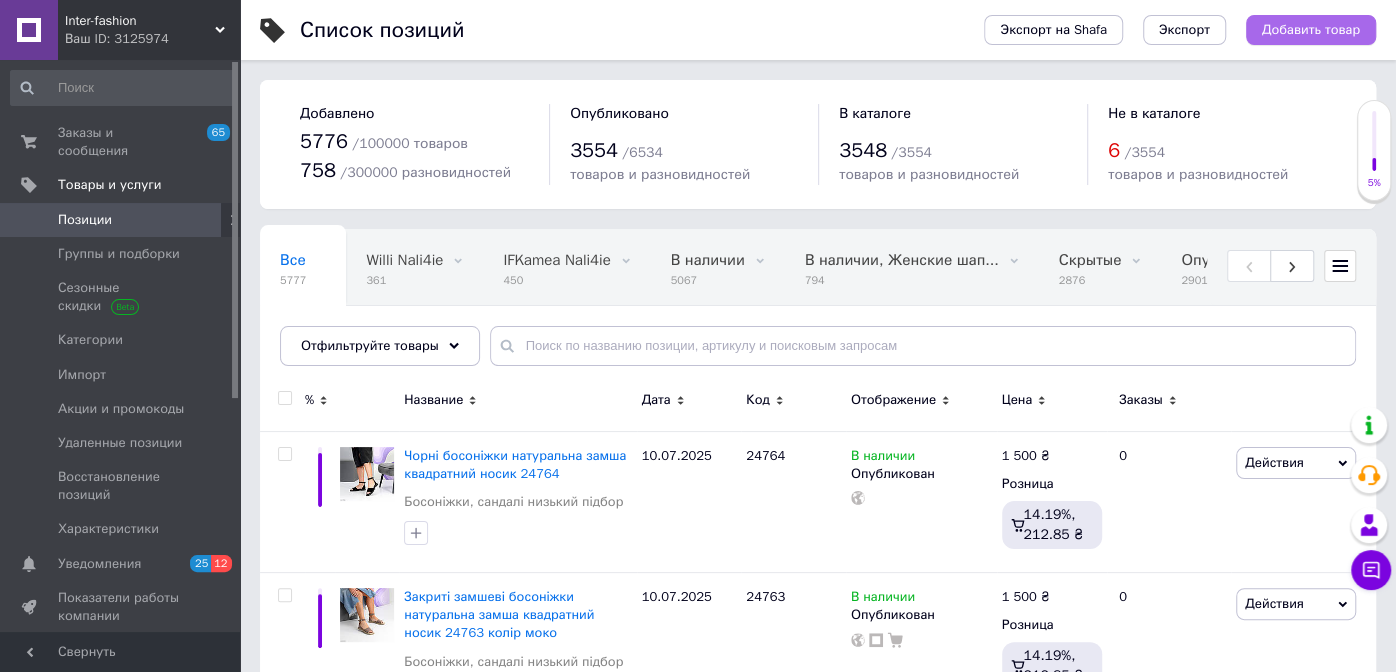 click on "Добавить товар" at bounding box center (1311, 30) 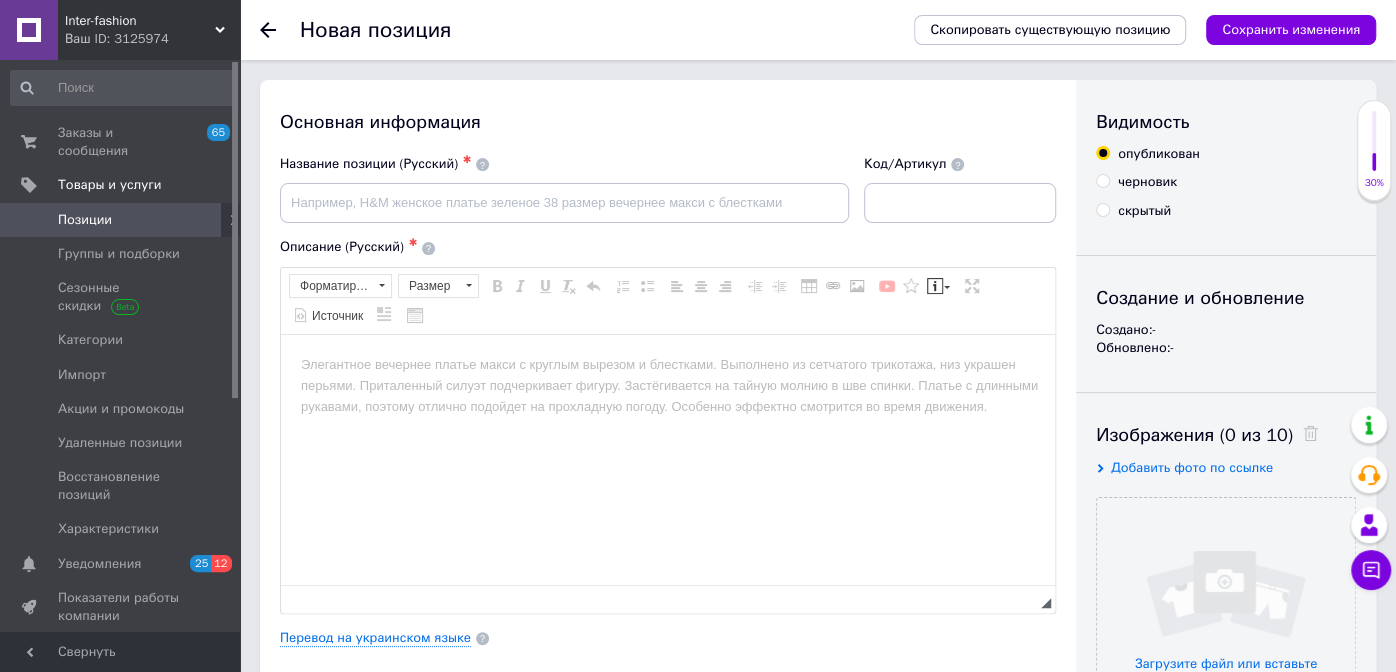 scroll, scrollTop: 0, scrollLeft: 0, axis: both 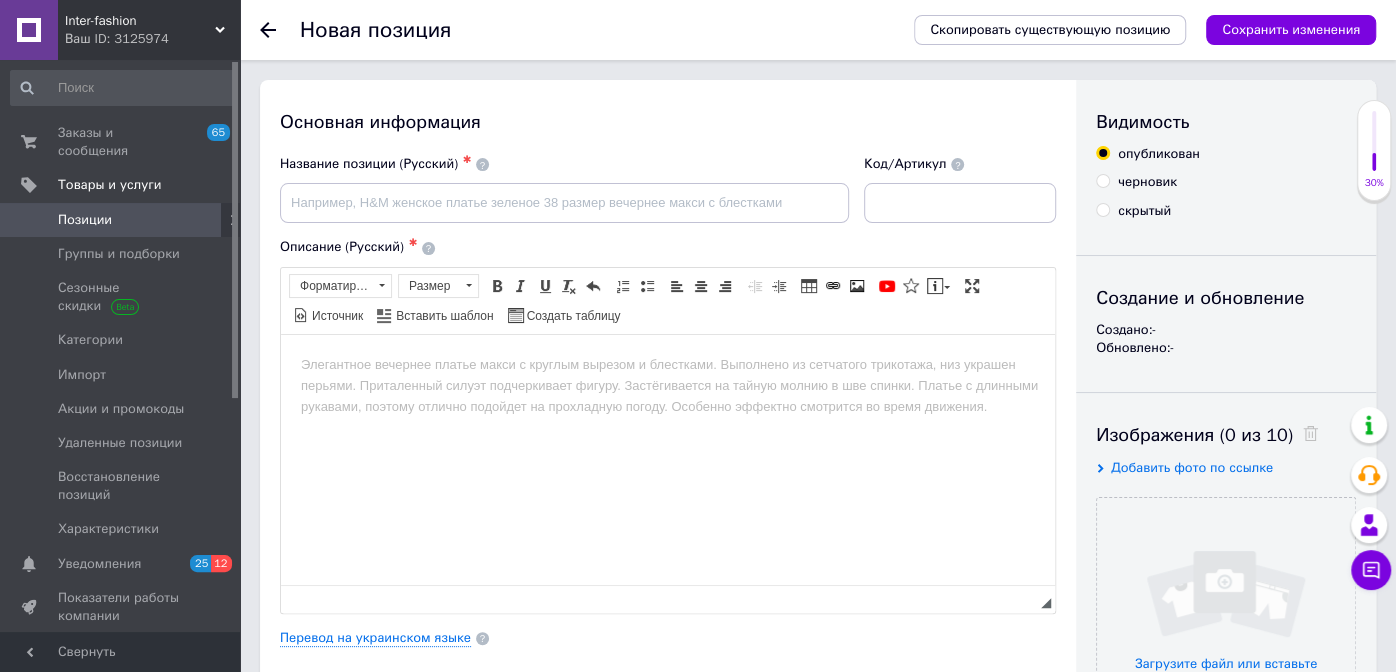click at bounding box center (668, 364) 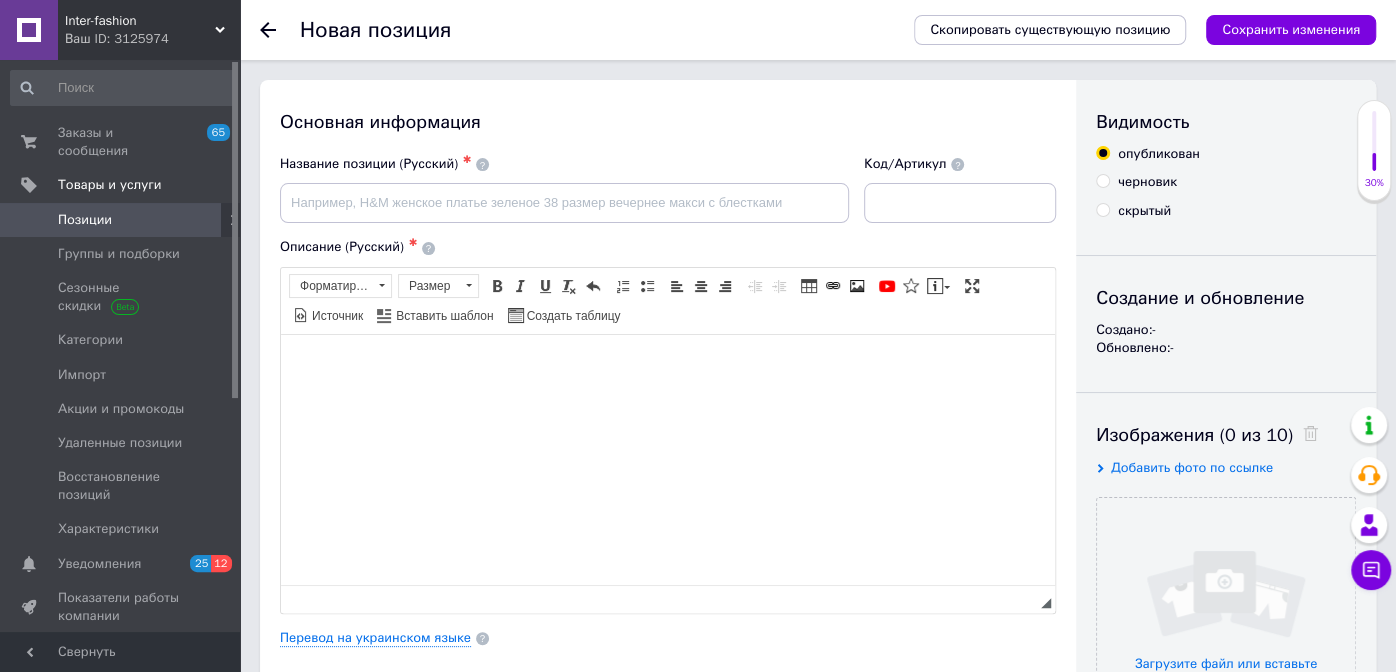 paste 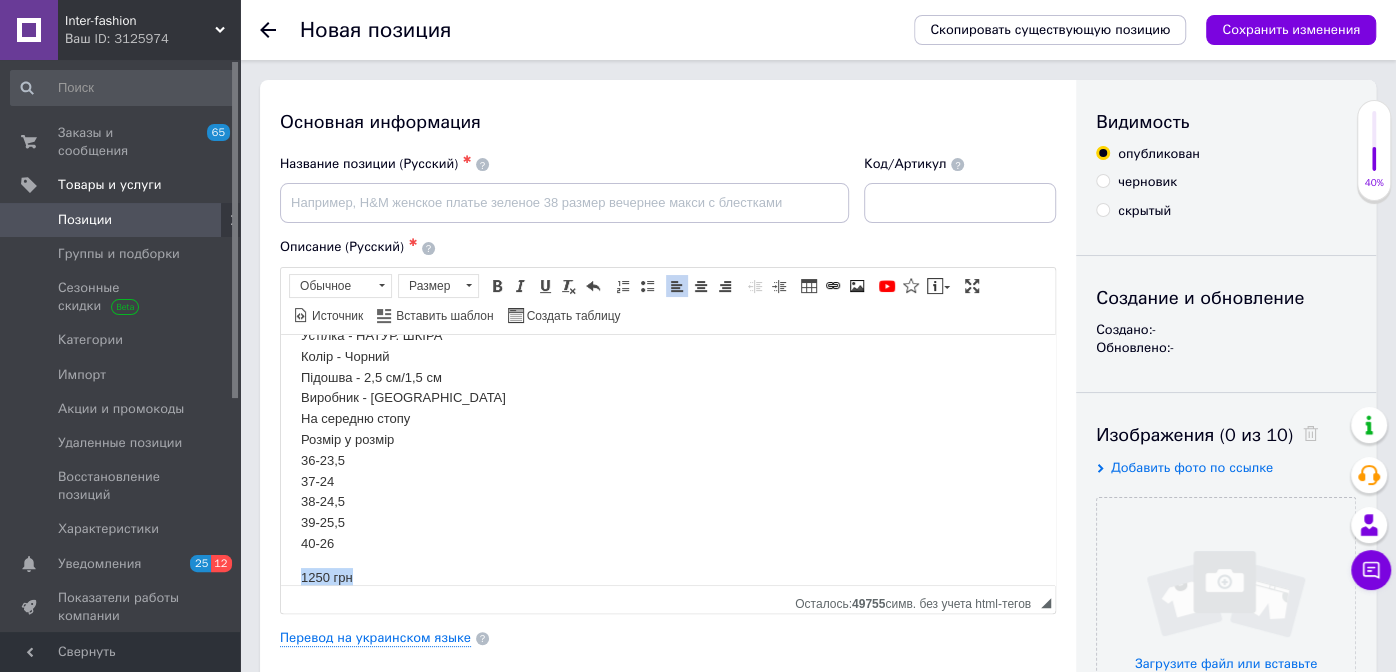 scroll, scrollTop: 156, scrollLeft: 0, axis: vertical 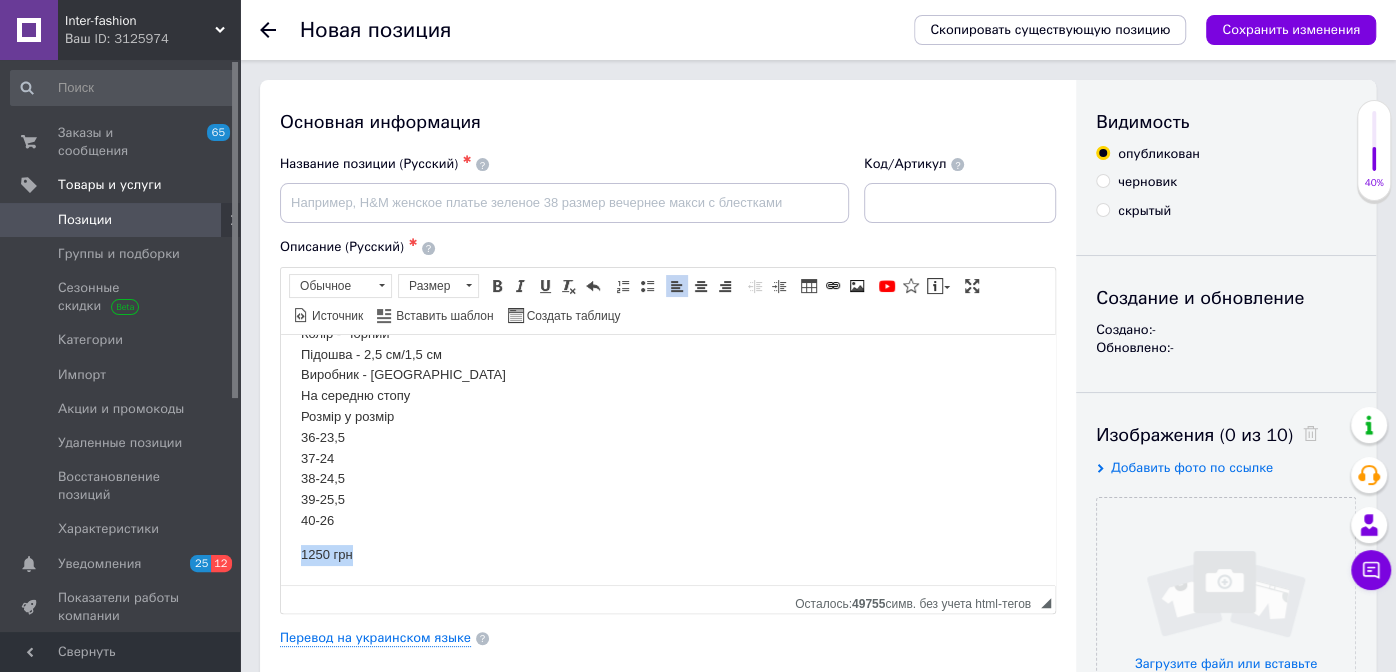 drag, startPoint x: 325, startPoint y: 578, endPoint x: 280, endPoint y: 579, distance: 45.01111 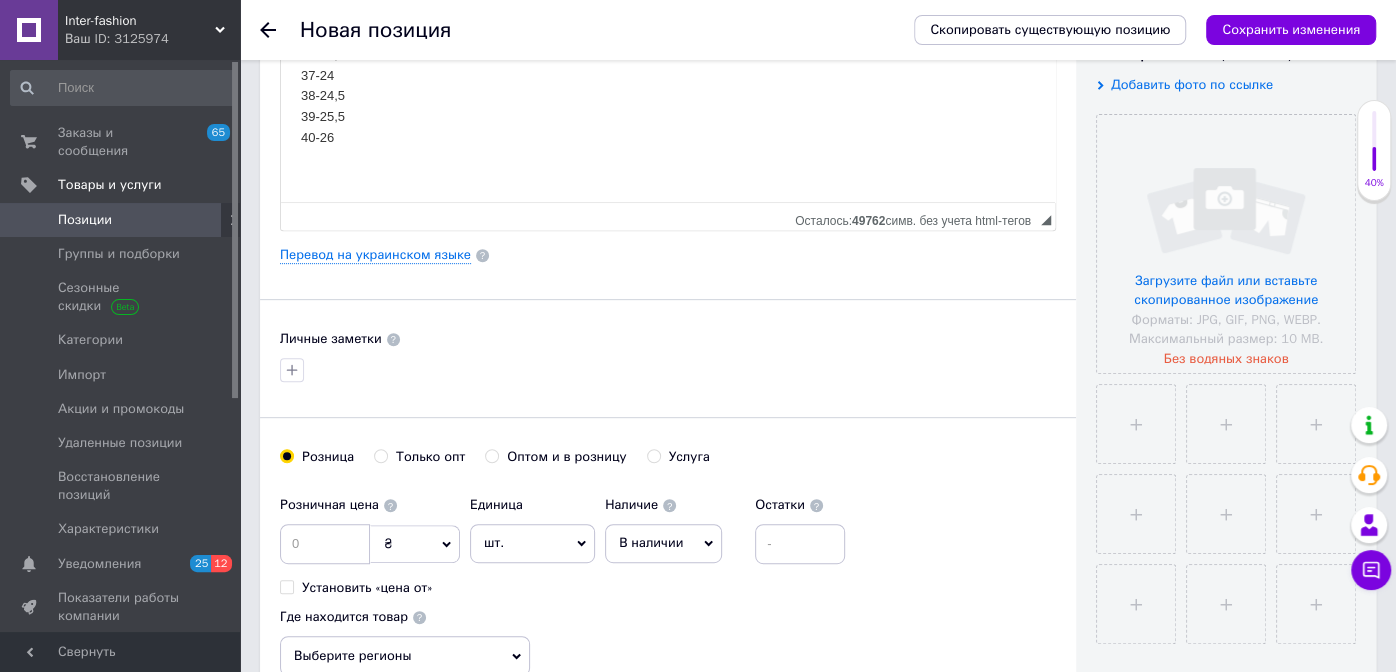 scroll, scrollTop: 400, scrollLeft: 0, axis: vertical 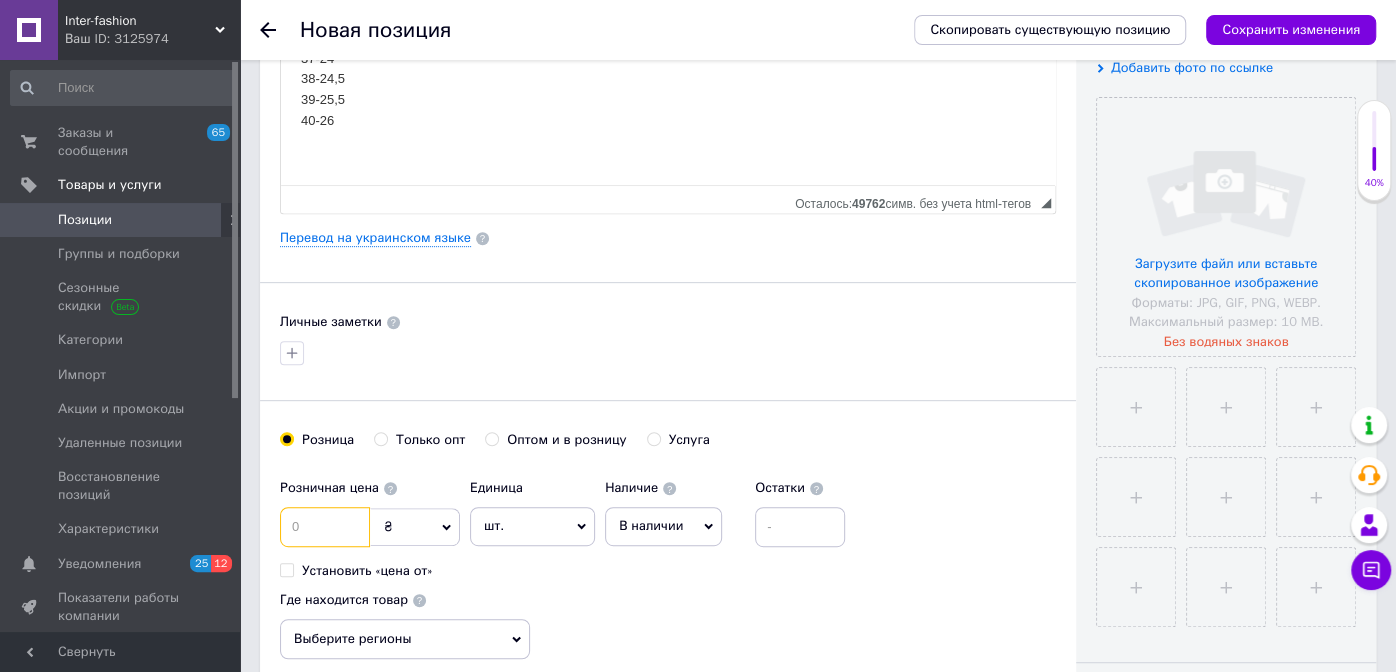 click at bounding box center (325, 527) 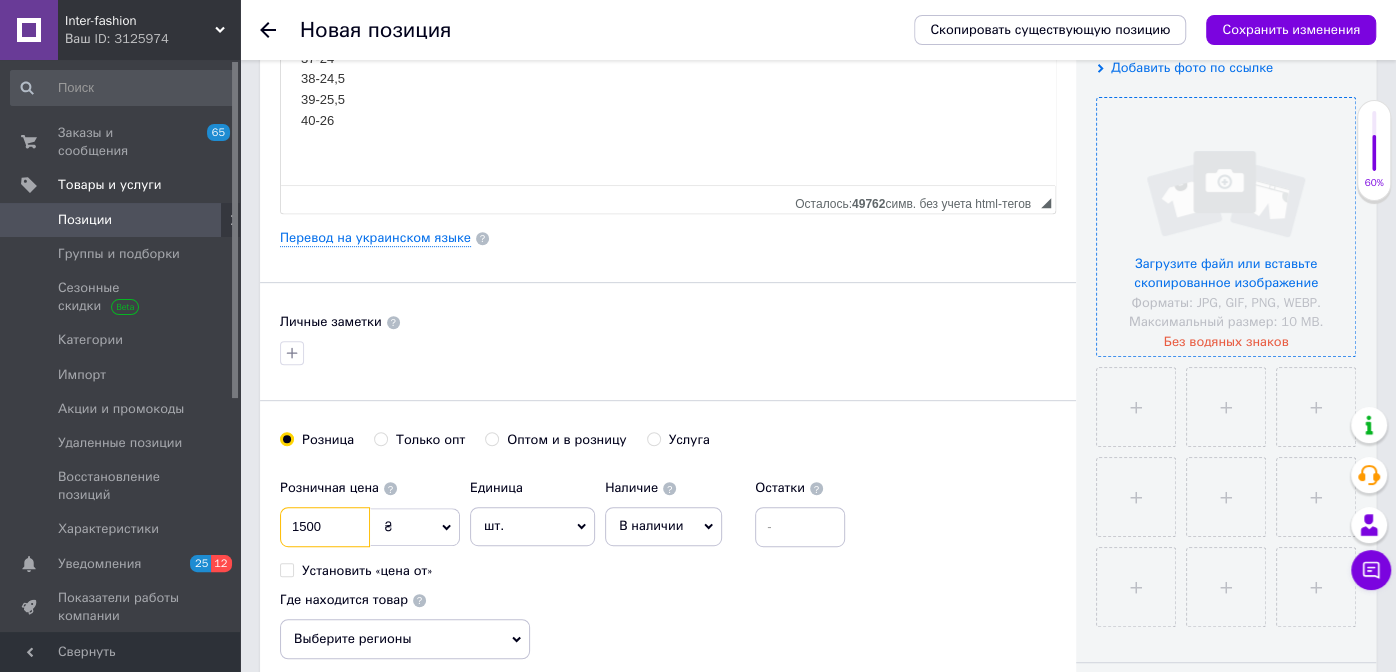type on "1500" 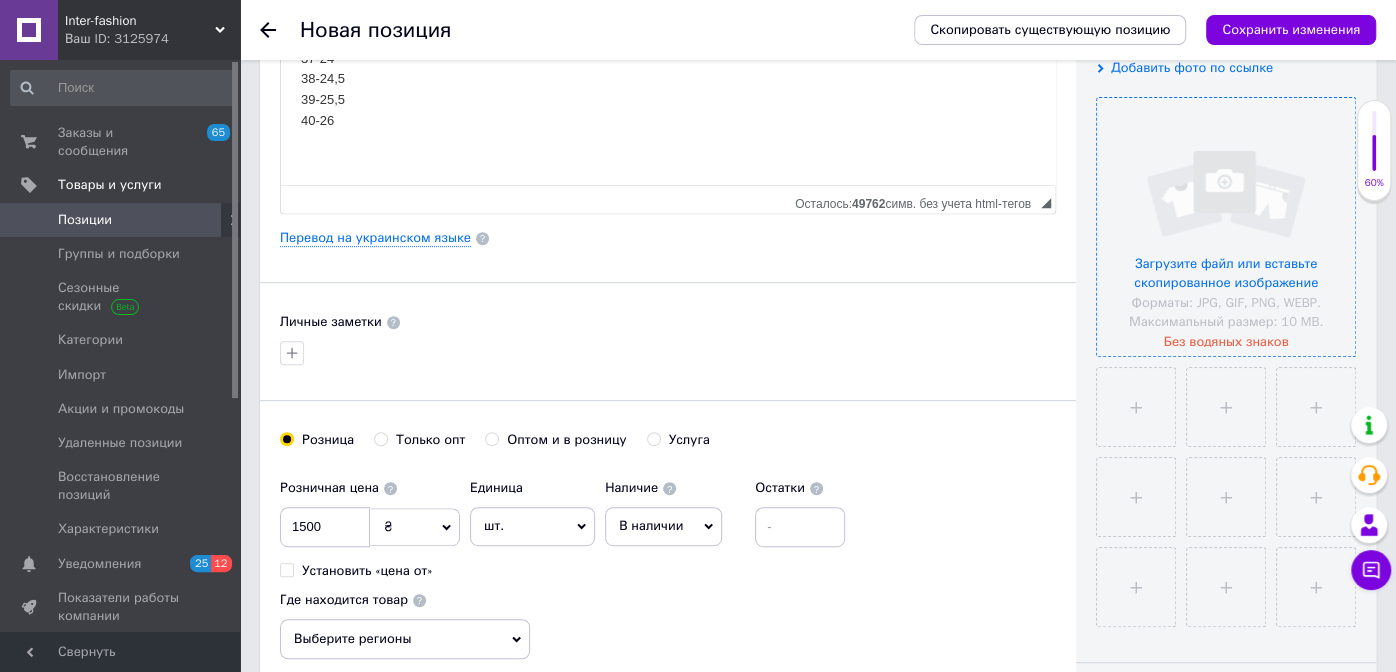 click at bounding box center [1226, 227] 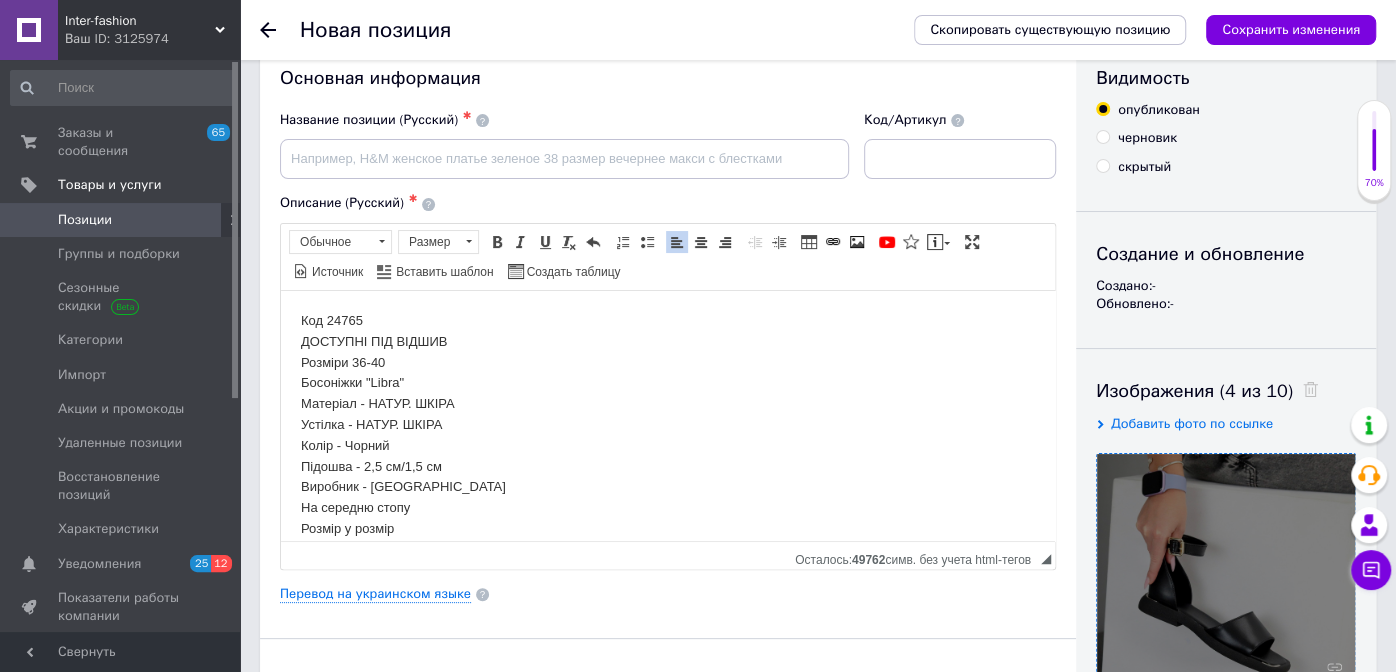 scroll, scrollTop: 0, scrollLeft: 0, axis: both 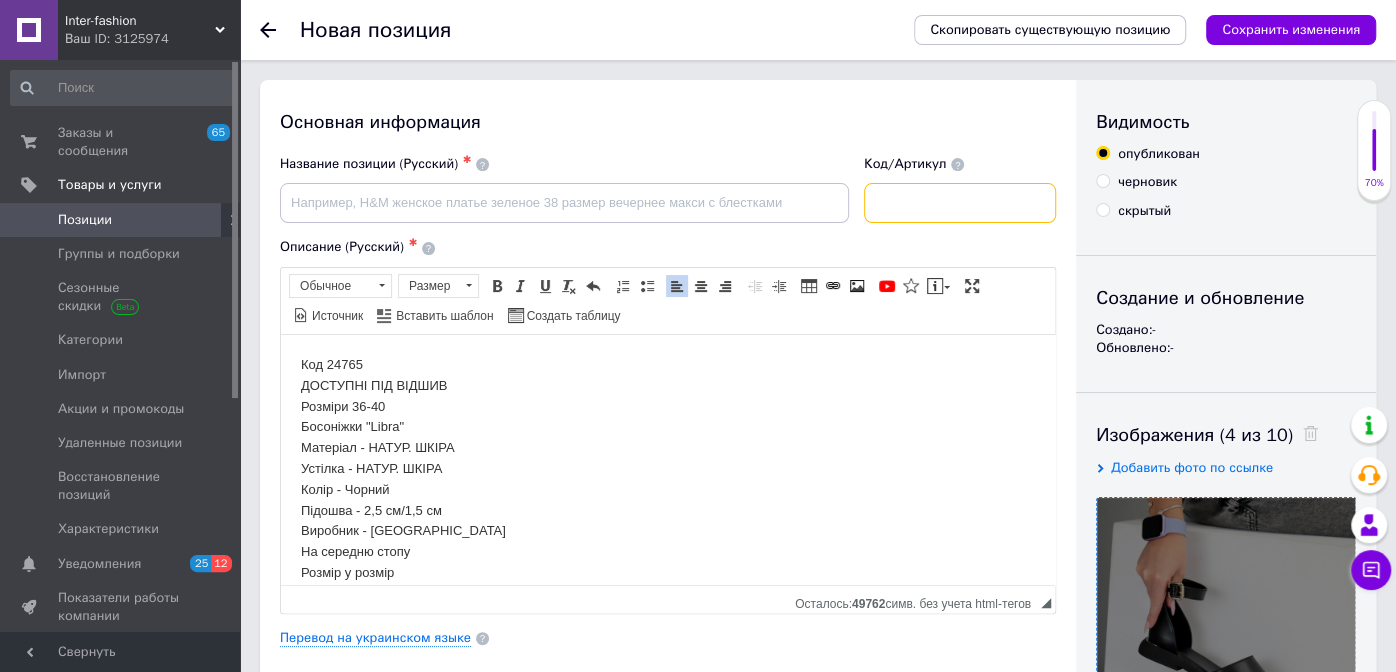 click at bounding box center (960, 203) 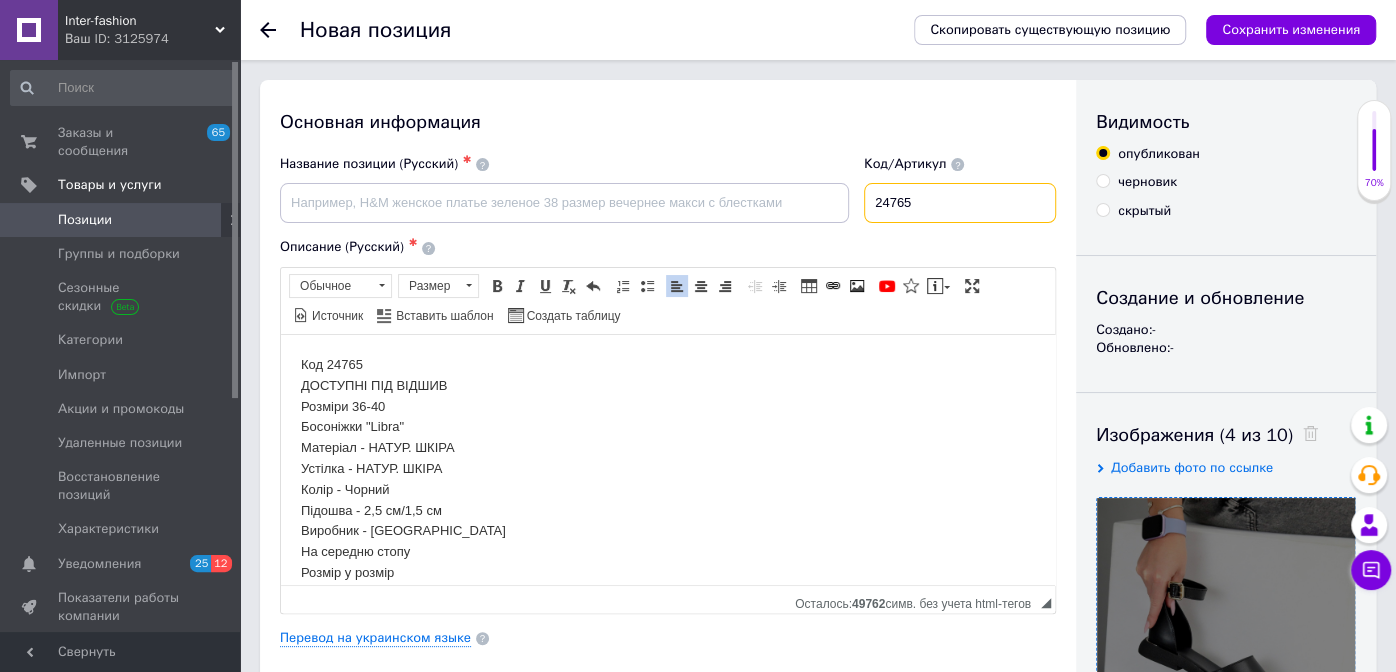 type on "24765" 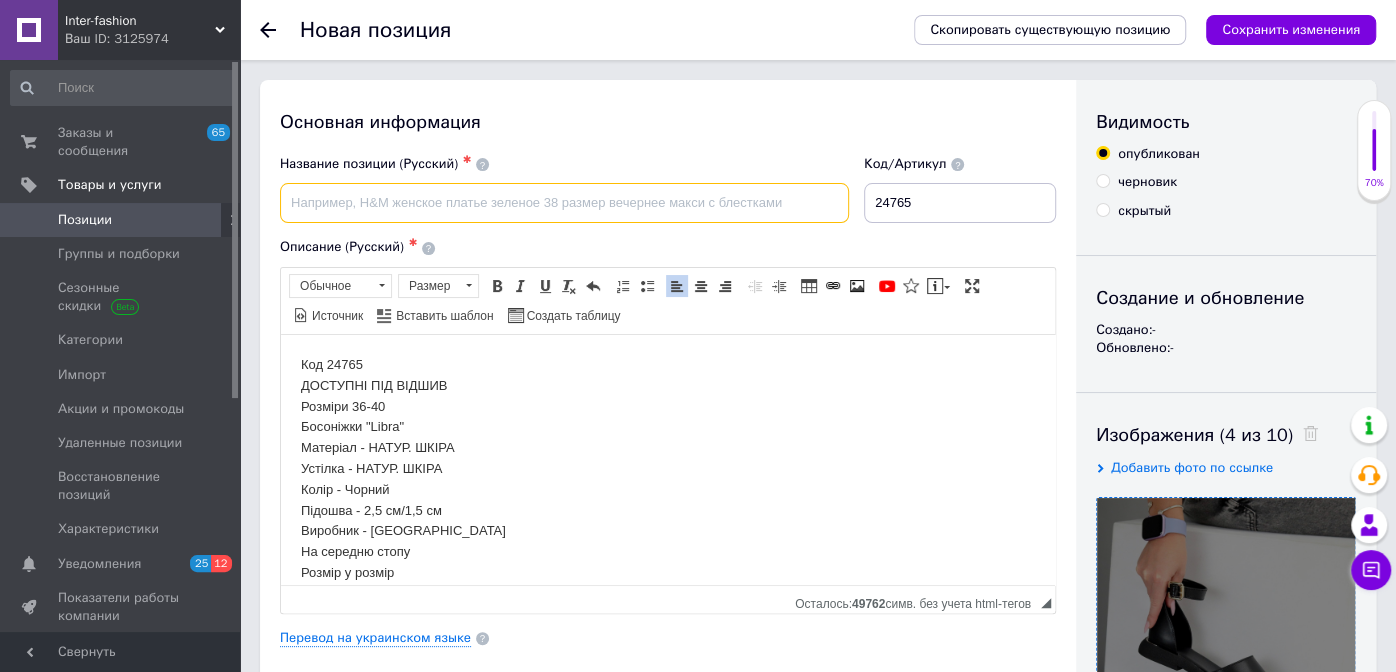 click at bounding box center (564, 203) 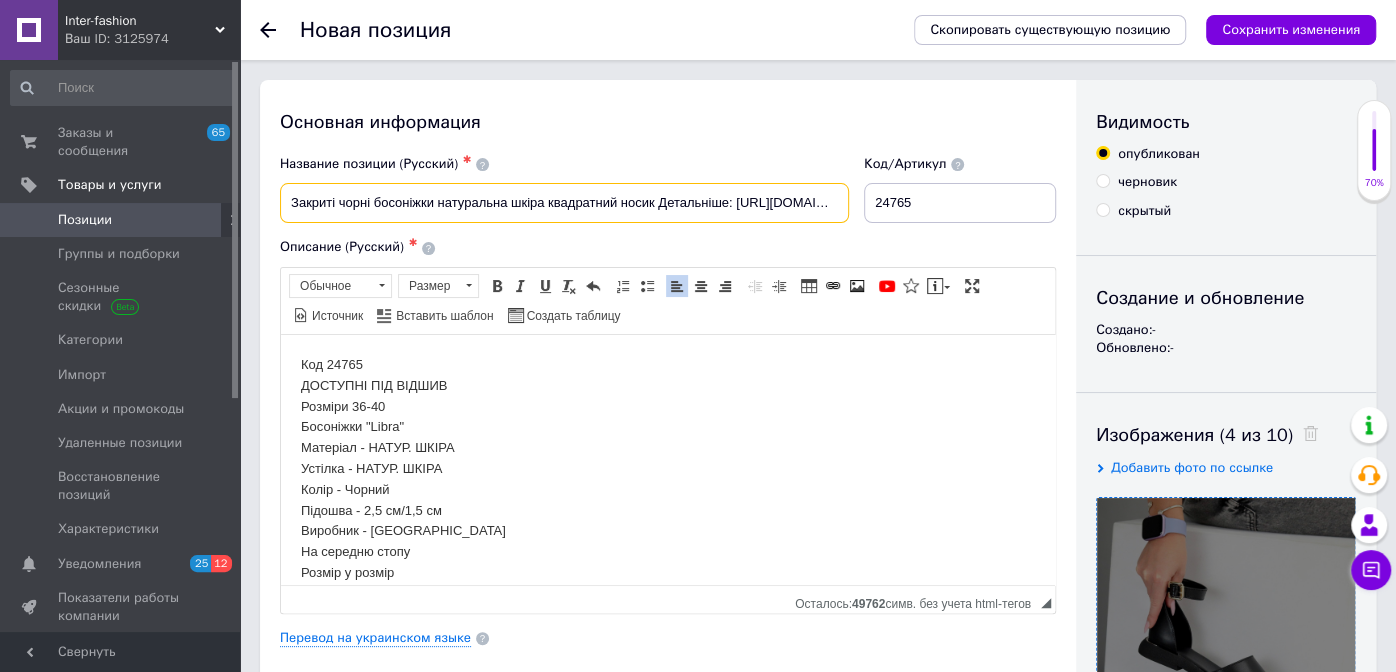 scroll, scrollTop: 0, scrollLeft: 138, axis: horizontal 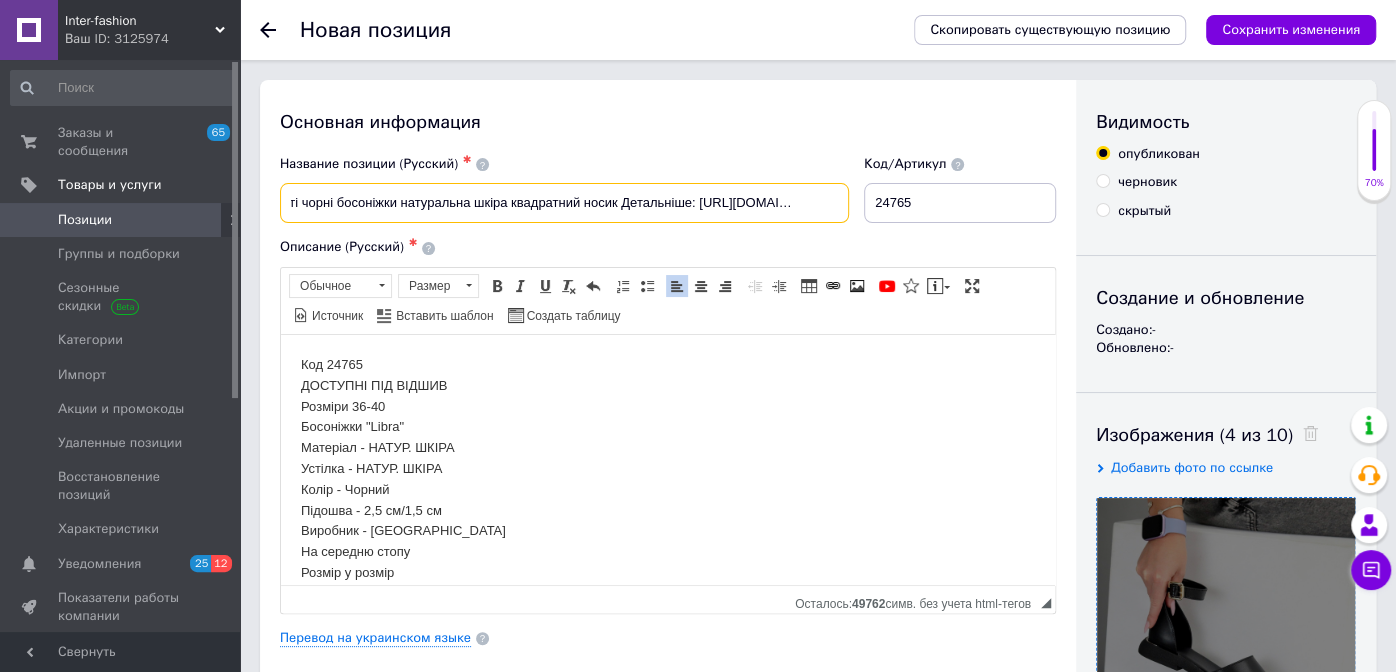 drag, startPoint x: 518, startPoint y: 198, endPoint x: 894, endPoint y: 199, distance: 376.00134 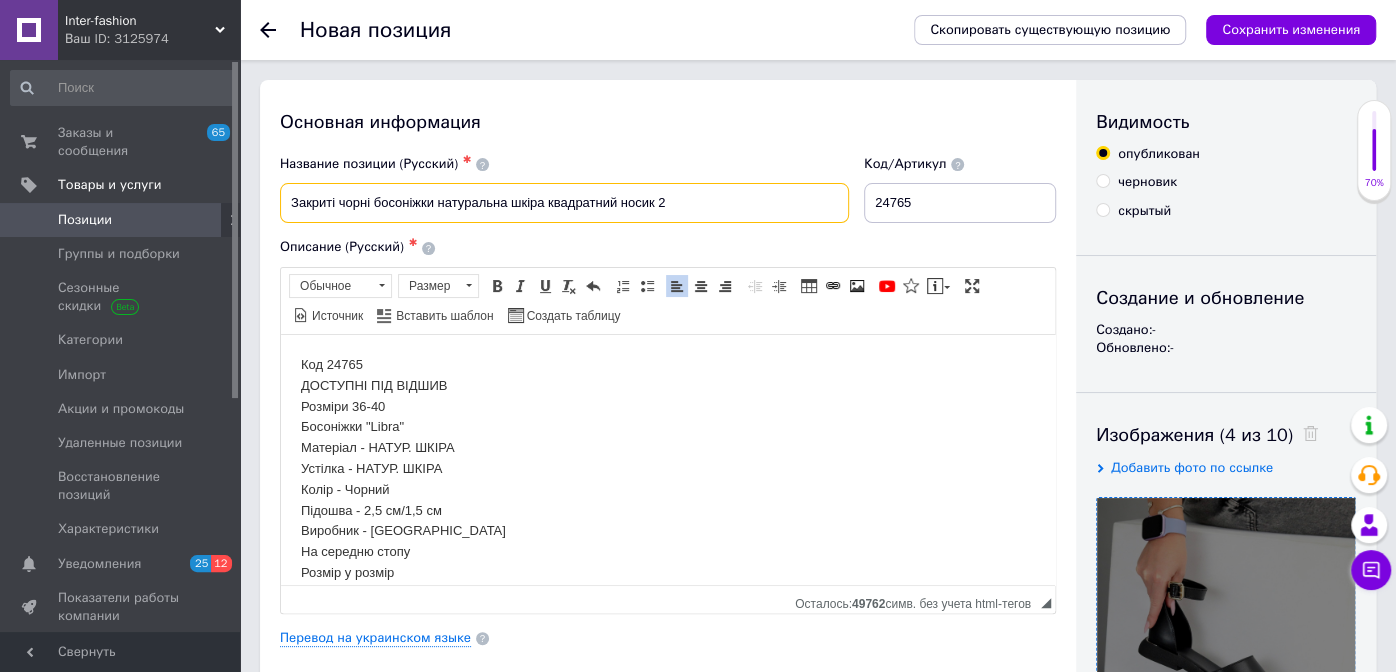 scroll, scrollTop: 0, scrollLeft: 0, axis: both 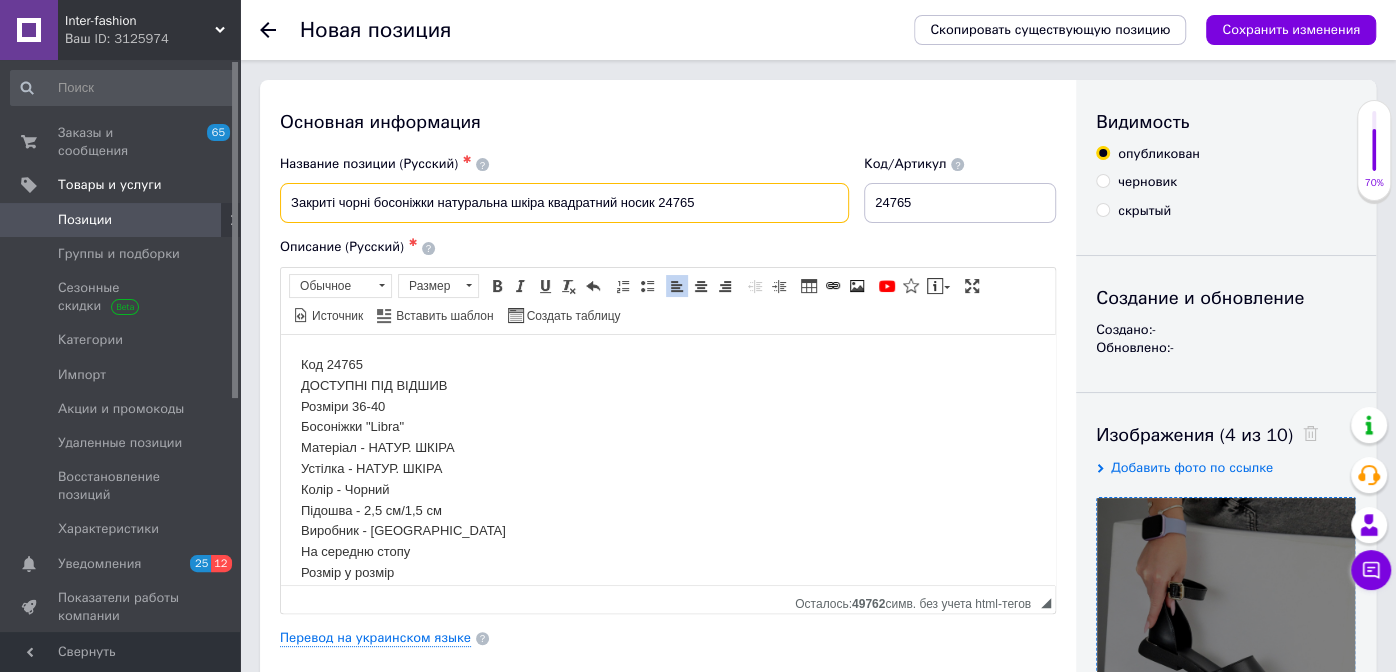 drag, startPoint x: 348, startPoint y: 200, endPoint x: 238, endPoint y: 200, distance: 110 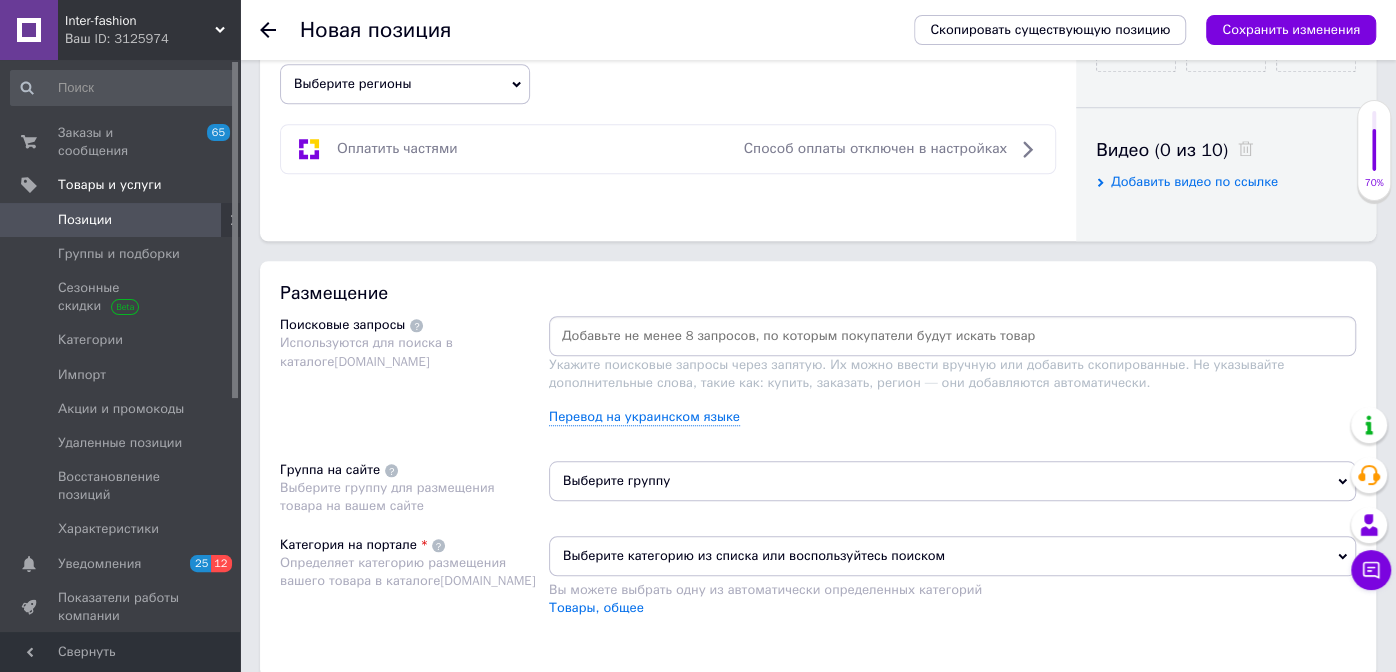 scroll, scrollTop: 999, scrollLeft: 0, axis: vertical 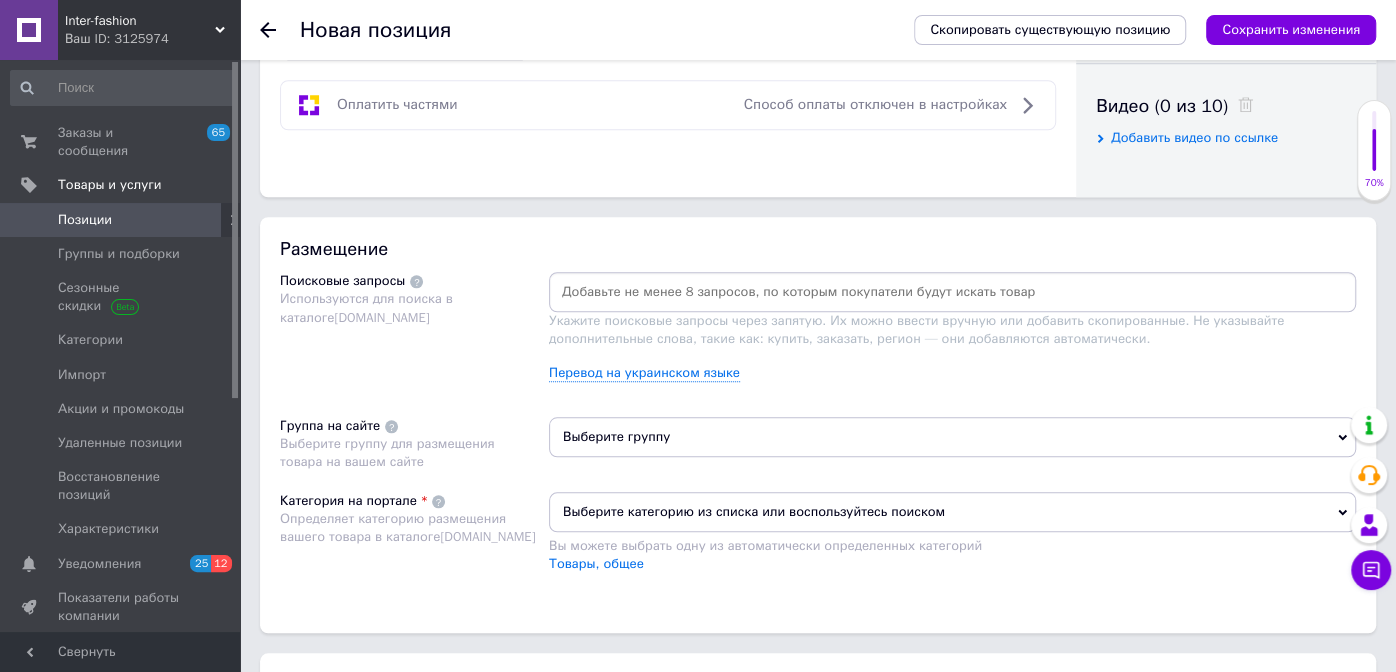type on "Чорні босоніжки натуральна шкіра квадратний носик 24765" 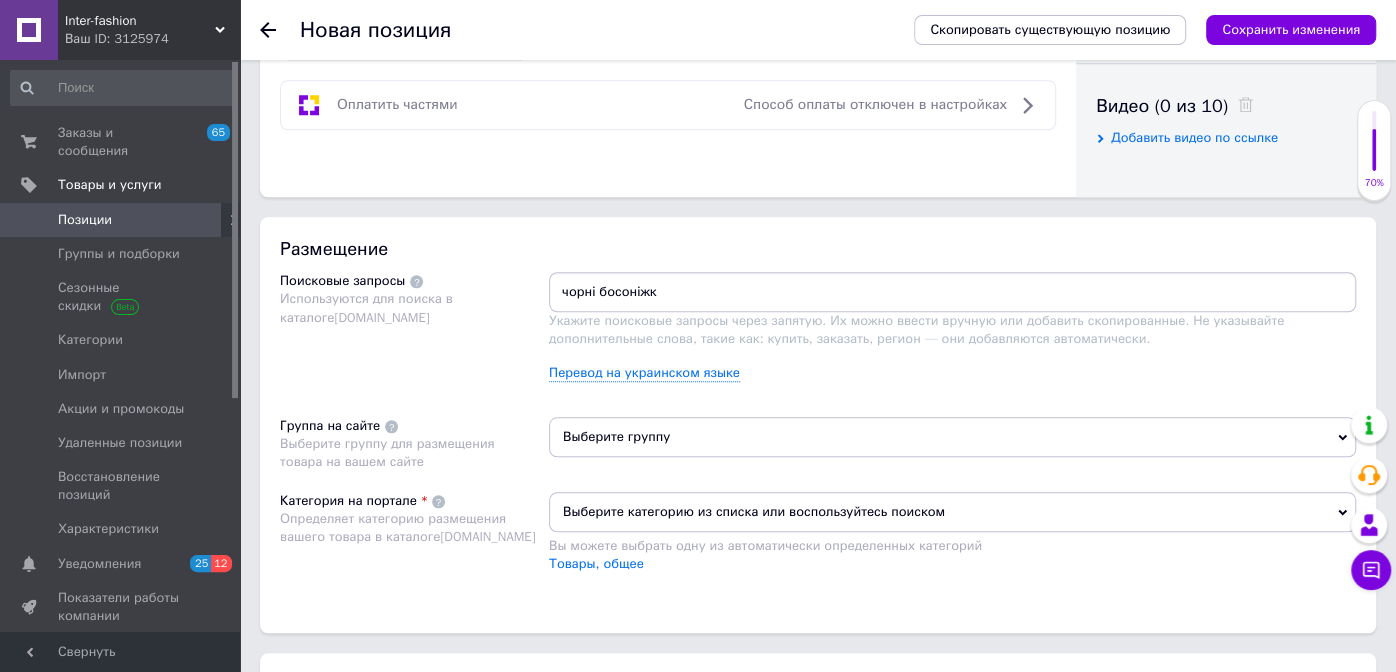 type on "чорні босоніжки" 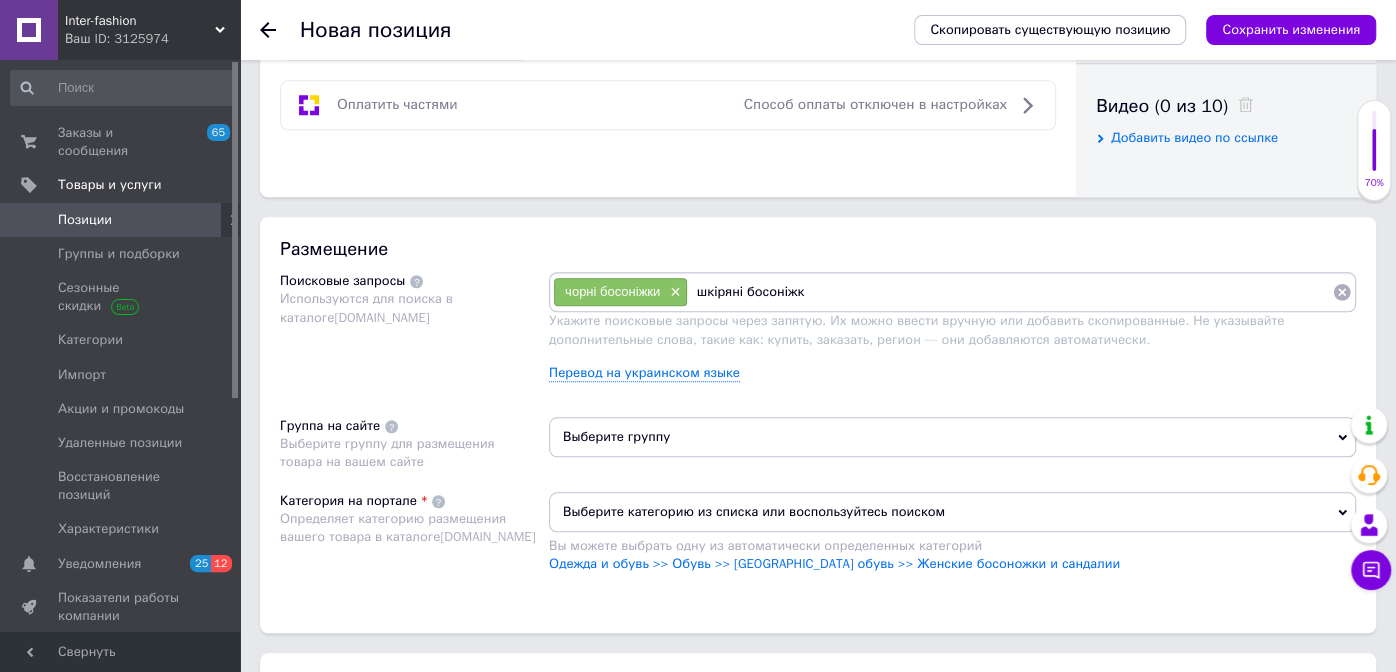 type on "шкіряні босоніжки" 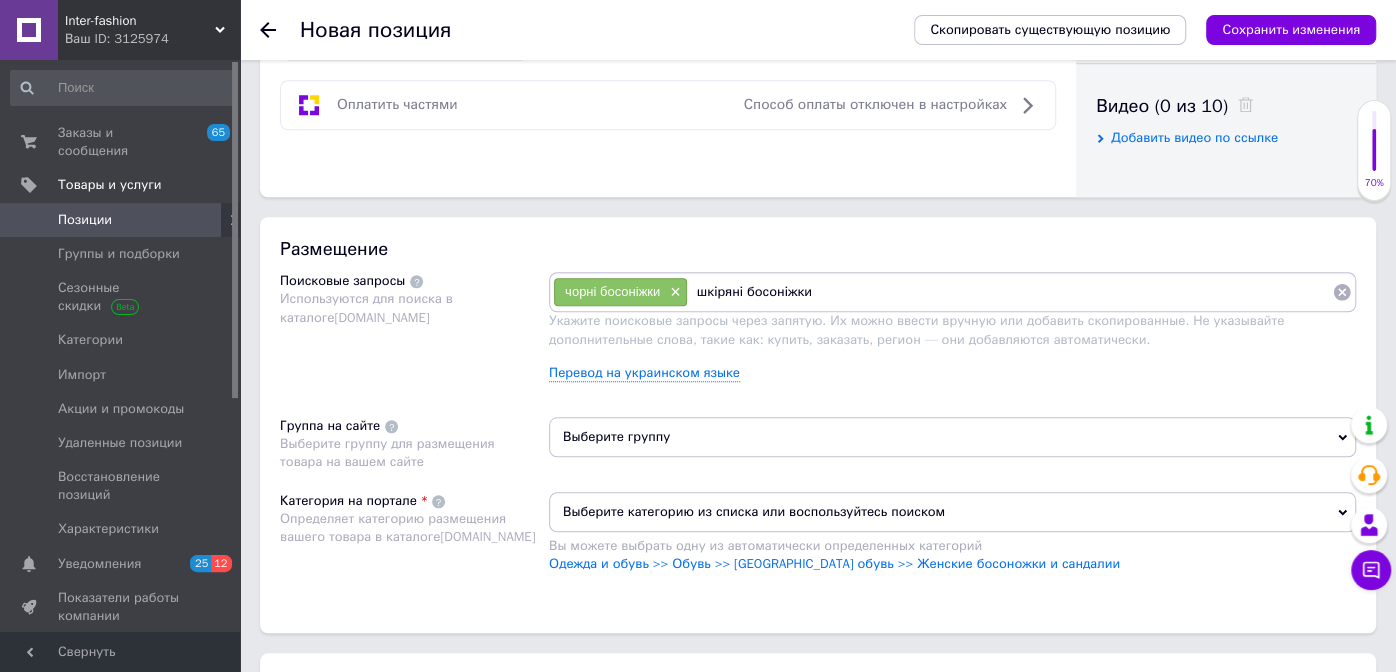type 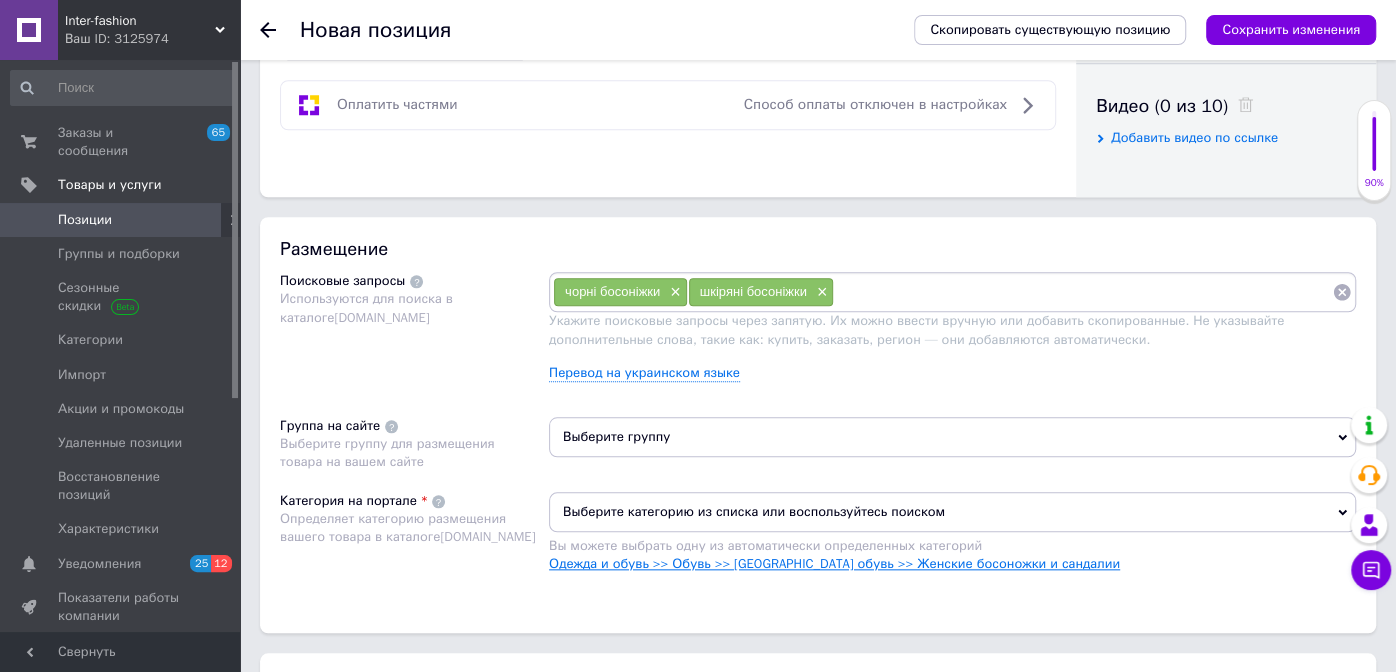 click on "Одежда и обувь >> Обувь >> [GEOGRAPHIC_DATA] обувь >> Женские босоножки и сандалии" at bounding box center [834, 563] 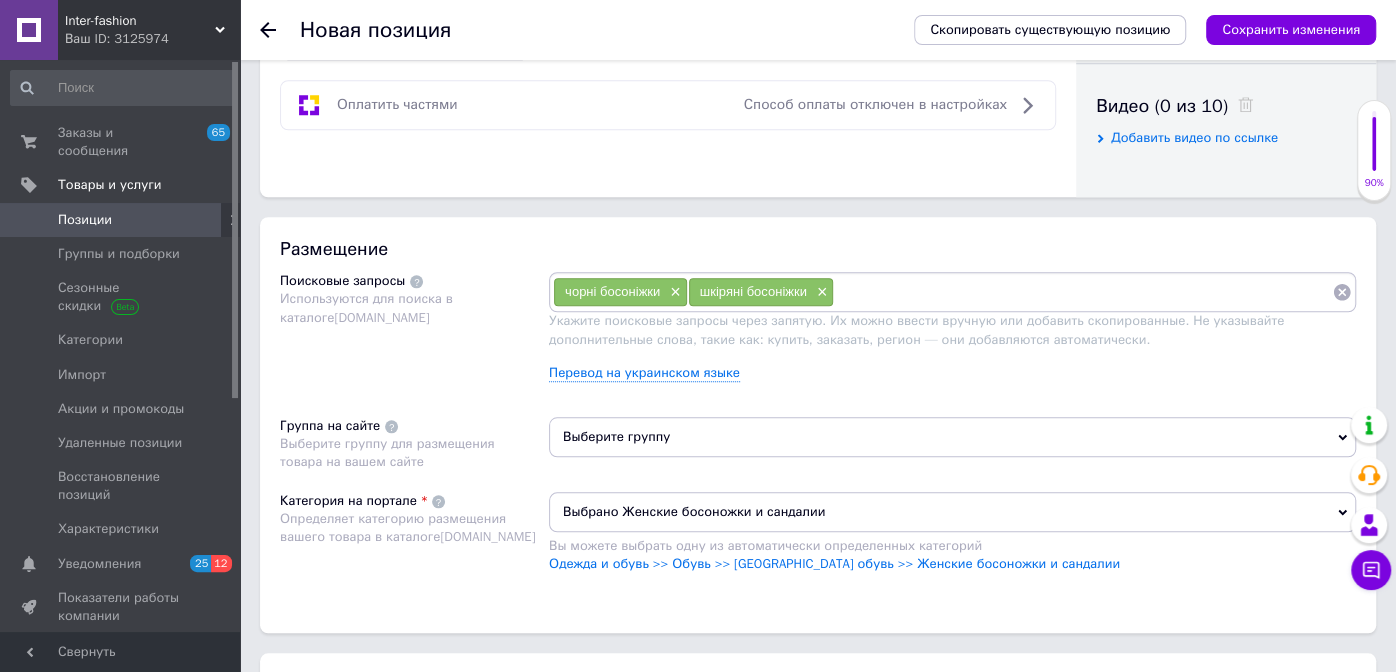 click on "Выберите группу" at bounding box center [952, 437] 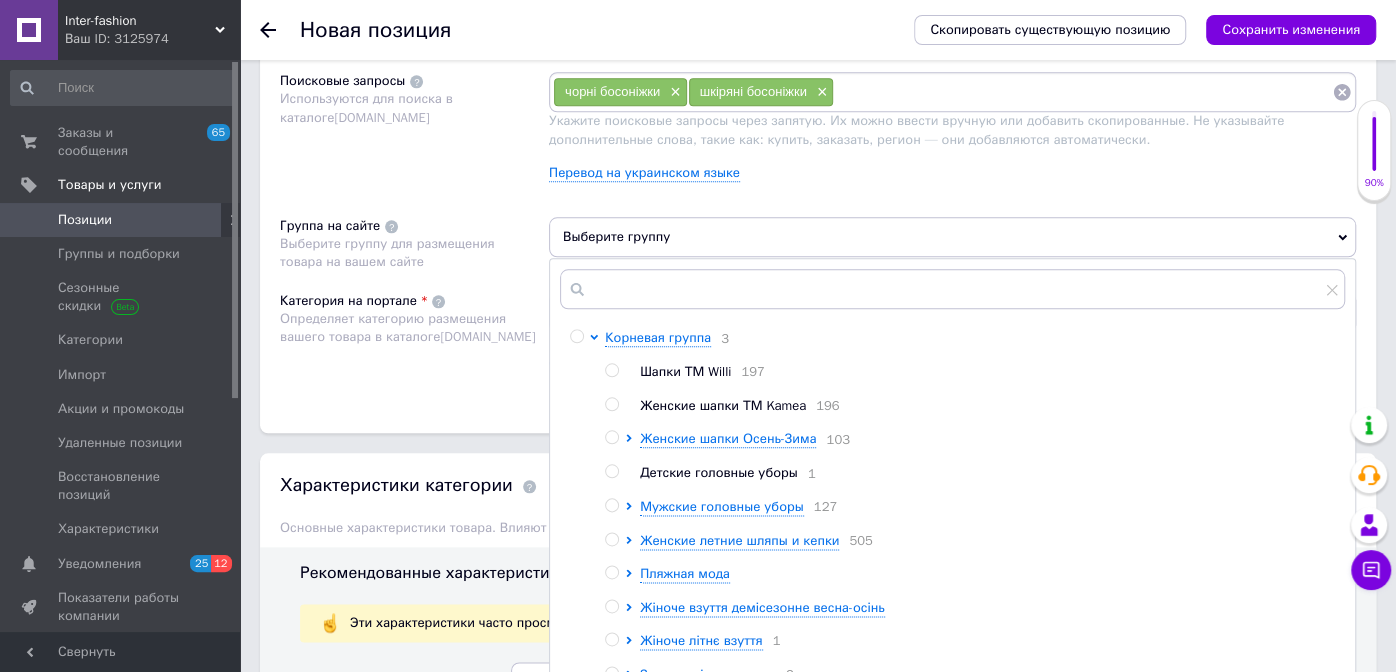scroll, scrollTop: 1200, scrollLeft: 0, axis: vertical 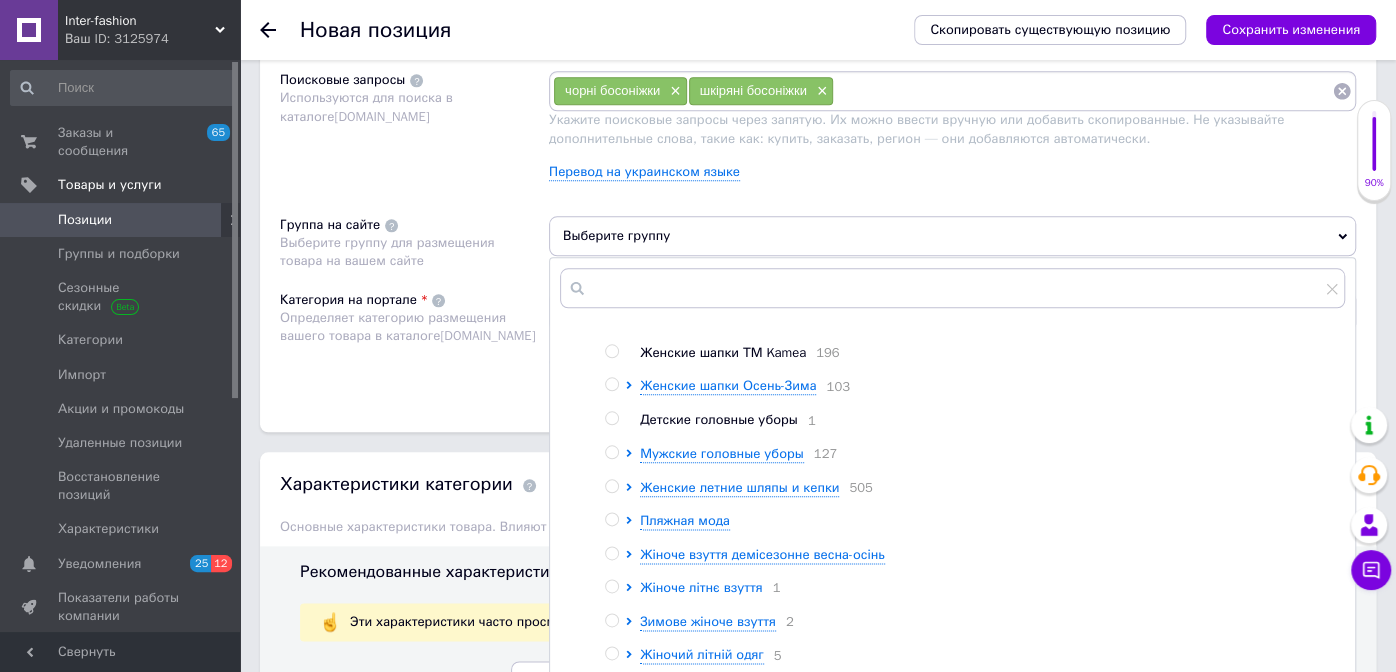 click 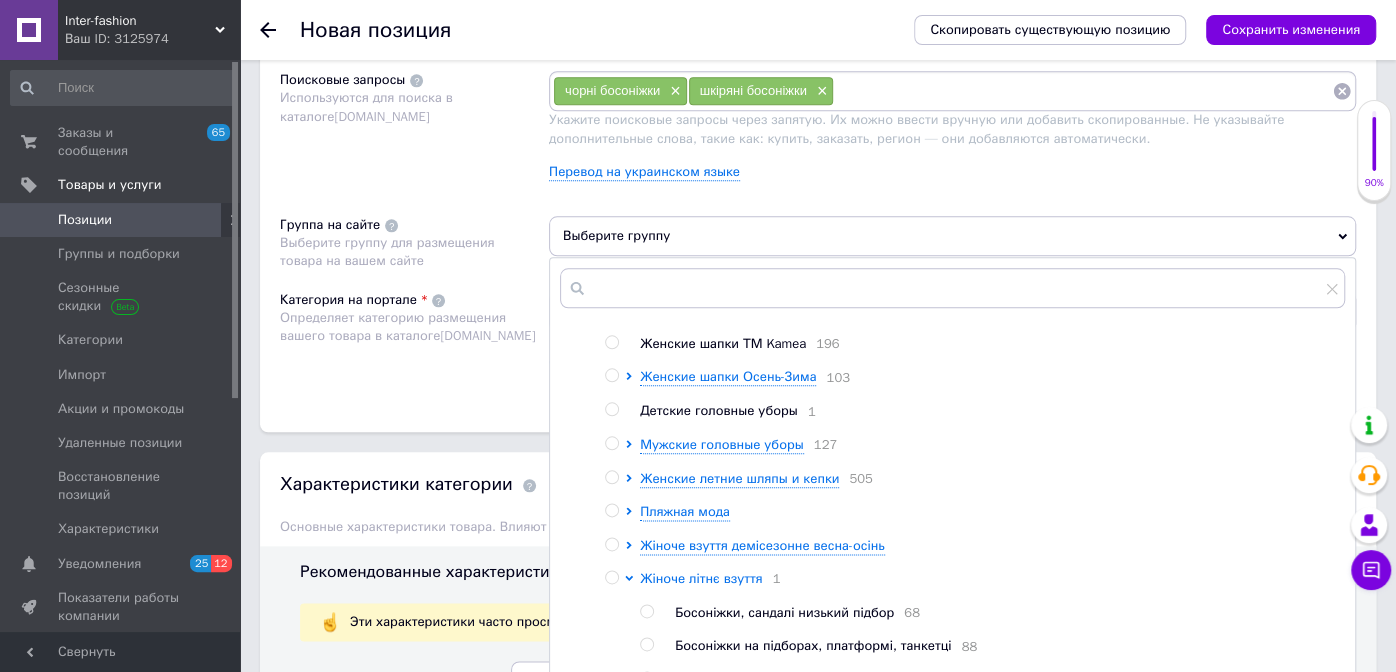 scroll, scrollTop: 62, scrollLeft: 0, axis: vertical 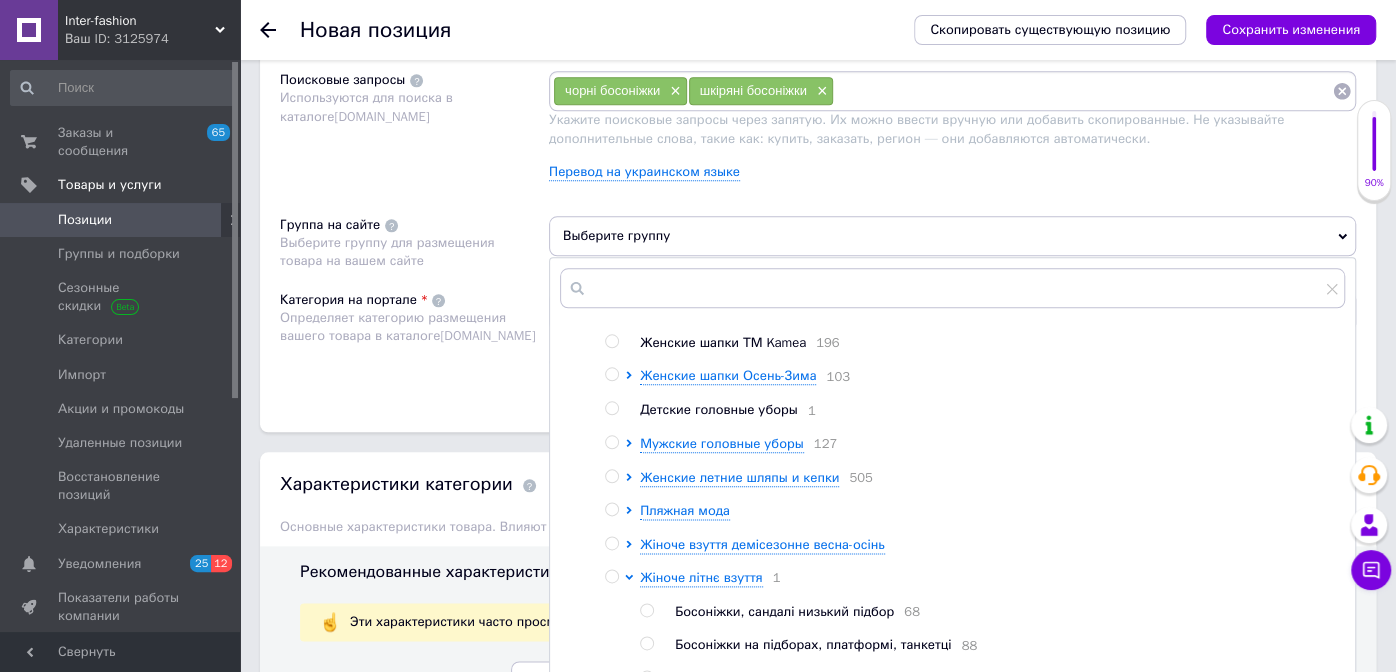 click on "Босоніжки, сандалі низький підбор" at bounding box center [784, 611] 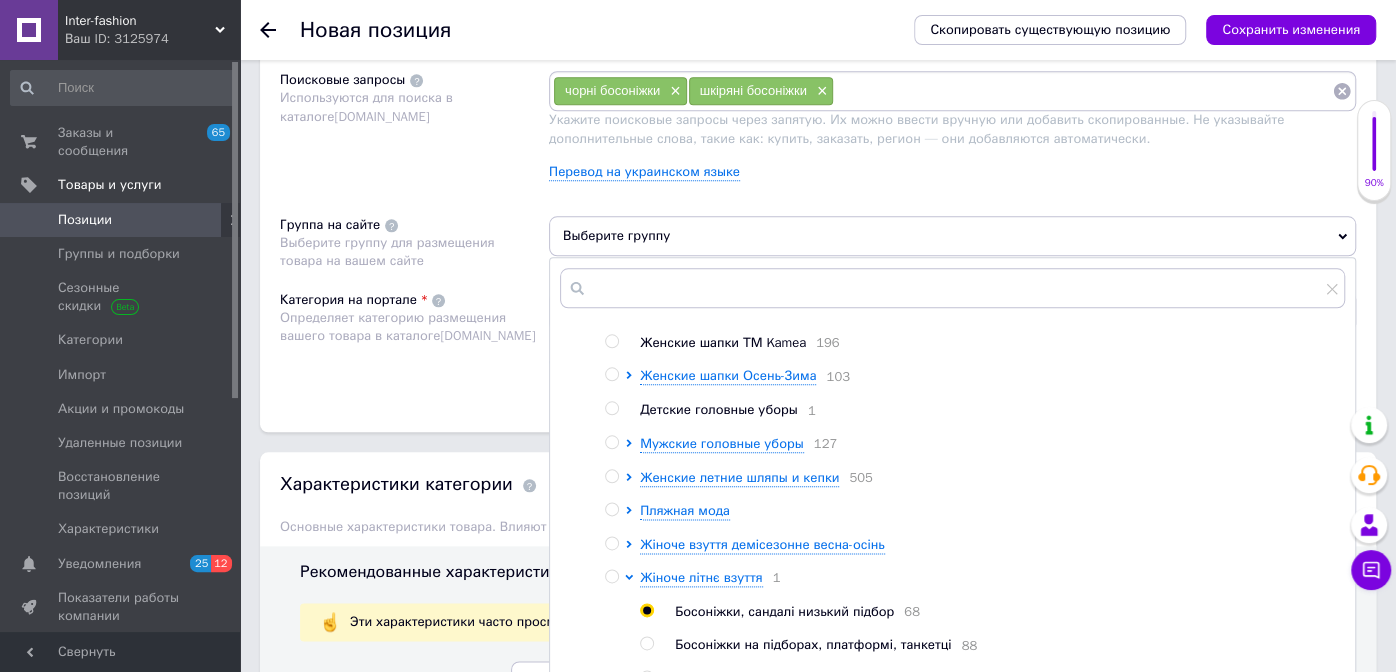 radio on "true" 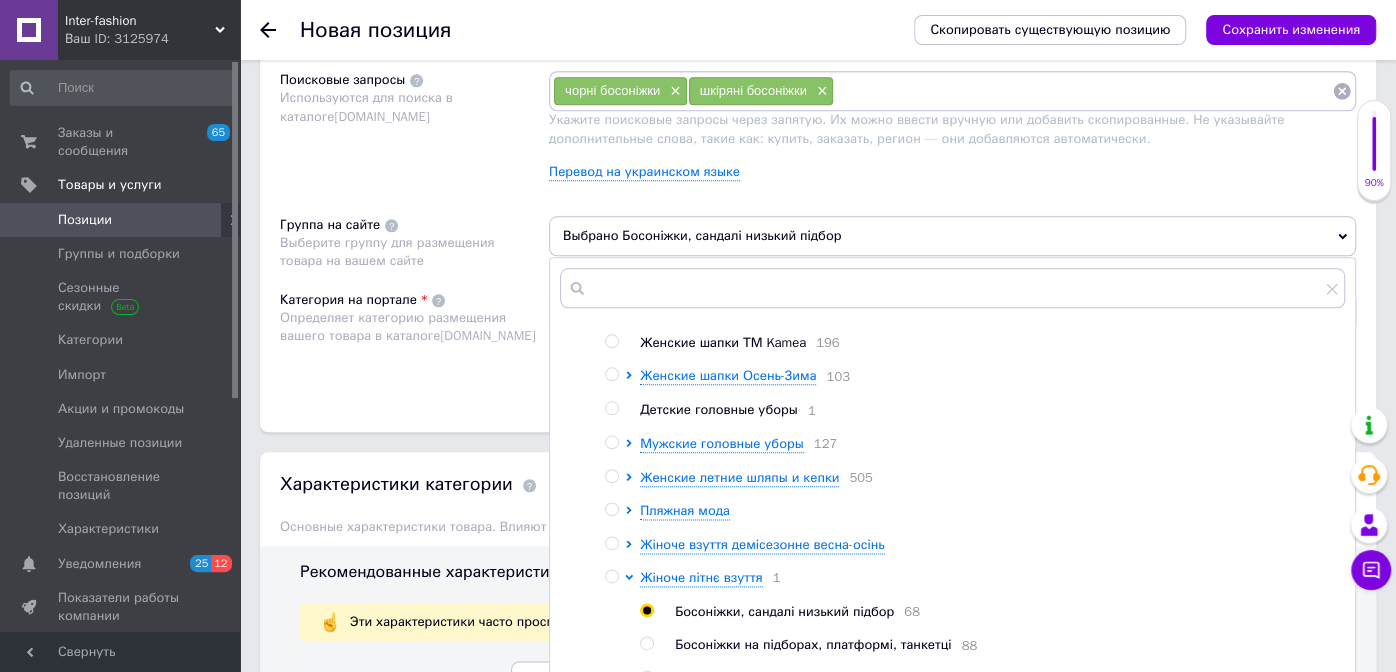 click on "Размещение Поисковые запросы Используются для поиска в каталоге  [DOMAIN_NAME] чорні босоніжки × шкіряні босоніжки × Укажите поисковые запросы через запятую.
Их можно ввести вручную или добавить скопированные.
Не указывайте дополнительные слова,
такие как: купить, заказать, регион — они добавляются автоматически. Перевод на украинском языке Группа на сайте Выберите группу для размещения товара на вашем сайте Выбрано Босоніжки, сандалі низький підбор Корневая группа 3 Шапки ТМ Willi 197 Женские шапки ТМ Kamea 196 Женские шапки Осень-Зима 103 Детские головные уборы 1 127 505 1" at bounding box center (818, 224) 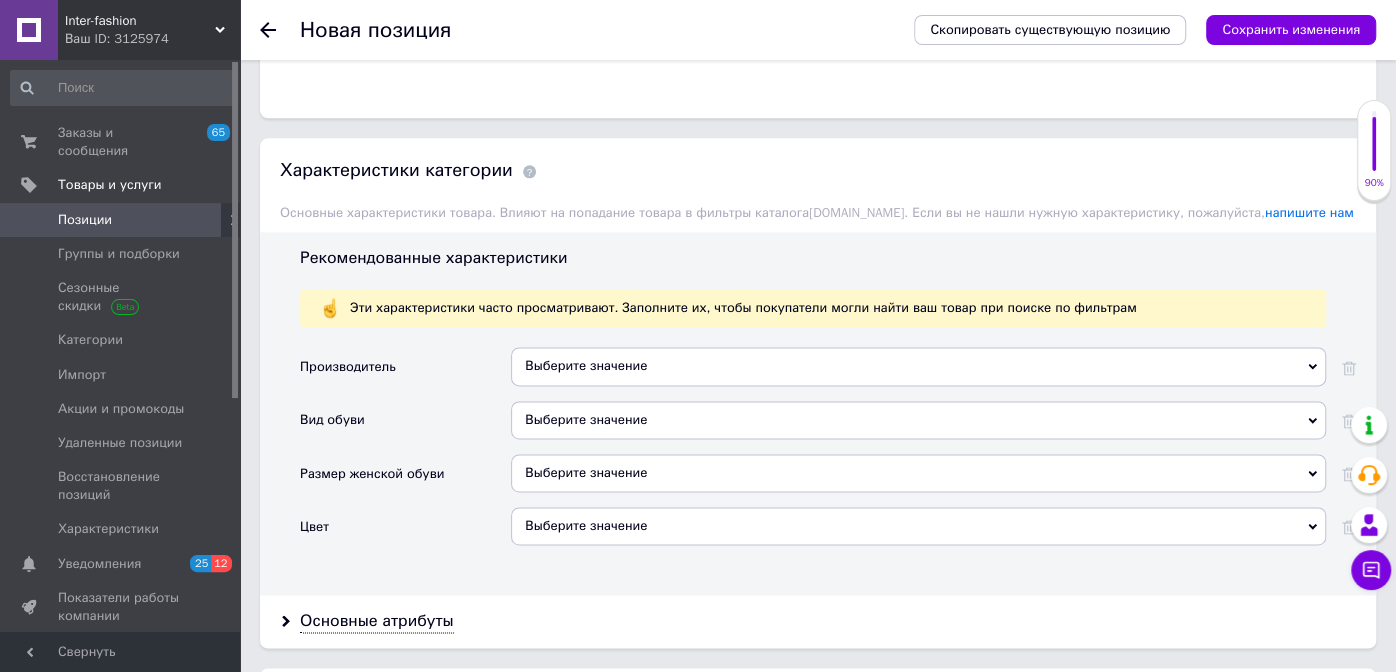 scroll, scrollTop: 1600, scrollLeft: 0, axis: vertical 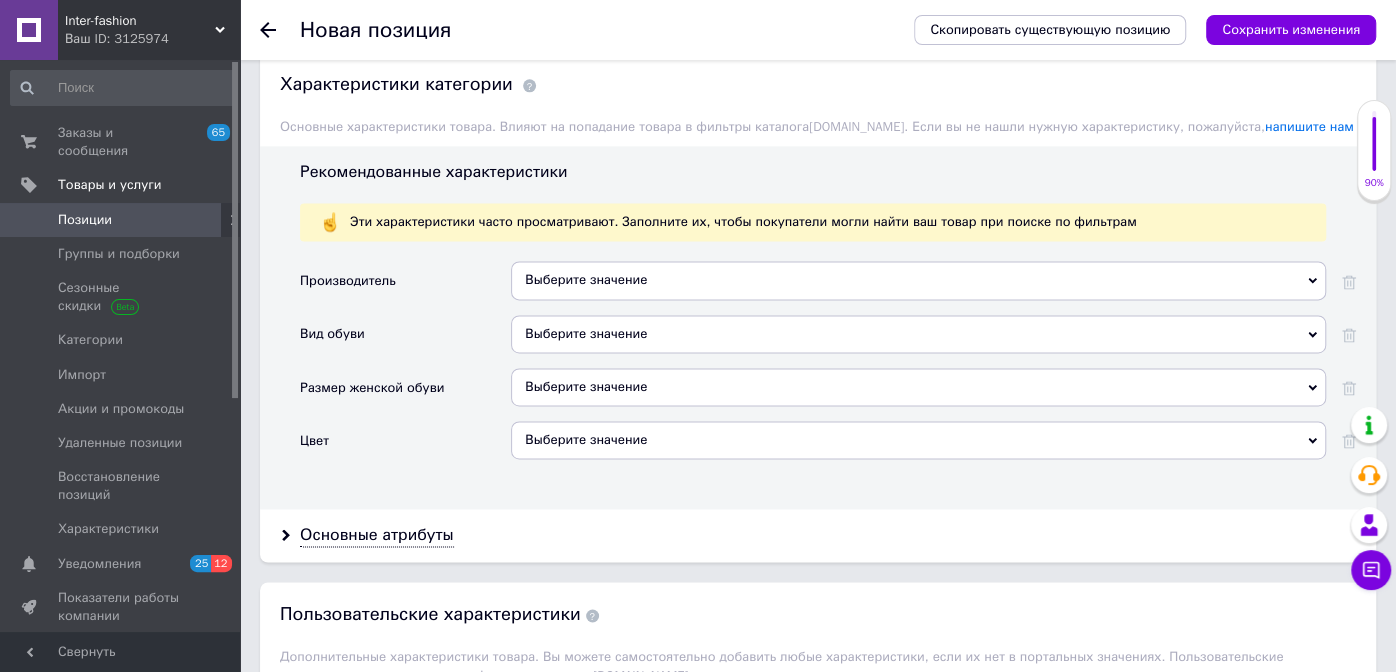click on "Выберите значение" at bounding box center [918, 334] 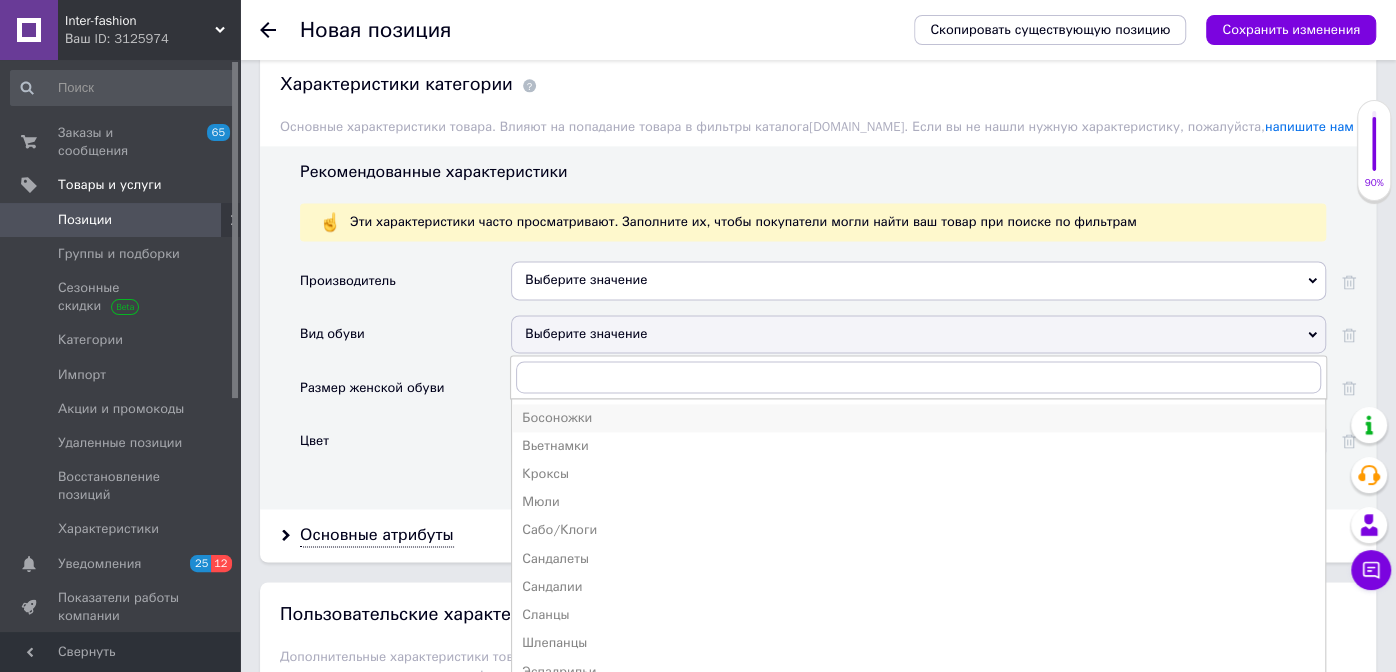 click on "Босоножки" at bounding box center (918, 418) 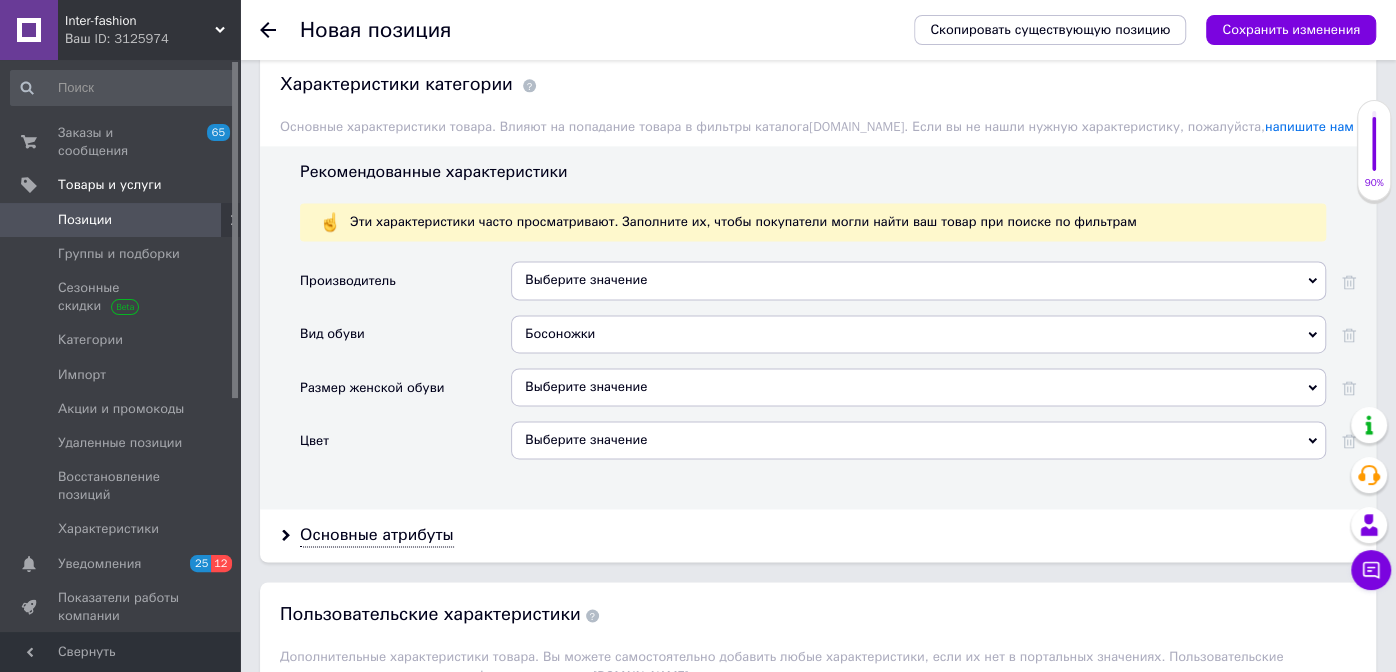 click on "Выберите значение" at bounding box center [918, 440] 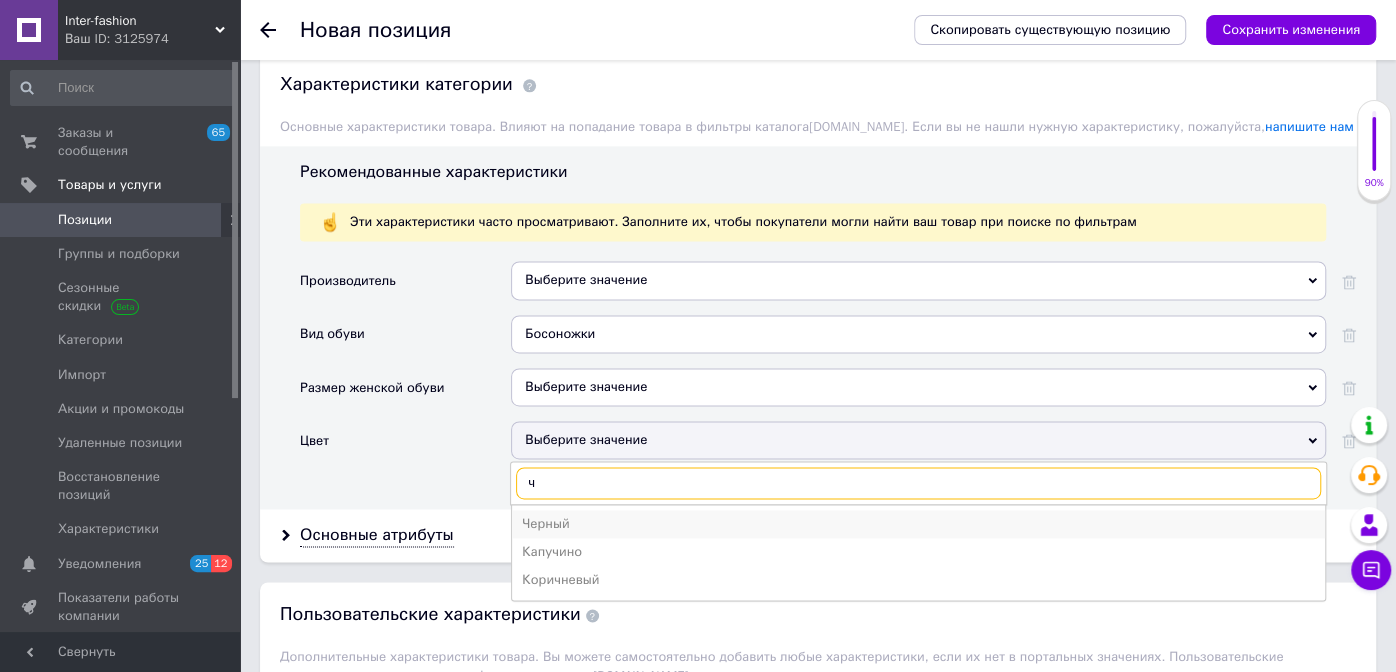 type on "ч" 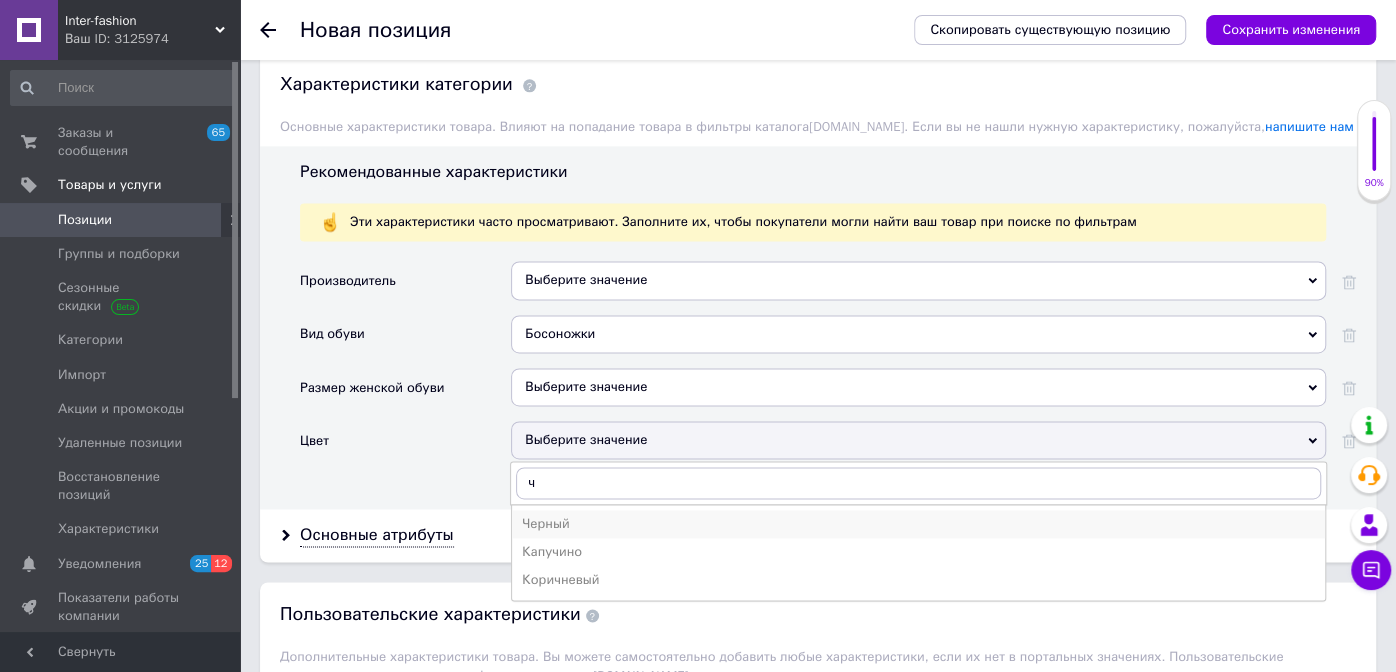 click on "Черный" at bounding box center (918, 524) 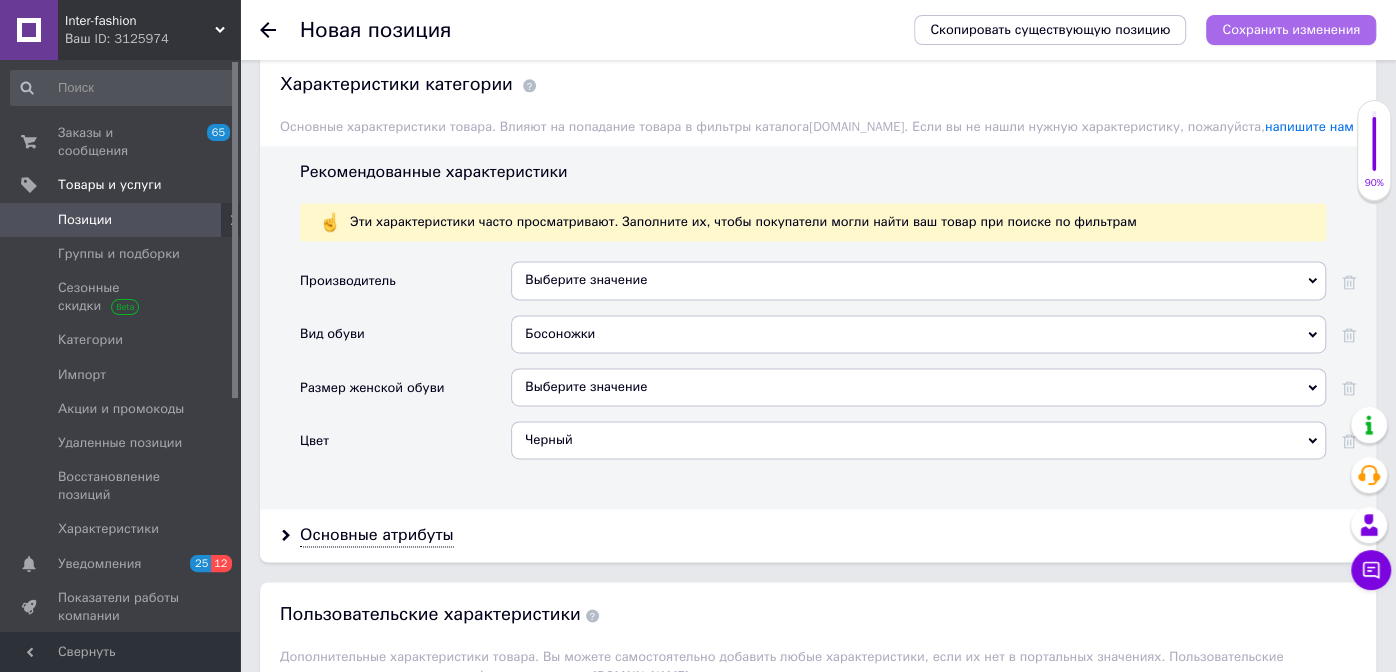 click on "Сохранить изменения" at bounding box center (1291, 29) 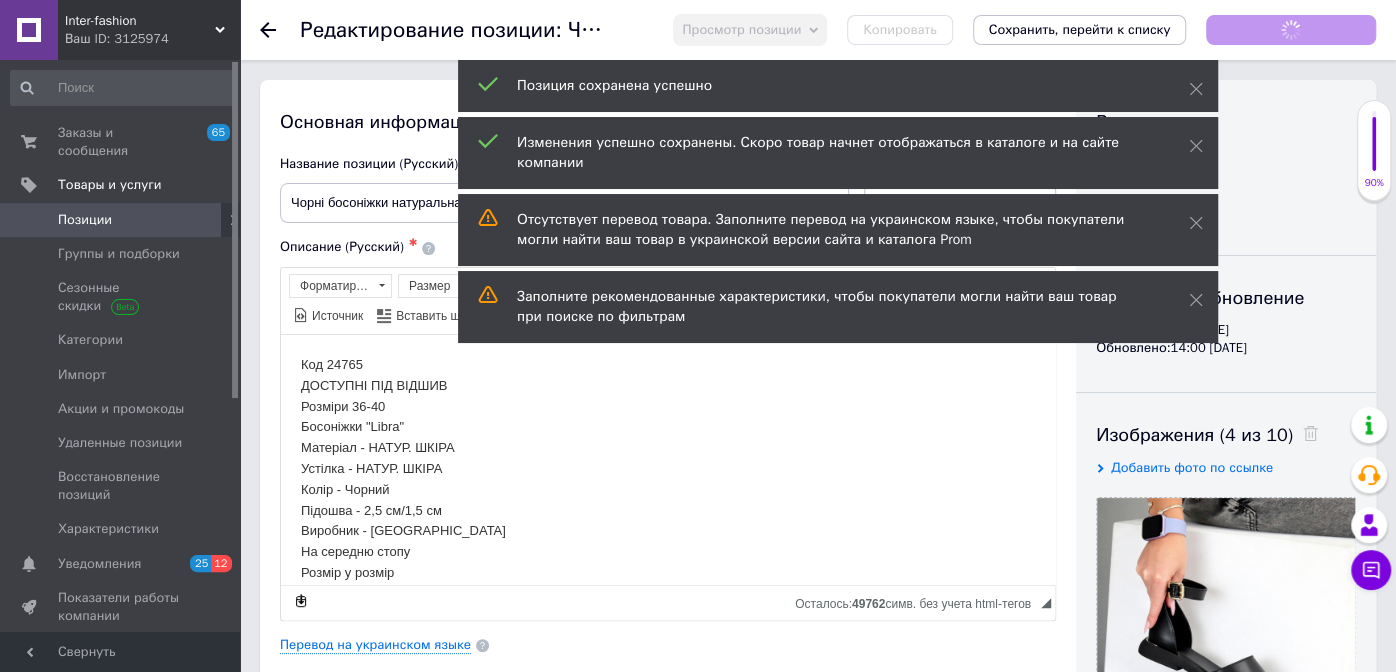 scroll, scrollTop: 0, scrollLeft: 0, axis: both 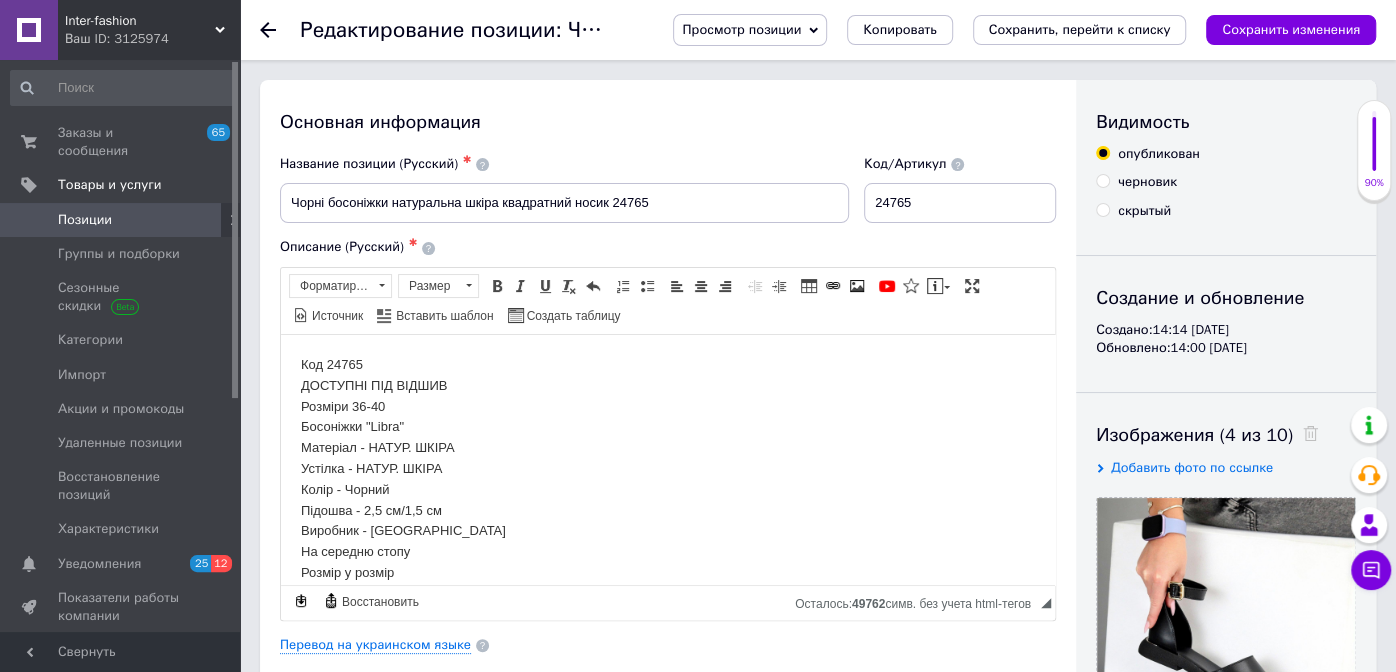 click on "Позиции" at bounding box center (85, 220) 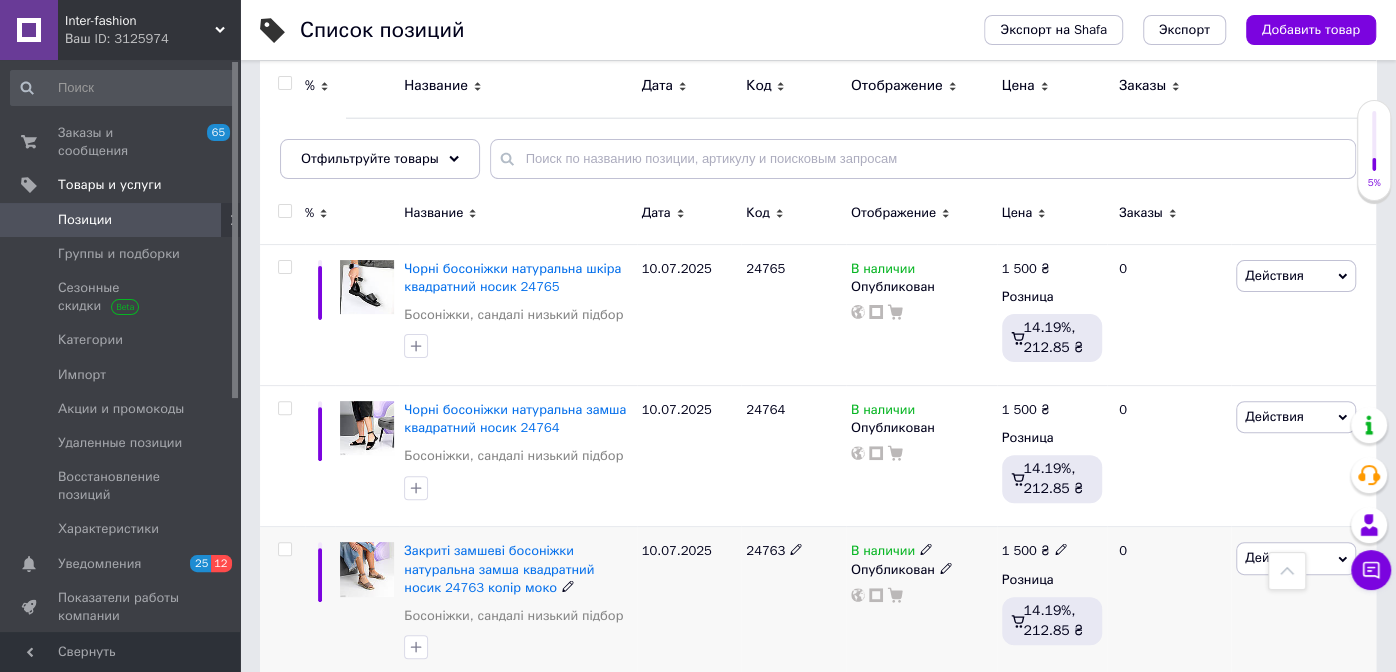 scroll, scrollTop: 0, scrollLeft: 0, axis: both 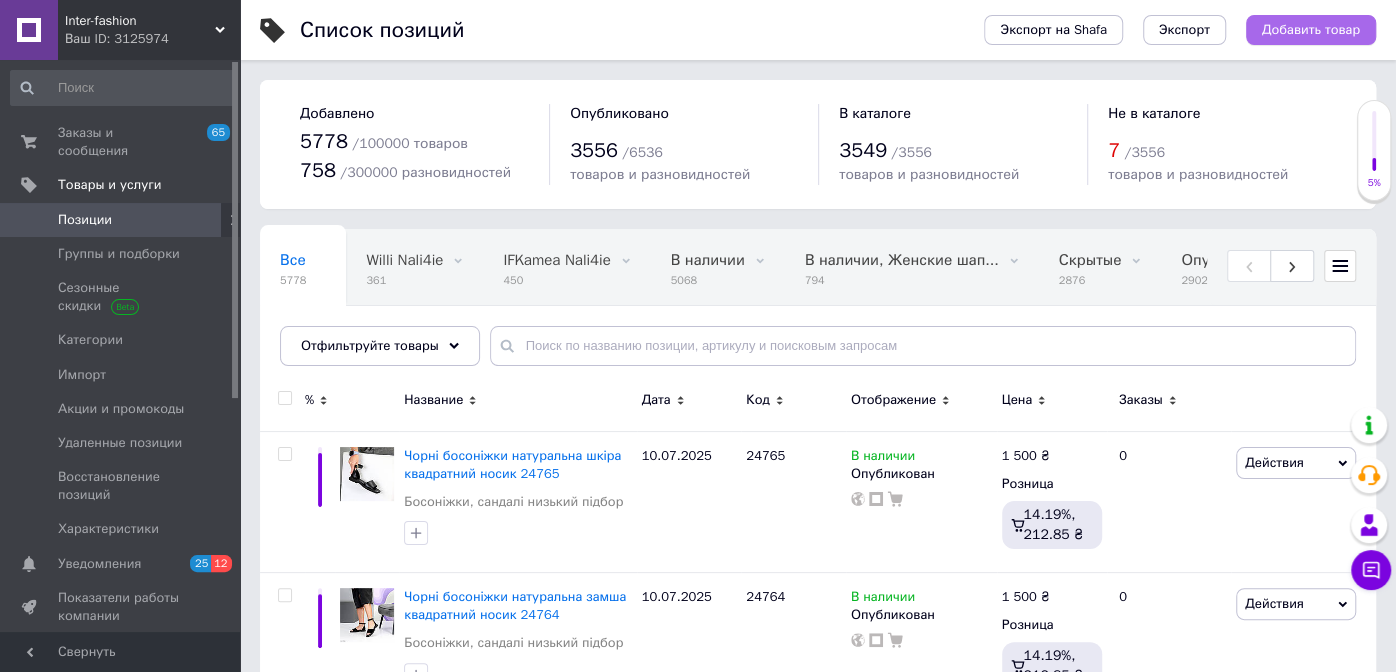 click on "Добавить товар" at bounding box center [1311, 30] 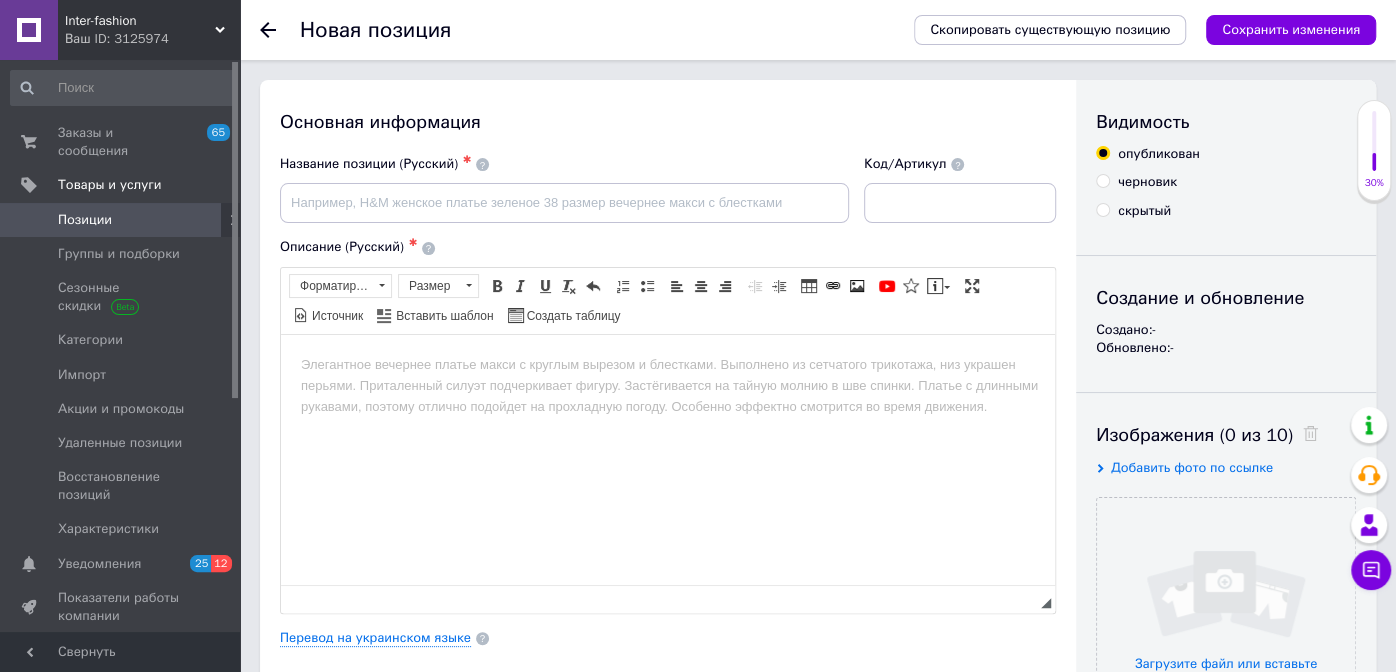 scroll, scrollTop: 0, scrollLeft: 0, axis: both 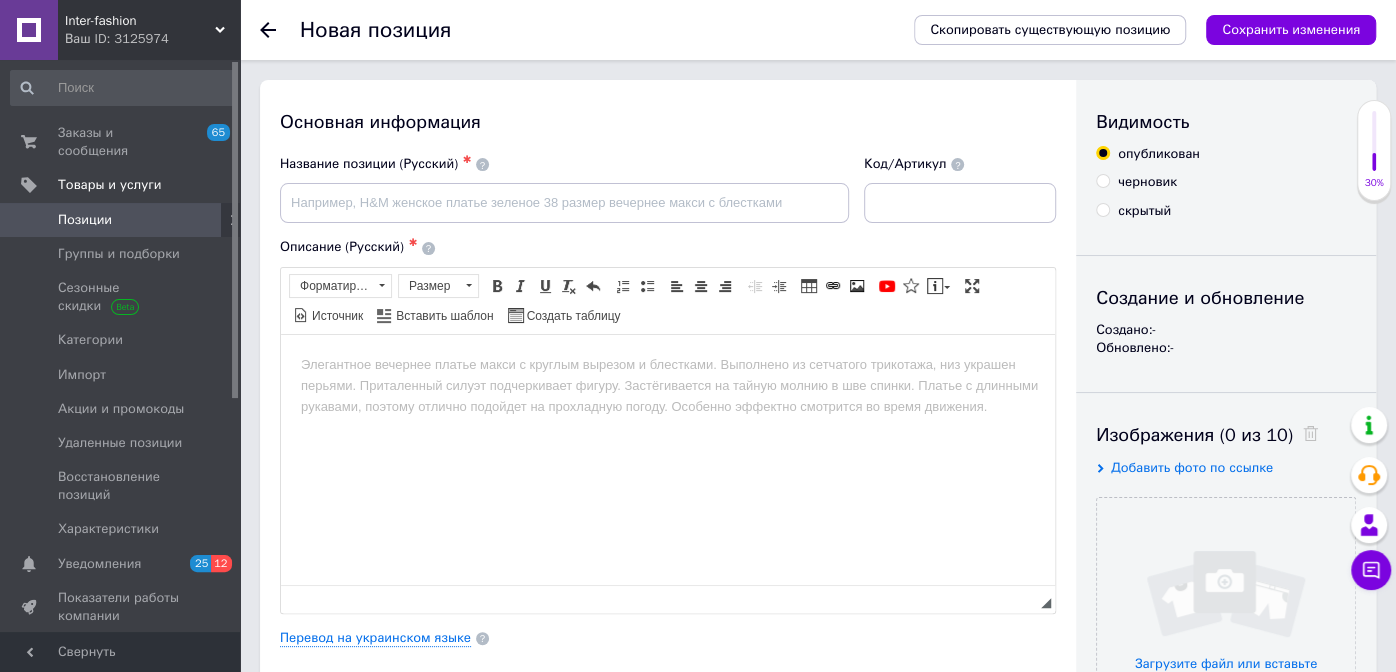 click at bounding box center (668, 364) 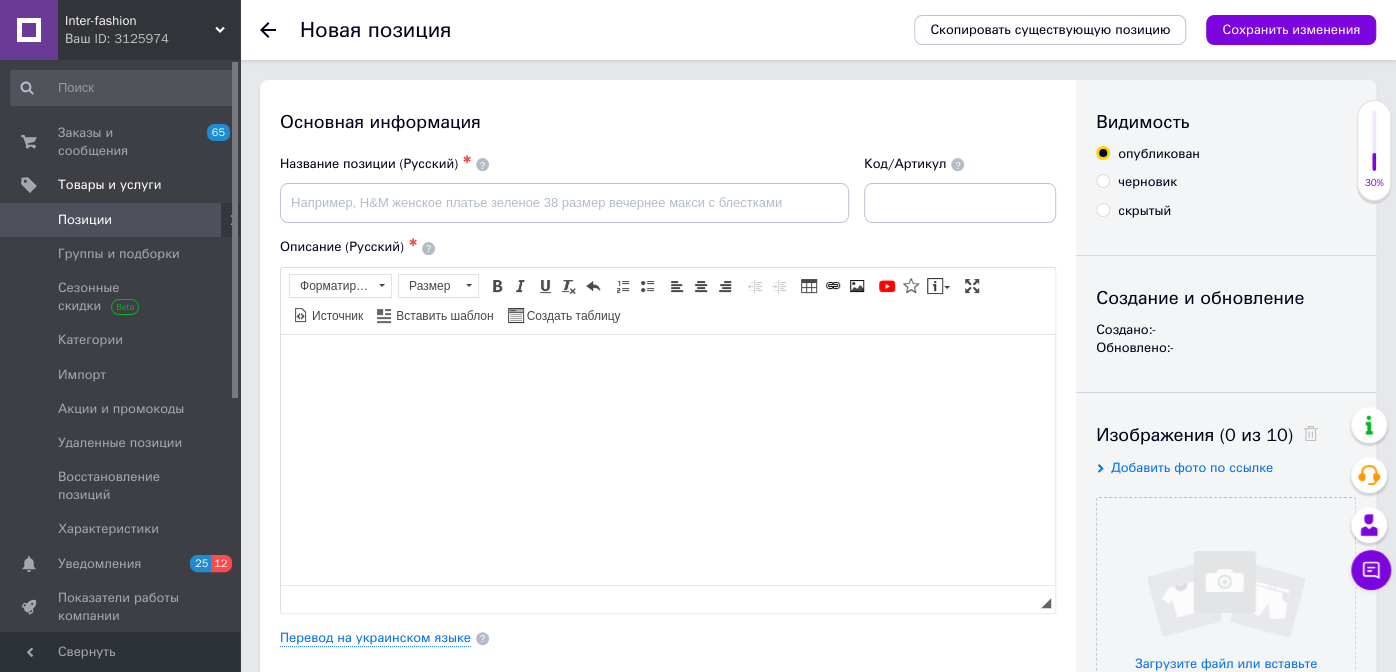 paste 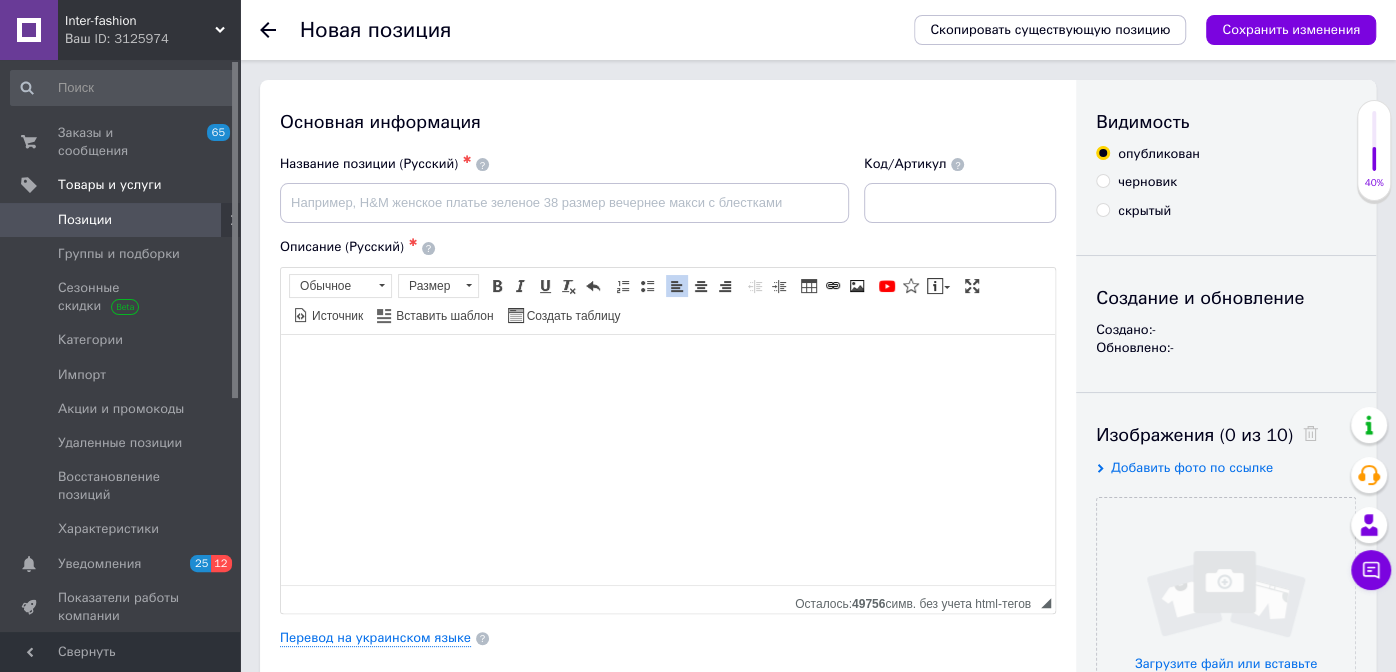 scroll, scrollTop: 133, scrollLeft: 0, axis: vertical 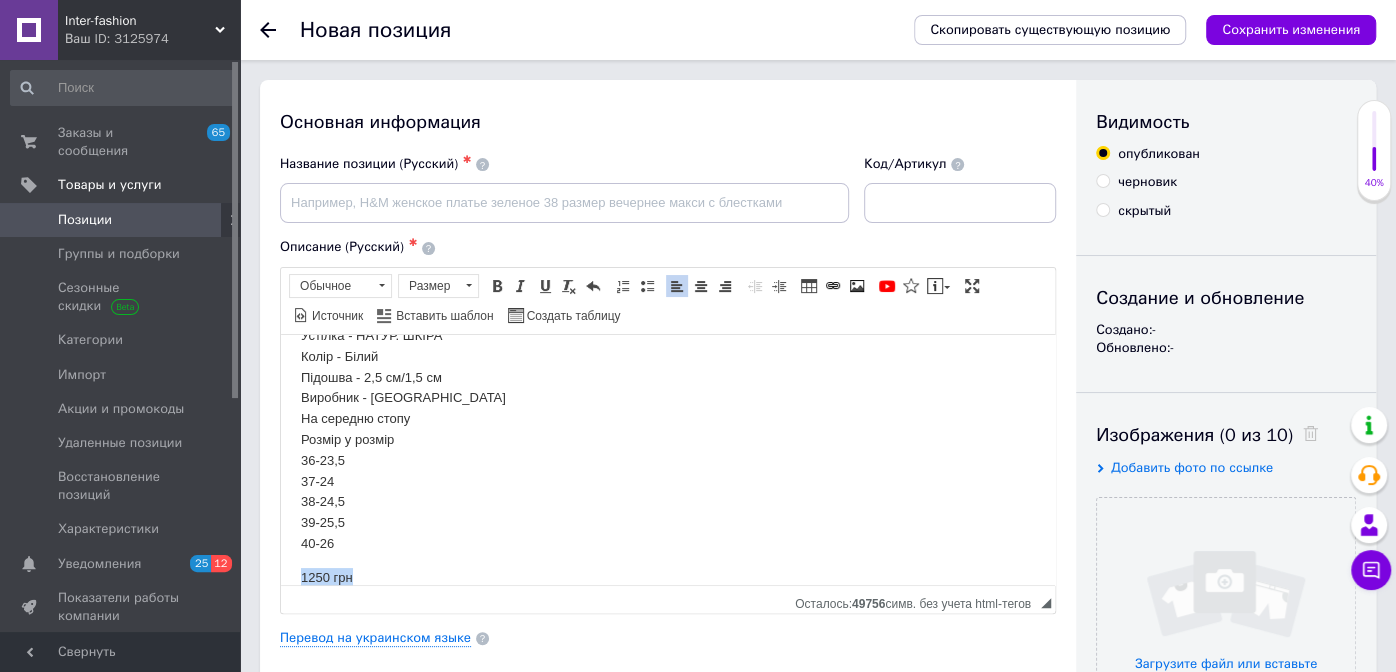 drag, startPoint x: 366, startPoint y: 569, endPoint x: 239, endPoint y: 566, distance: 127.03543 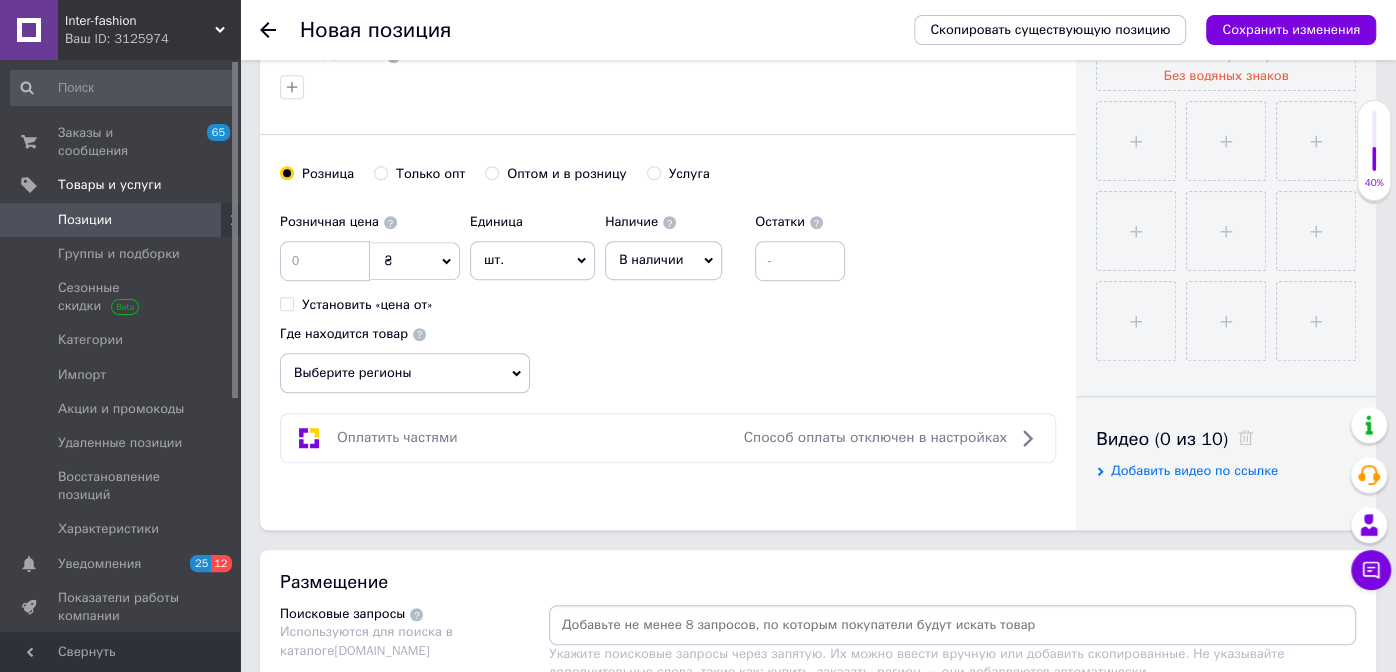 scroll, scrollTop: 700, scrollLeft: 0, axis: vertical 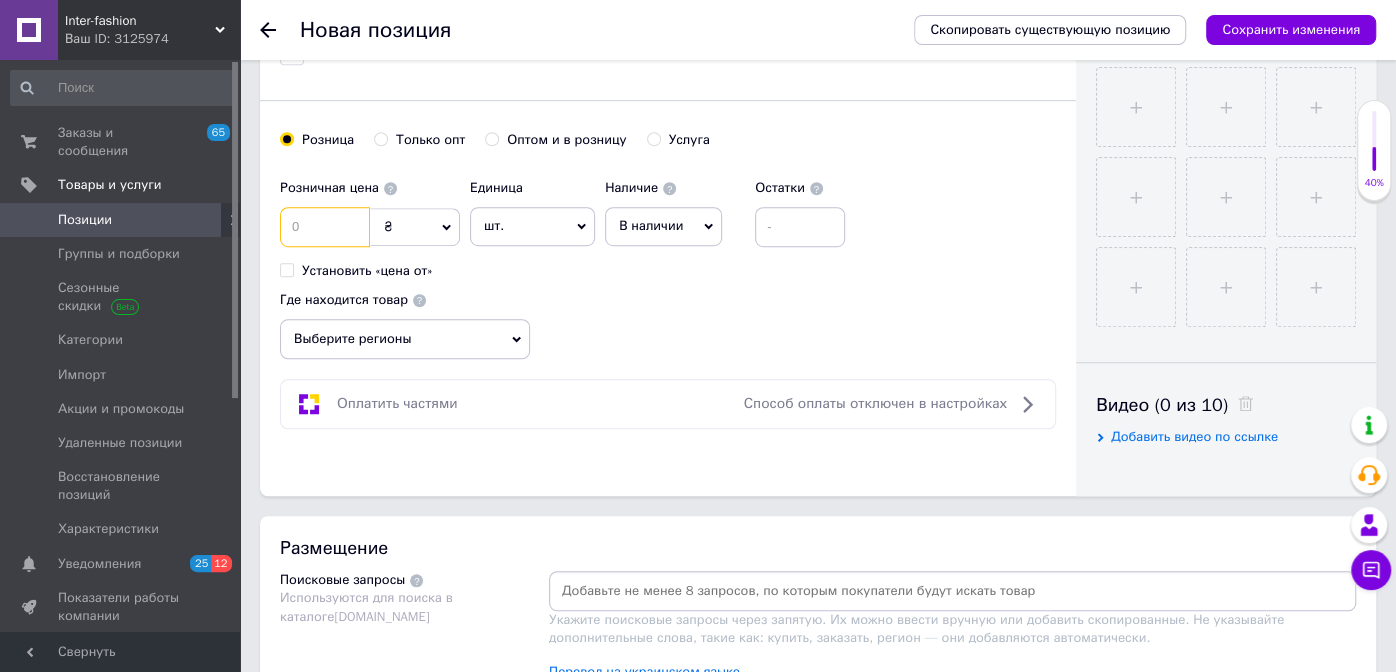 click at bounding box center (325, 227) 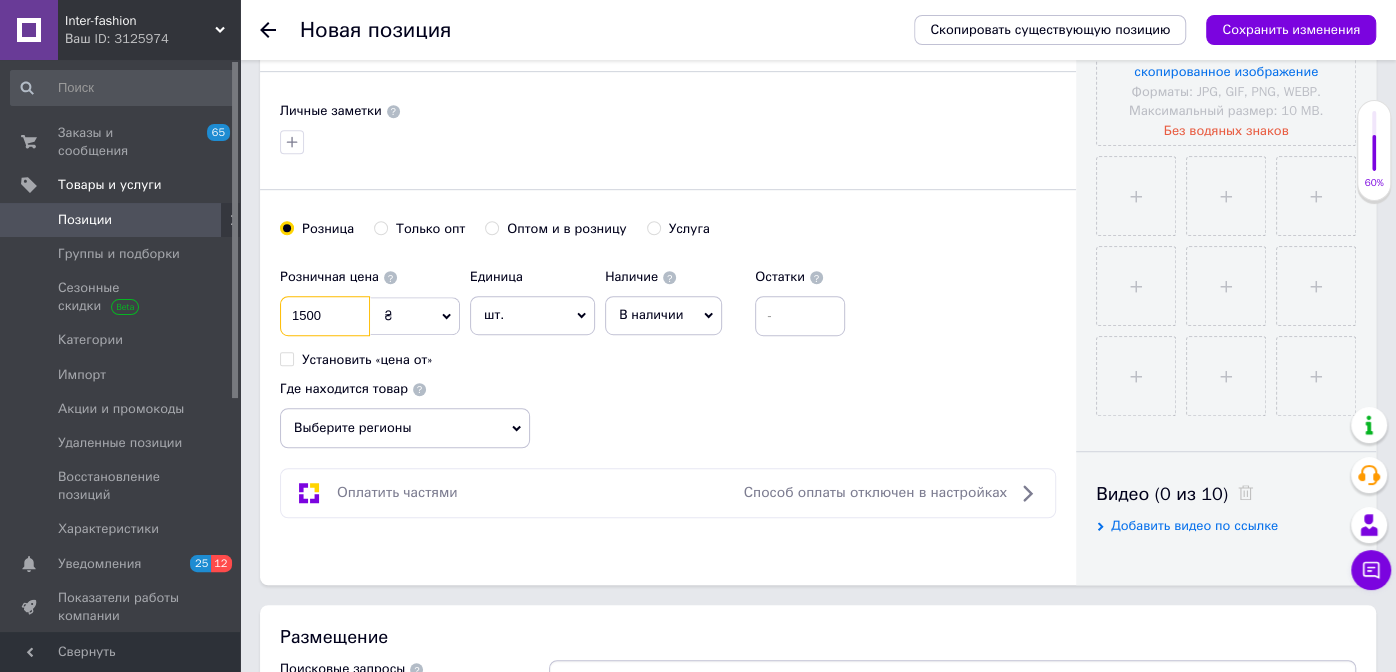 scroll, scrollTop: 400, scrollLeft: 0, axis: vertical 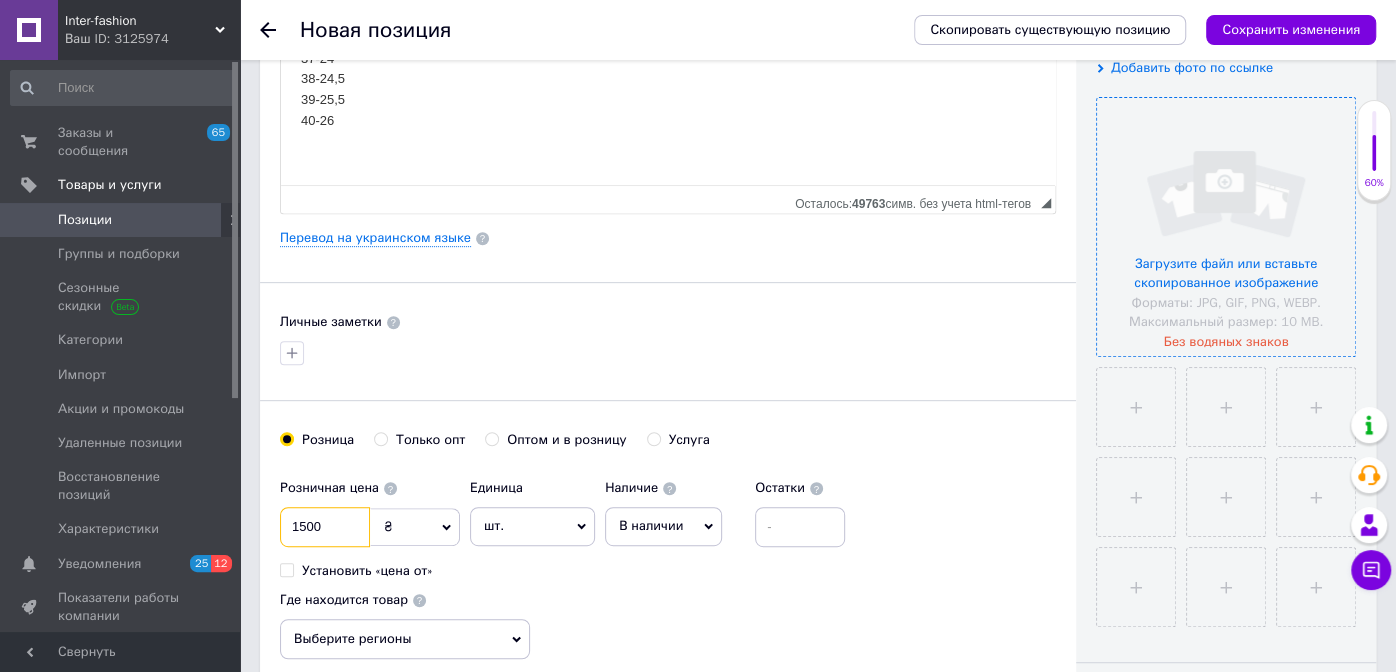 type on "1500" 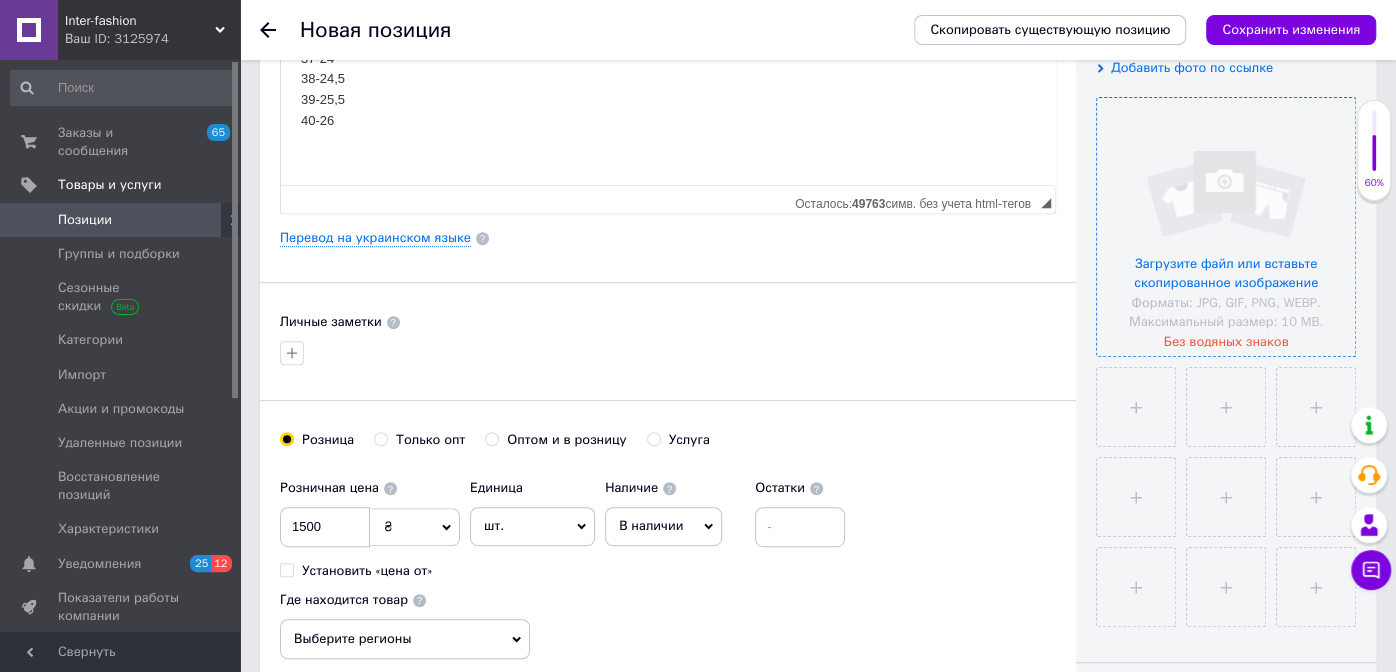 click at bounding box center (1226, 227) 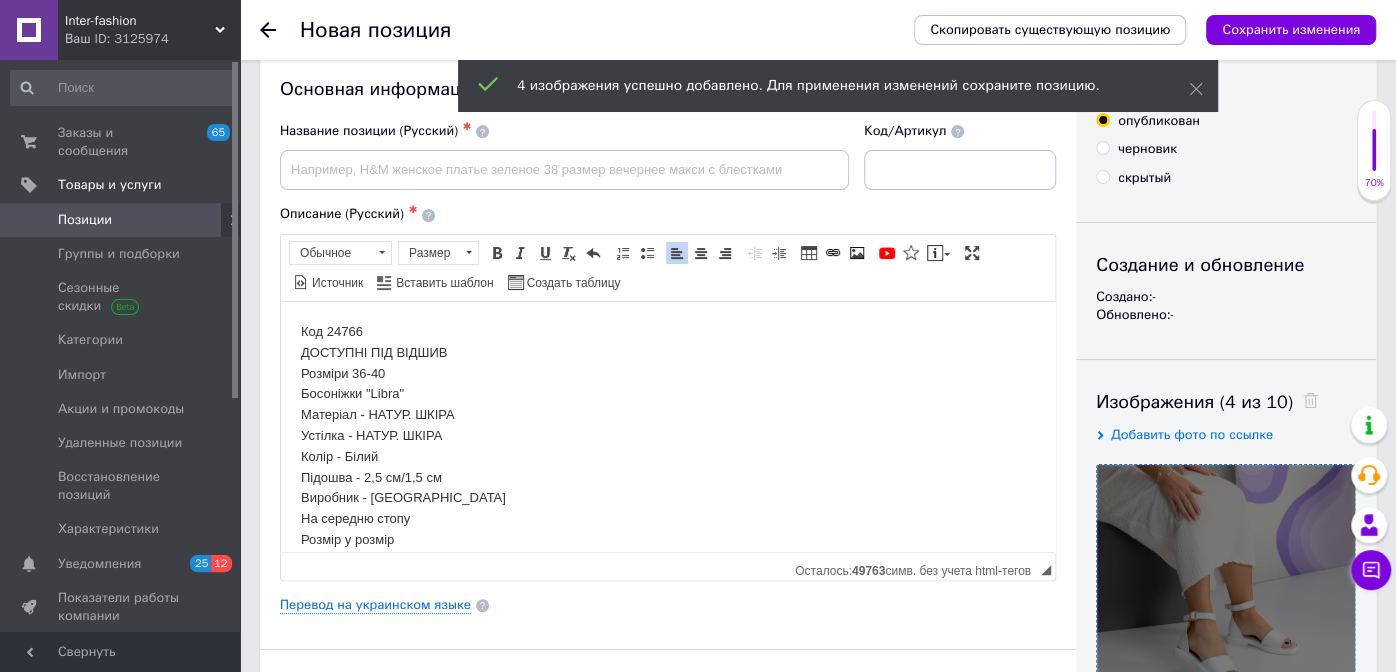 scroll, scrollTop: 0, scrollLeft: 0, axis: both 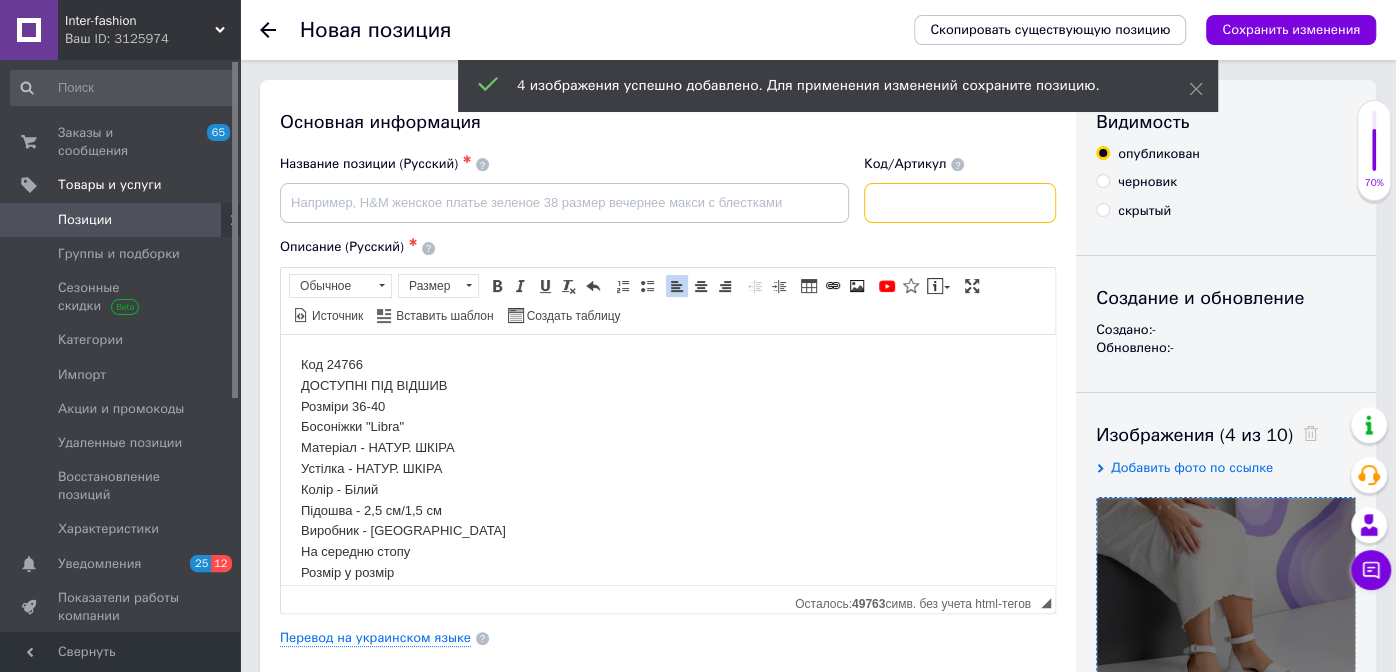 click at bounding box center (960, 203) 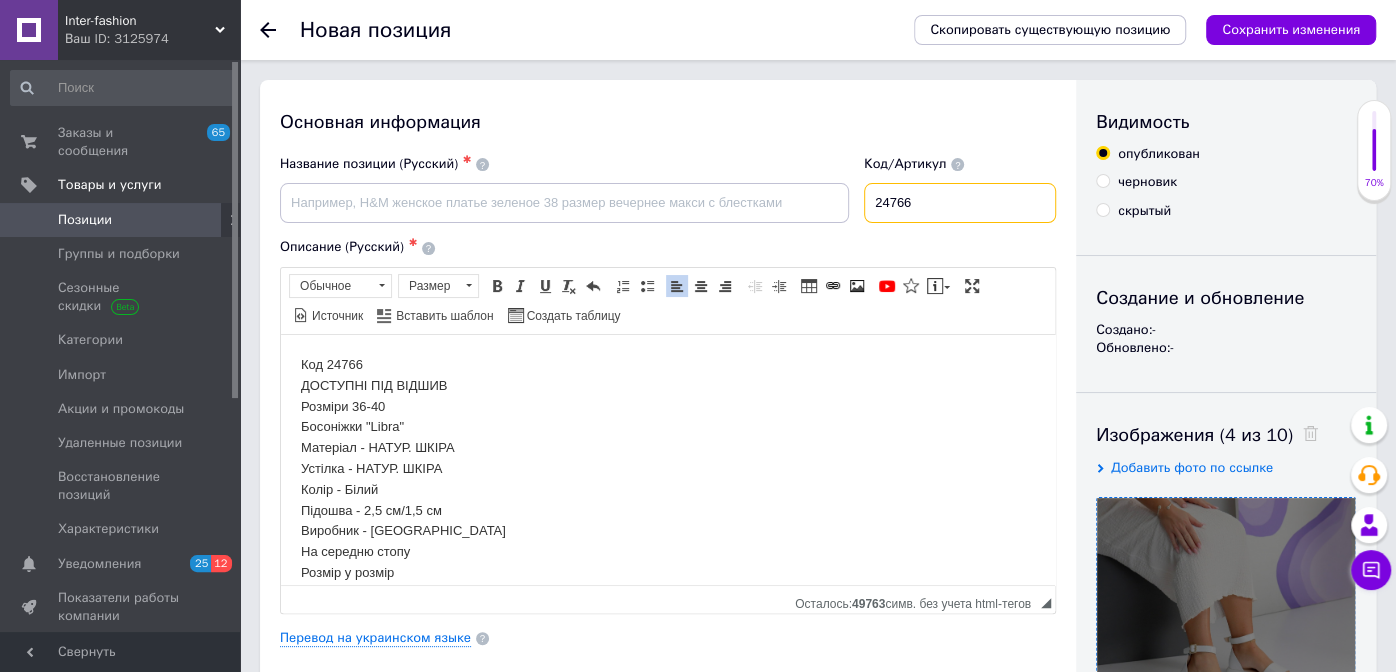 type on "24766" 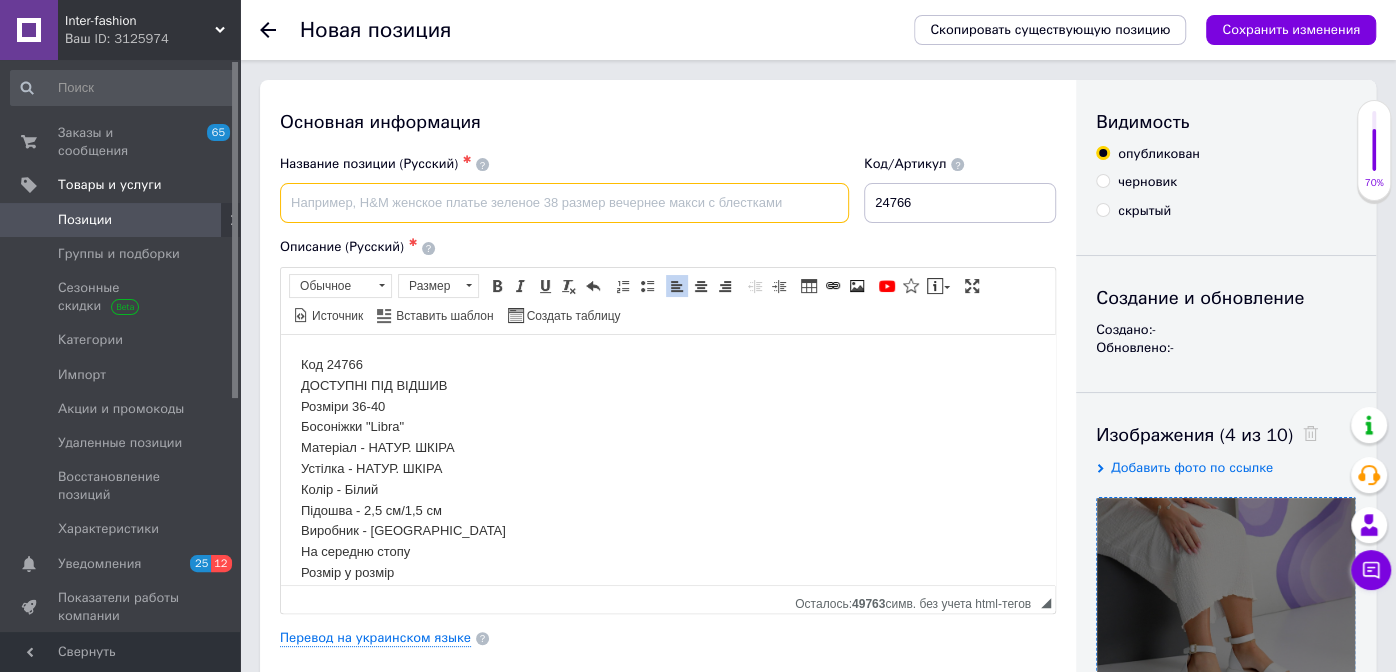 click at bounding box center [564, 203] 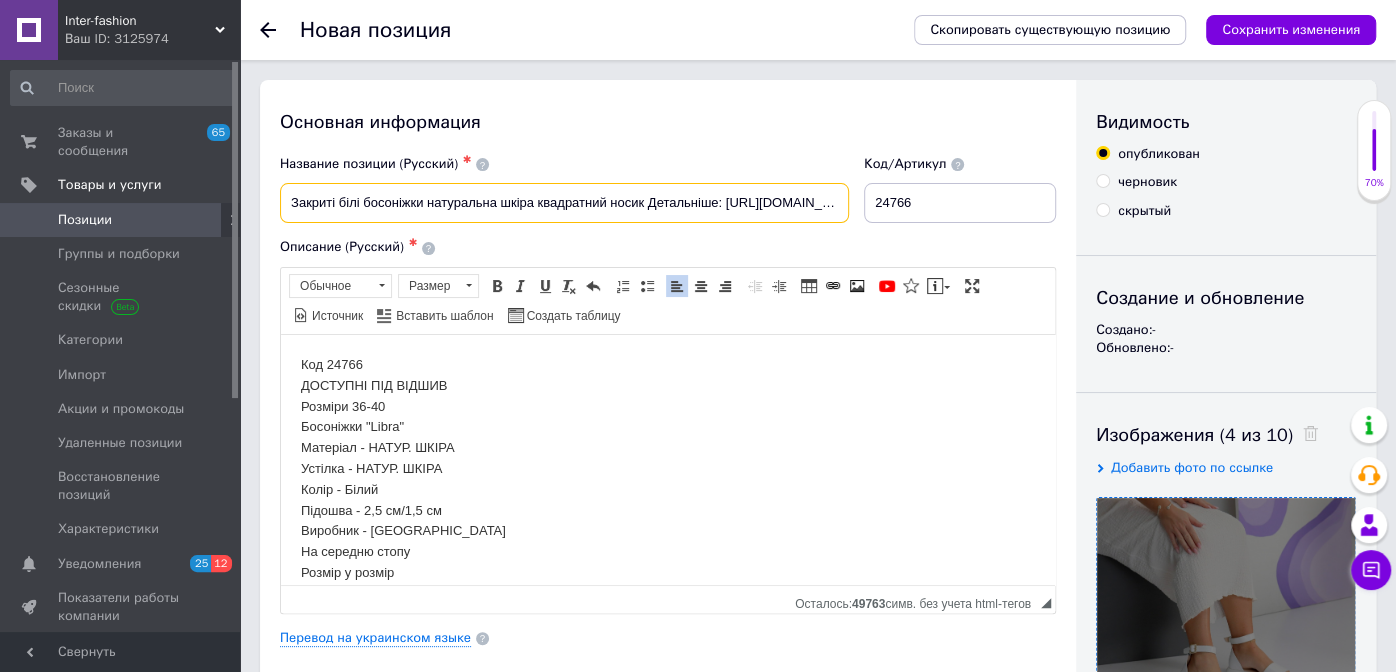 scroll, scrollTop: 0, scrollLeft: 132, axis: horizontal 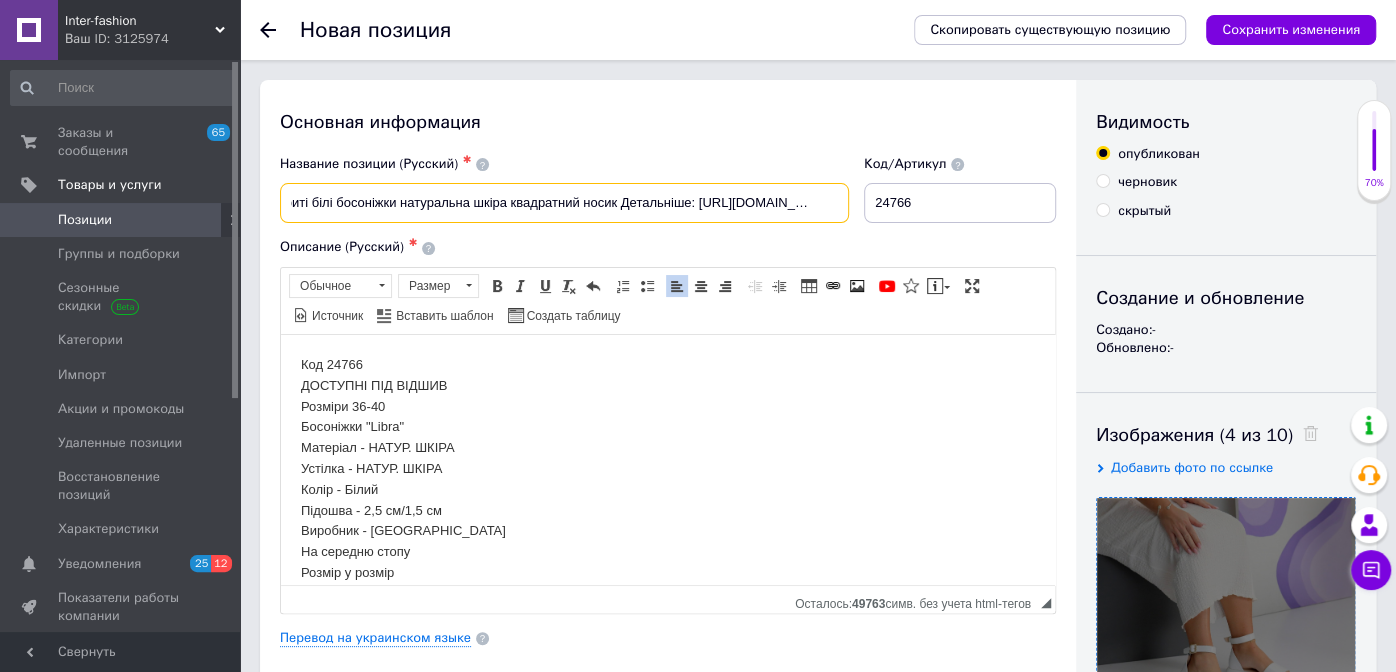 drag, startPoint x: 518, startPoint y: 201, endPoint x: 905, endPoint y: 220, distance: 387.46613 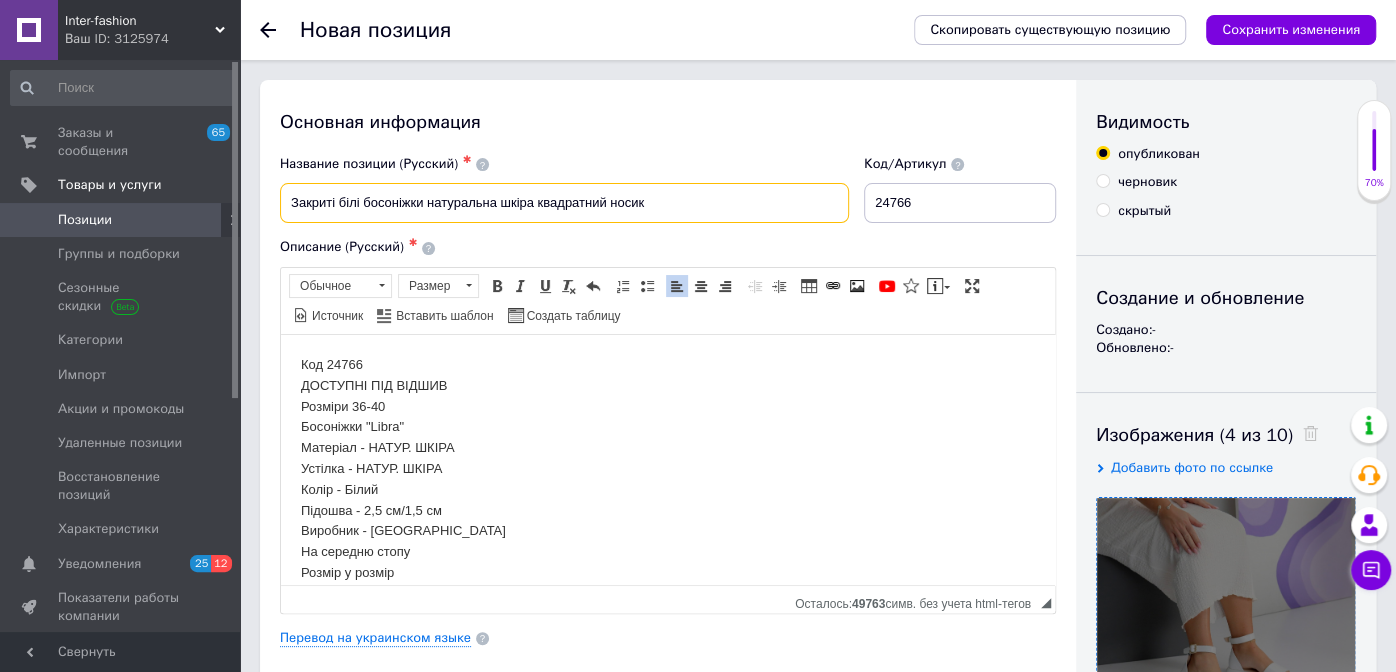 scroll, scrollTop: 0, scrollLeft: 0, axis: both 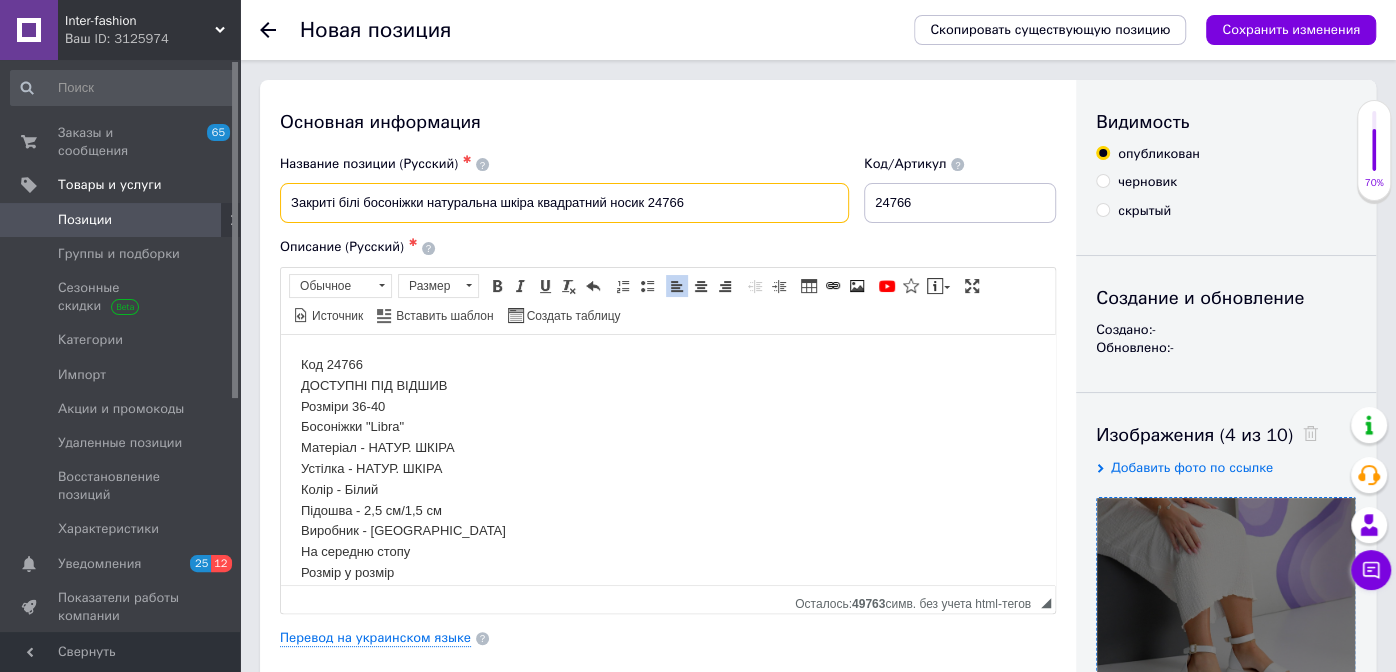drag, startPoint x: 341, startPoint y: 202, endPoint x: 215, endPoint y: 202, distance: 126 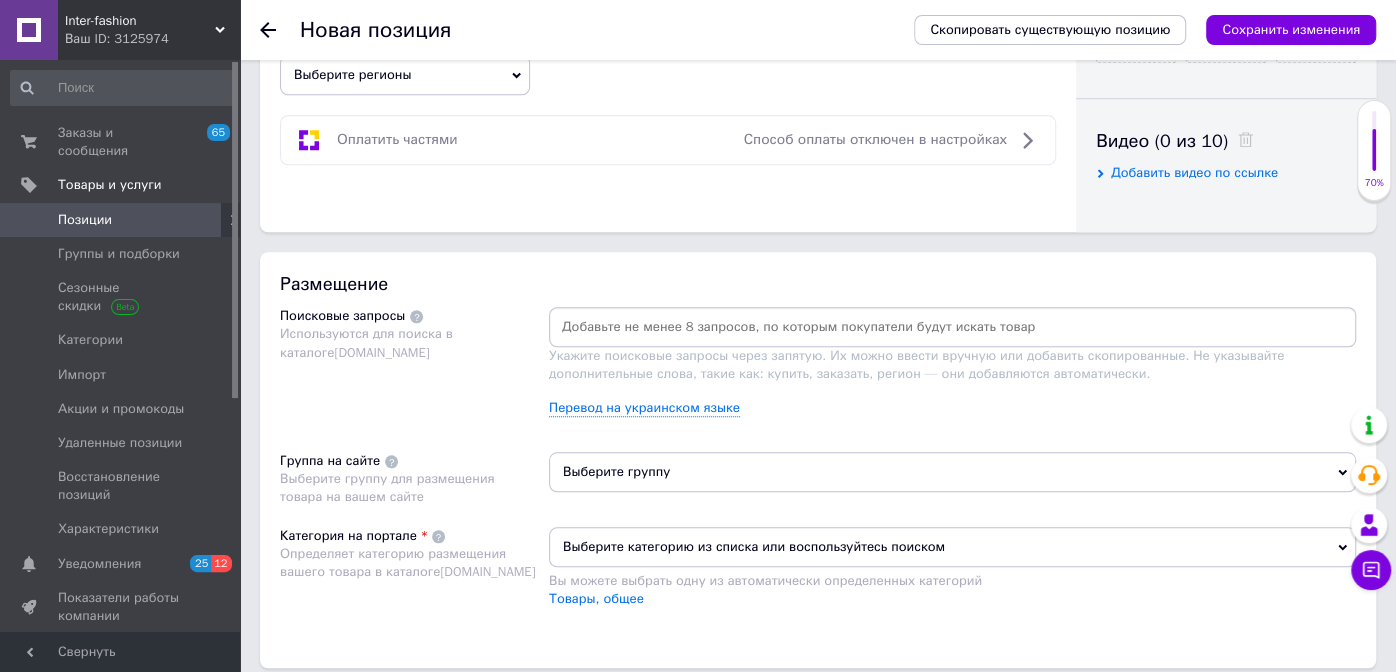 scroll, scrollTop: 999, scrollLeft: 0, axis: vertical 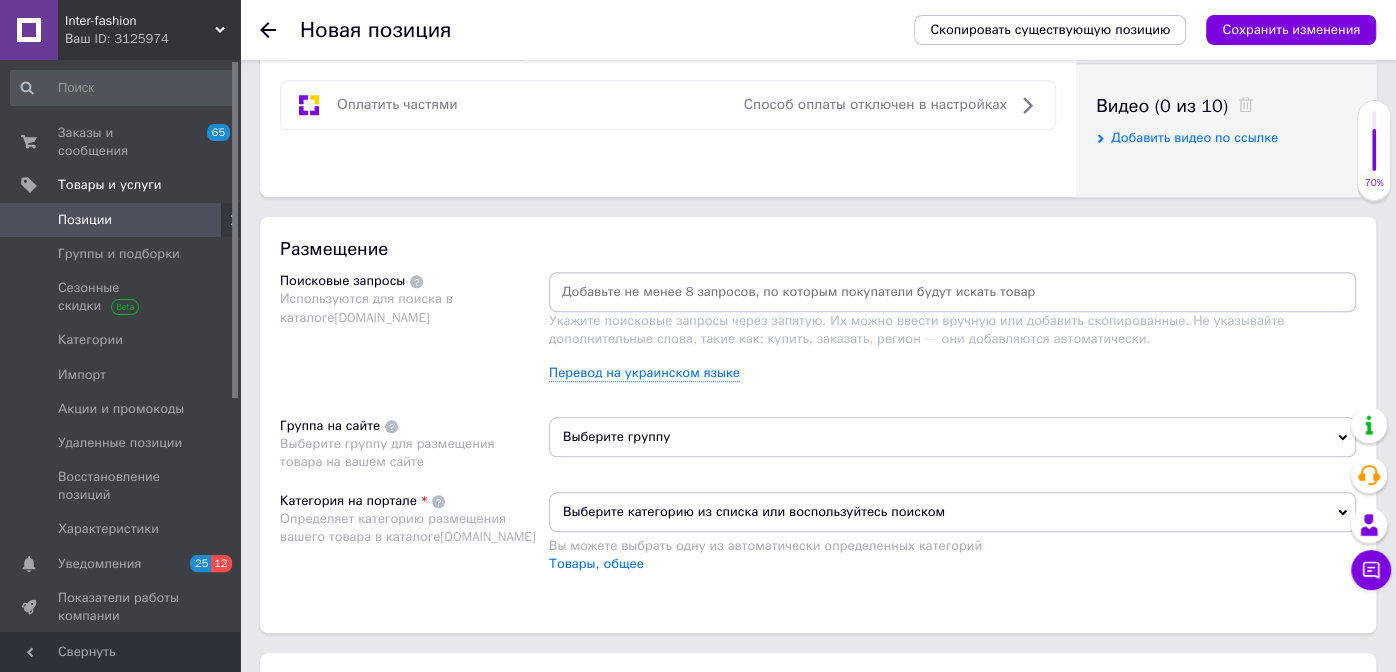 type on "Білі босоніжки натуральна шкіра квадратний носик 24766" 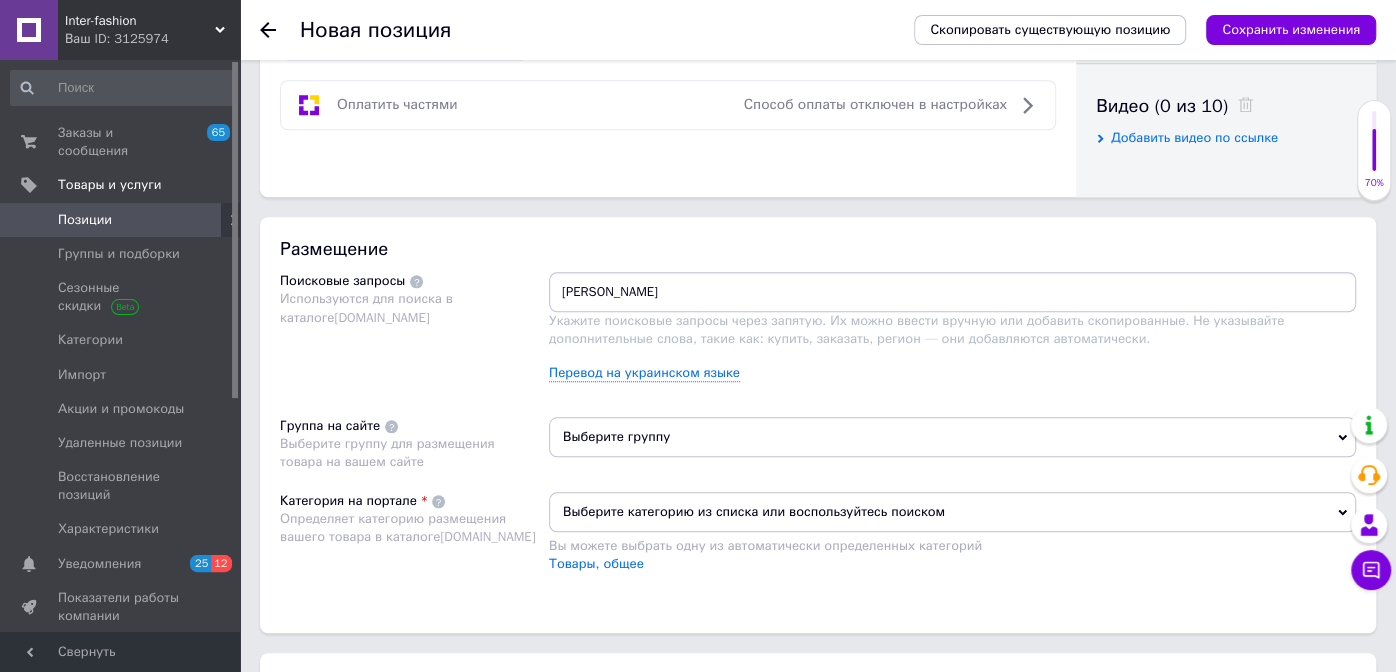 type on "білі босоніжки" 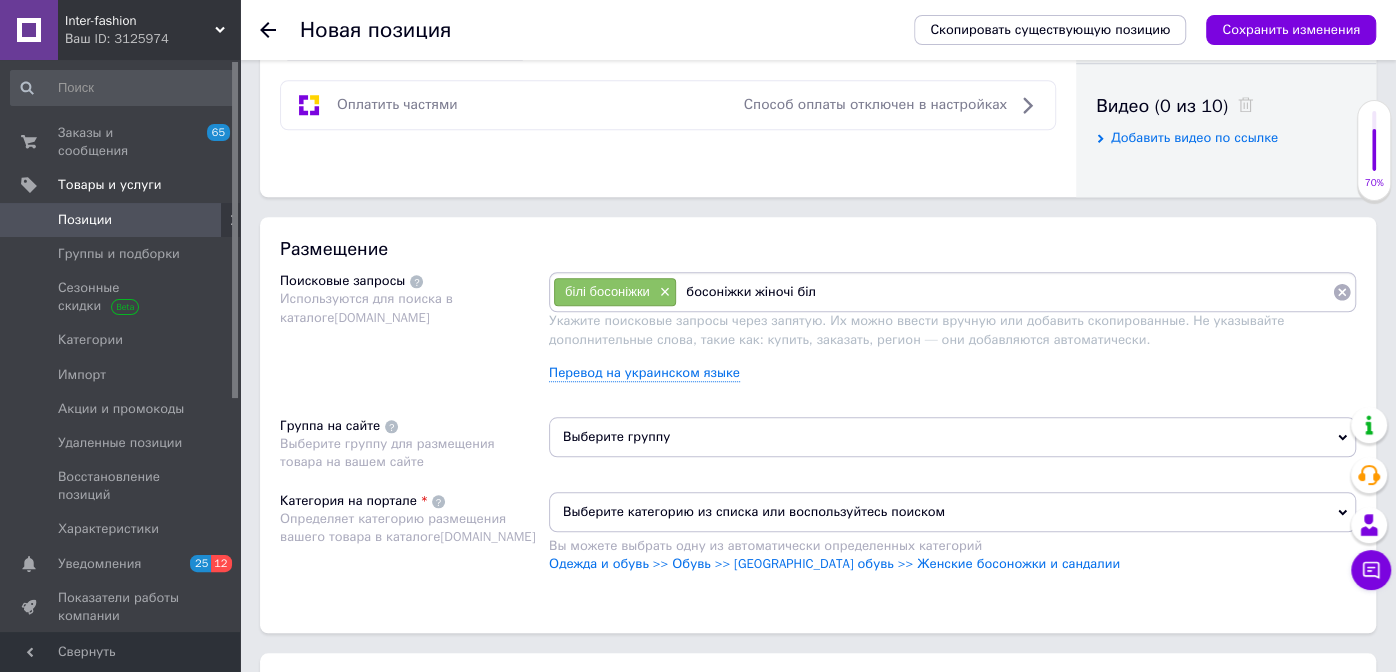 type on "босоніжки жіночі білі" 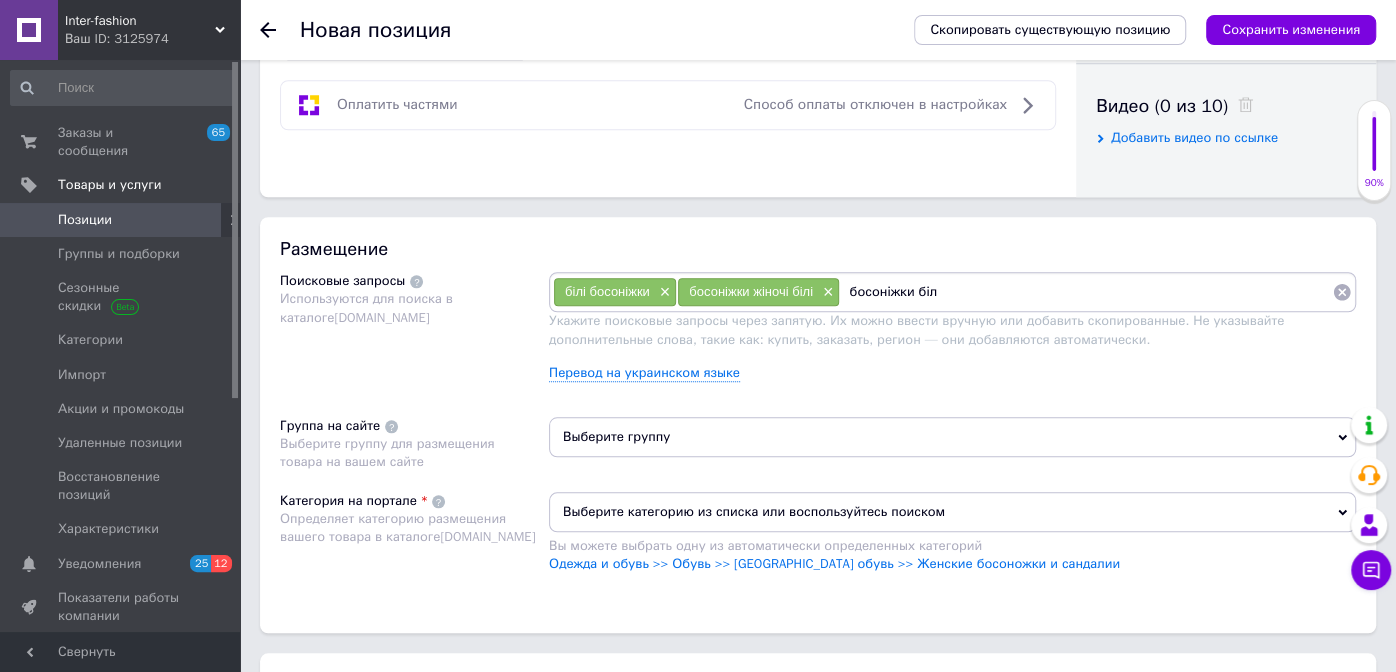 type on "босоніжки білі" 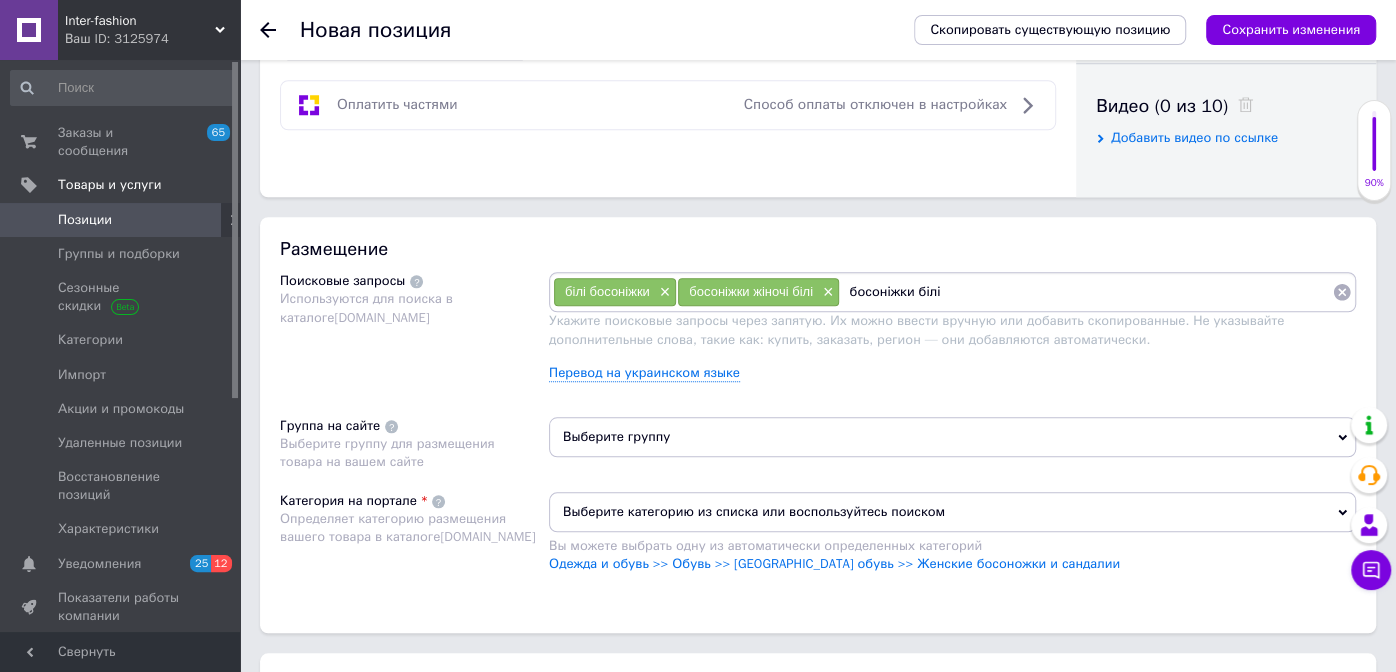type 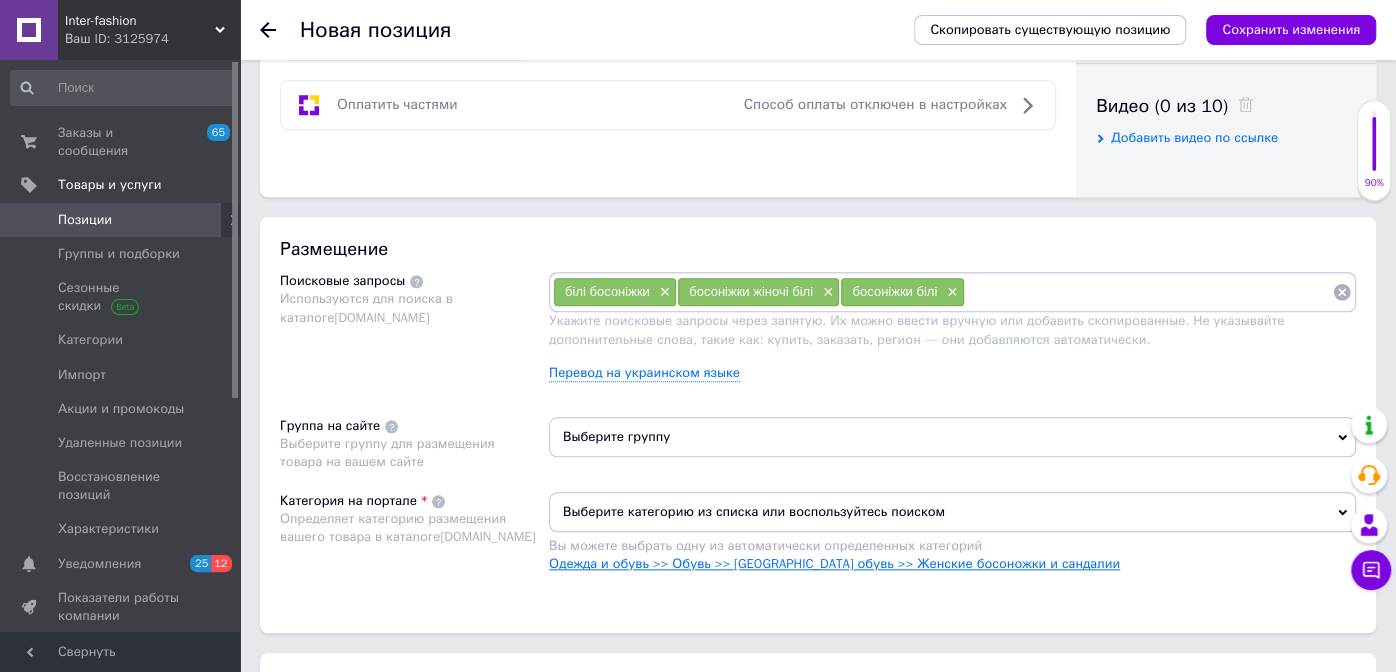 click on "Одежда и обувь >> Обувь >> [GEOGRAPHIC_DATA] обувь >> Женские босоножки и сандалии" at bounding box center (834, 563) 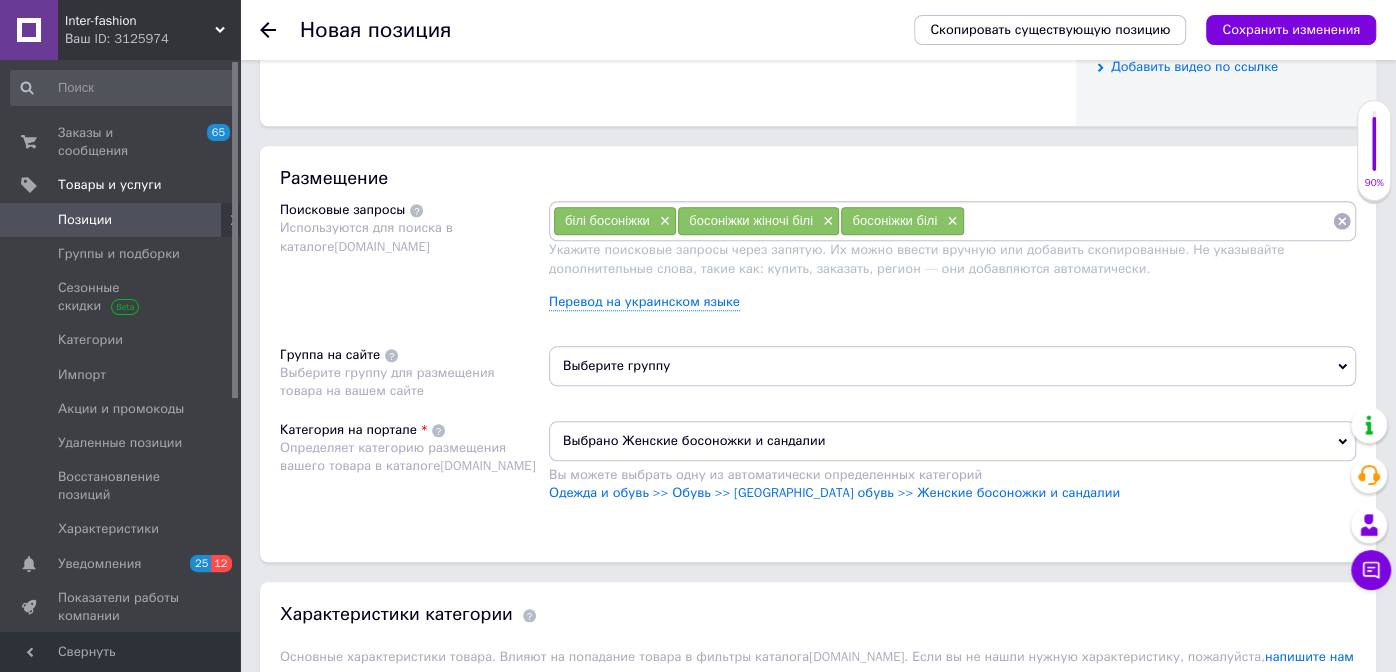scroll, scrollTop: 1100, scrollLeft: 0, axis: vertical 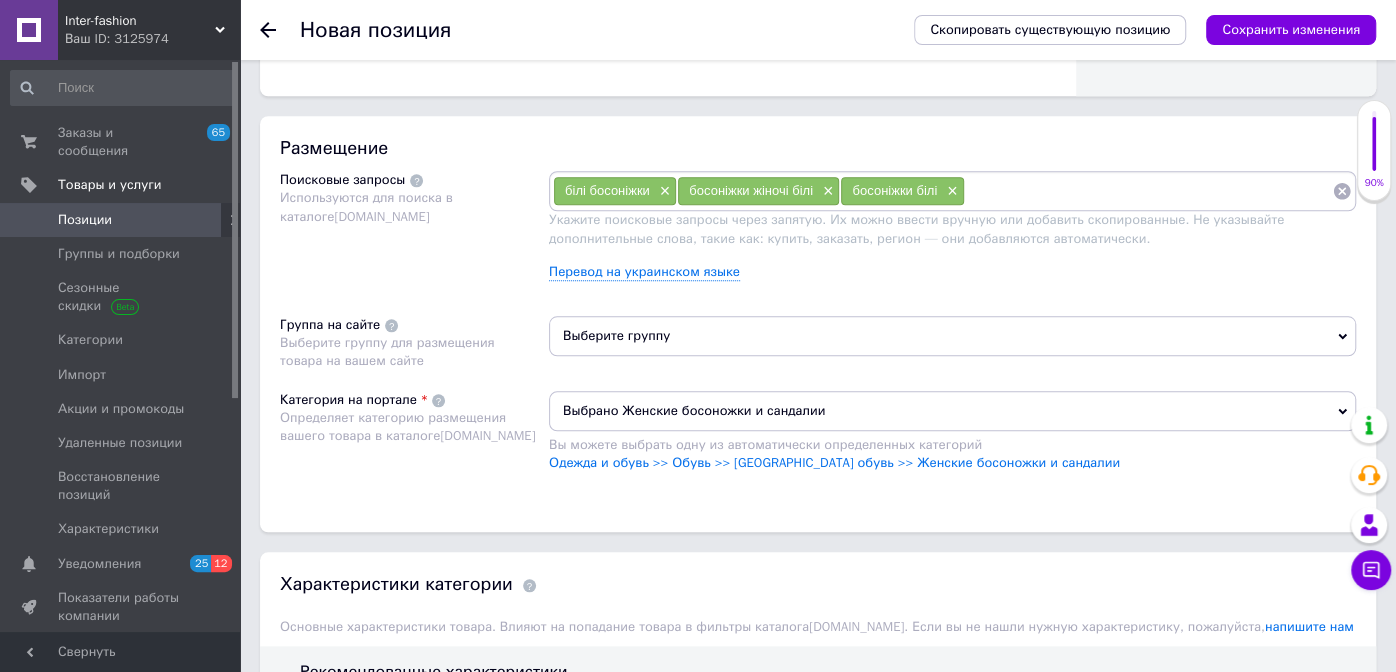 click on "Выберите группу" at bounding box center (952, 336) 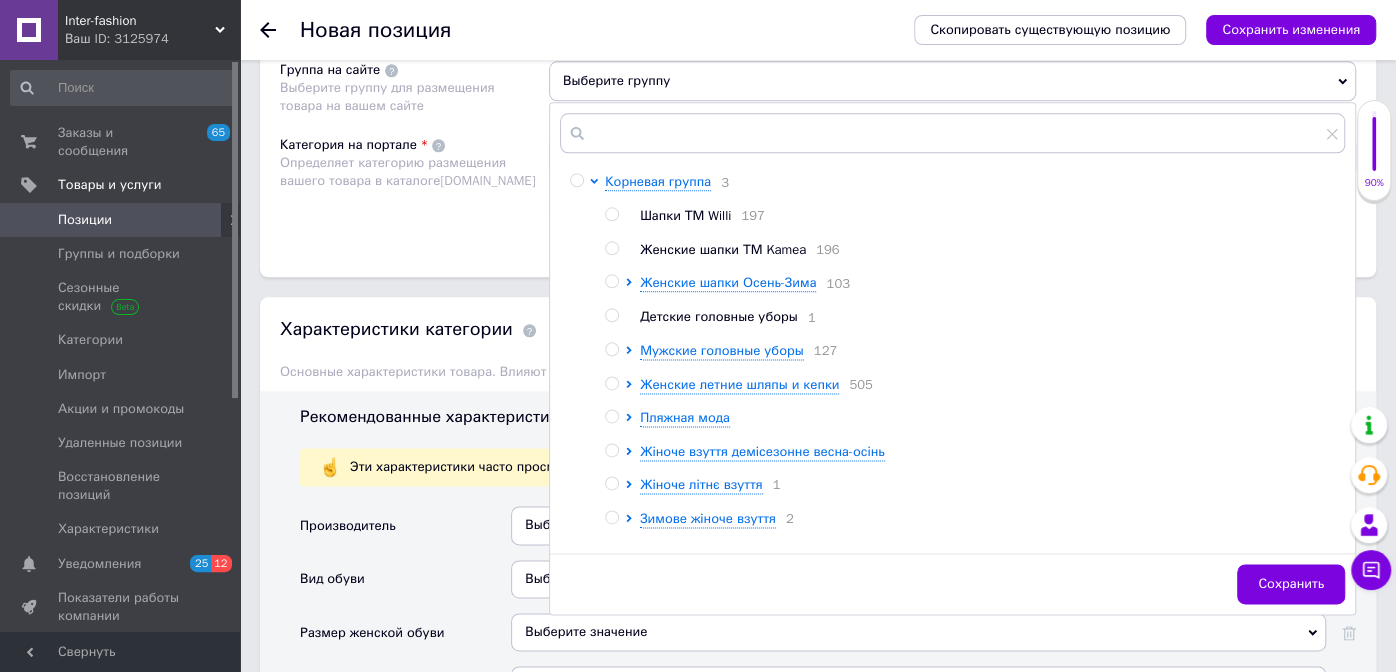 scroll, scrollTop: 1400, scrollLeft: 0, axis: vertical 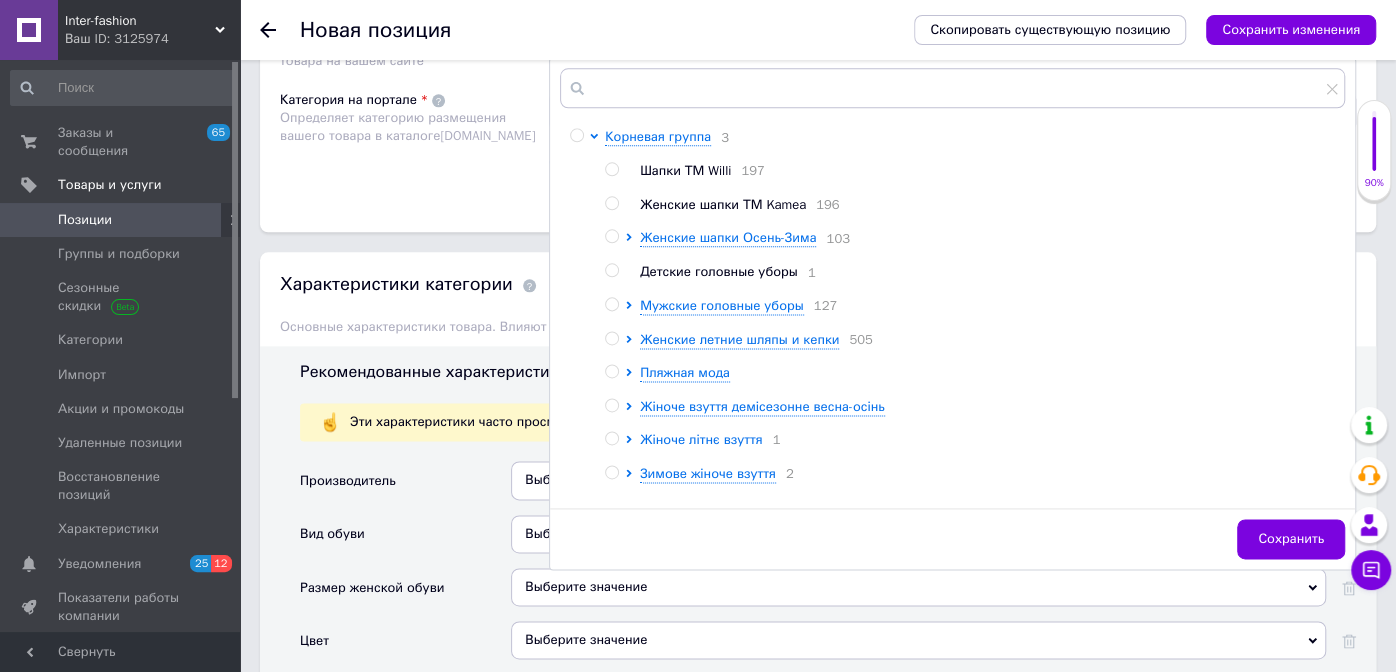click 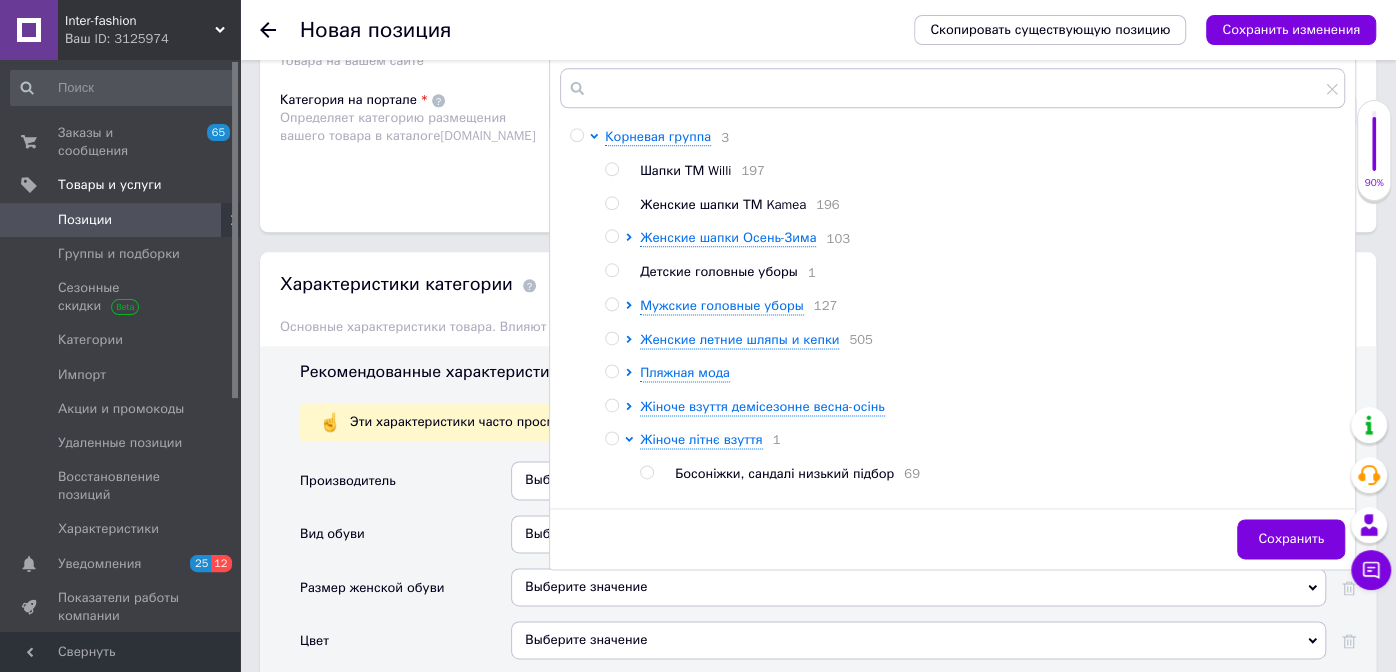 scroll, scrollTop: 99, scrollLeft: 0, axis: vertical 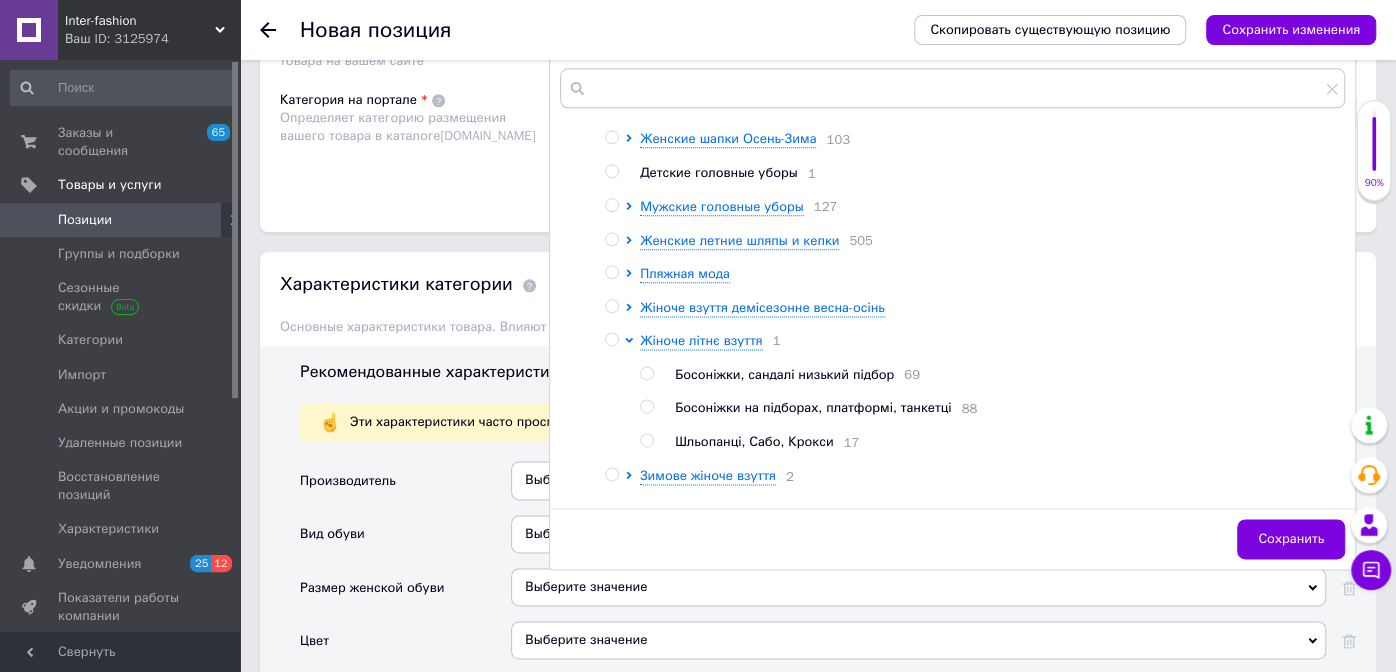 click on "Босоніжки, сандалі низький підбор" at bounding box center (784, 374) 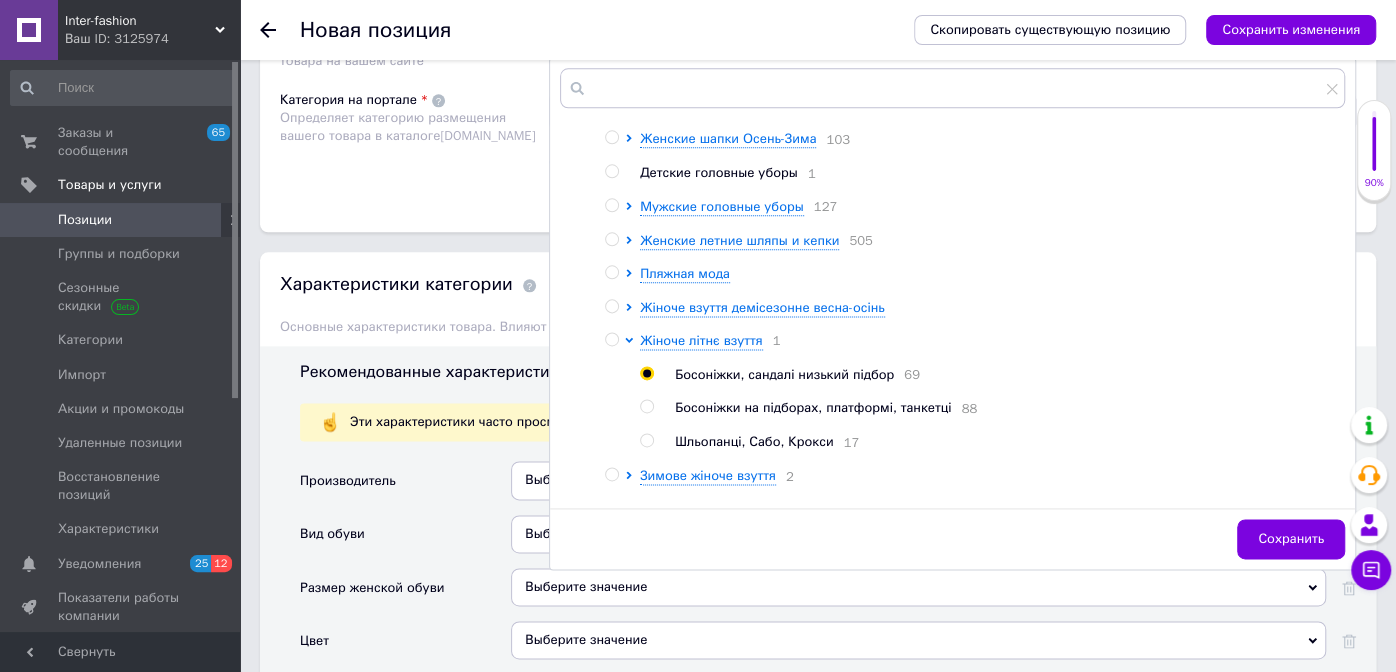 radio on "true" 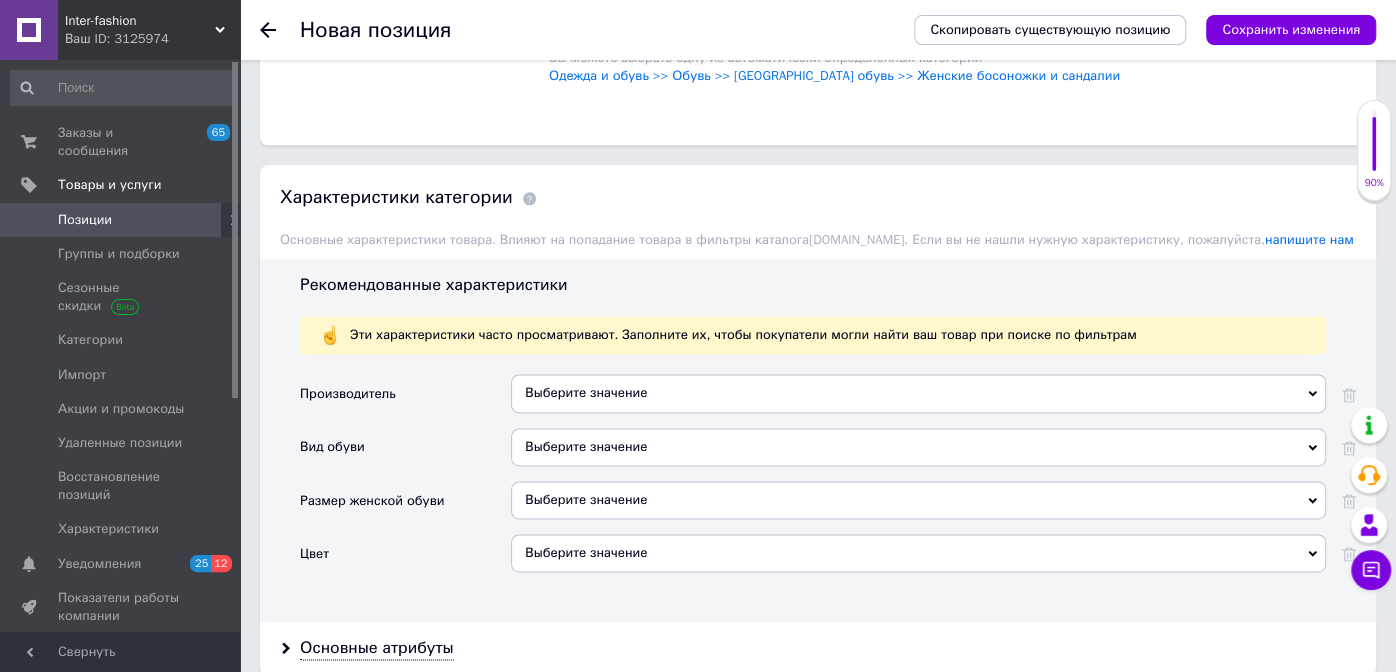scroll, scrollTop: 1600, scrollLeft: 0, axis: vertical 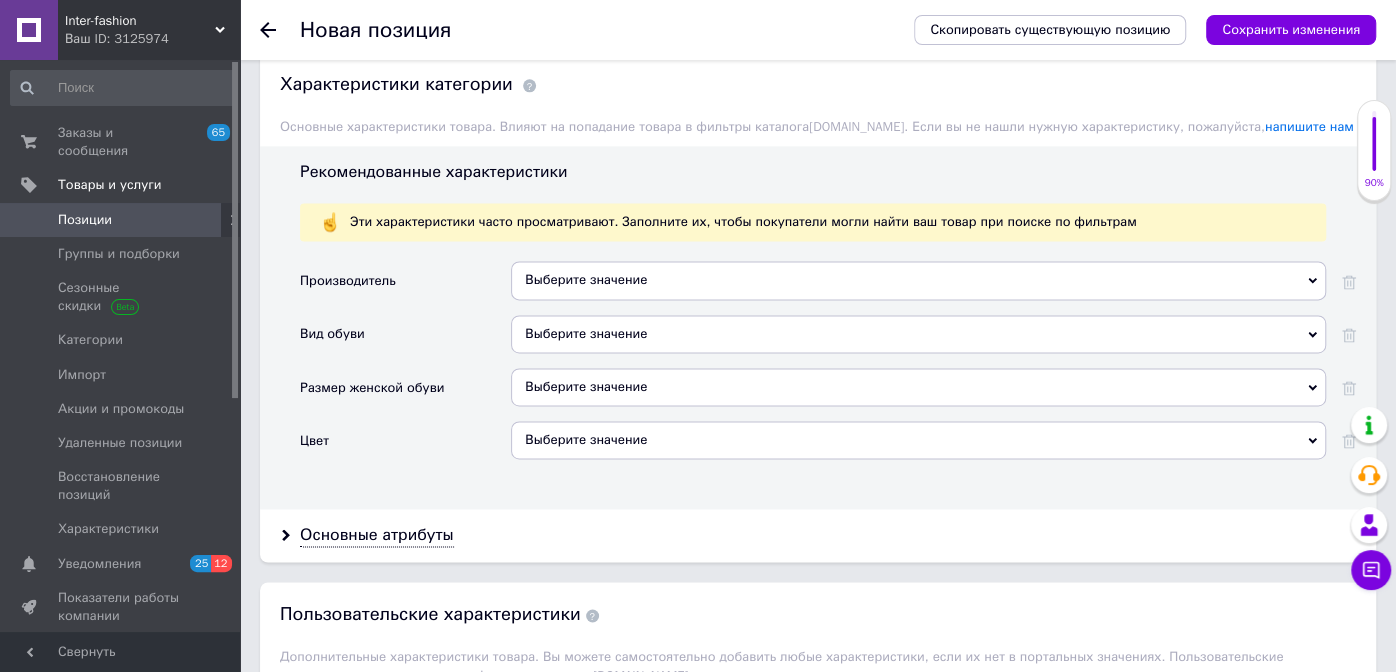 click on "Выберите значение" at bounding box center [918, 280] 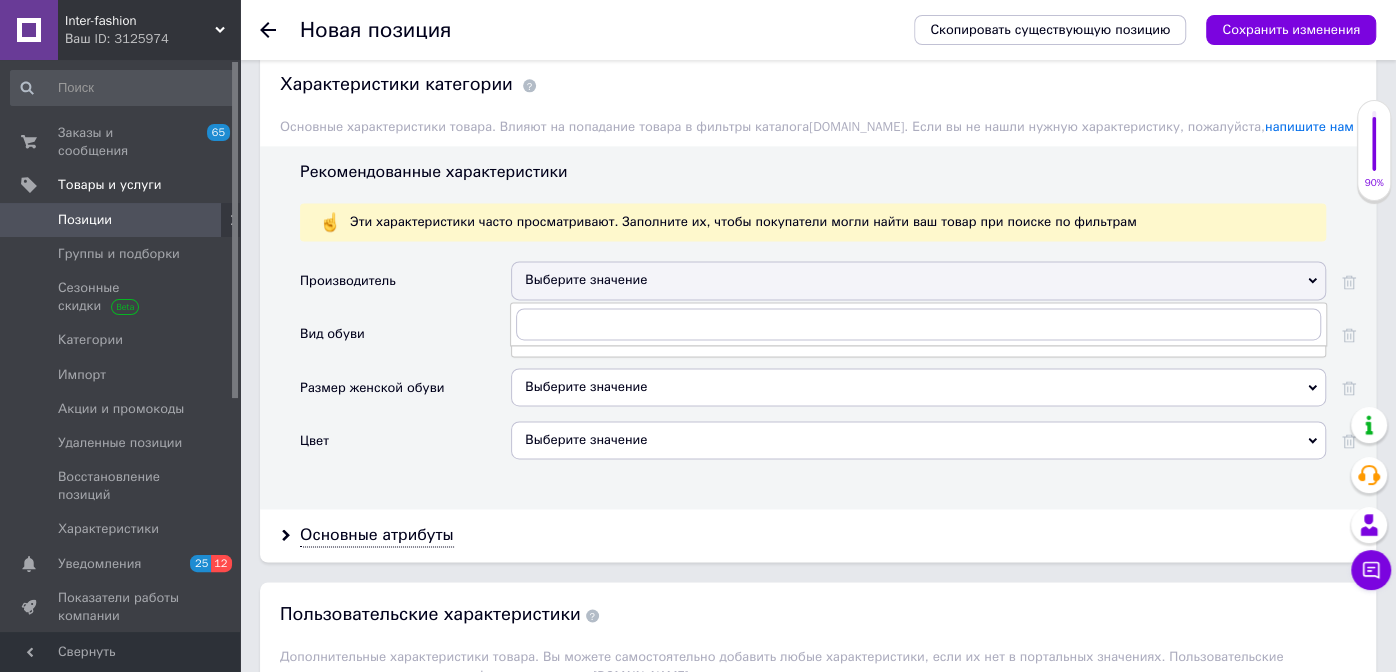 click on "Вид обуви" at bounding box center [405, 341] 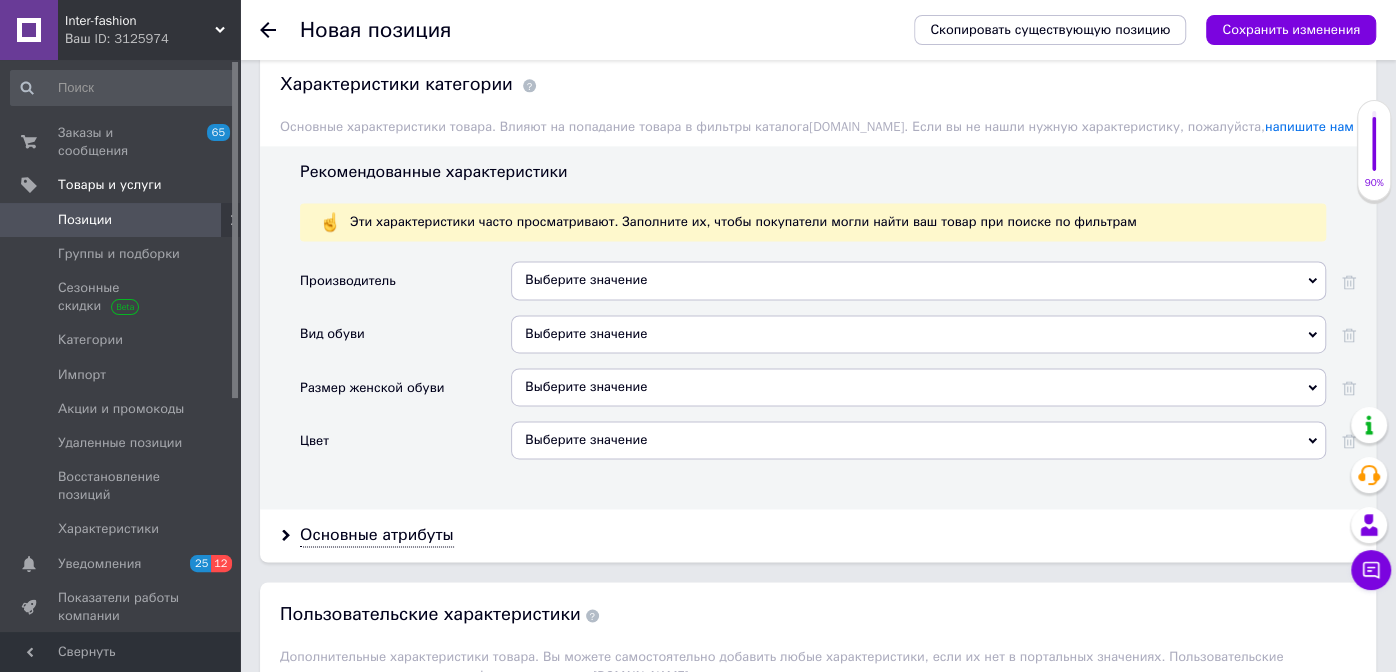 click on "Выберите значение" at bounding box center (918, 334) 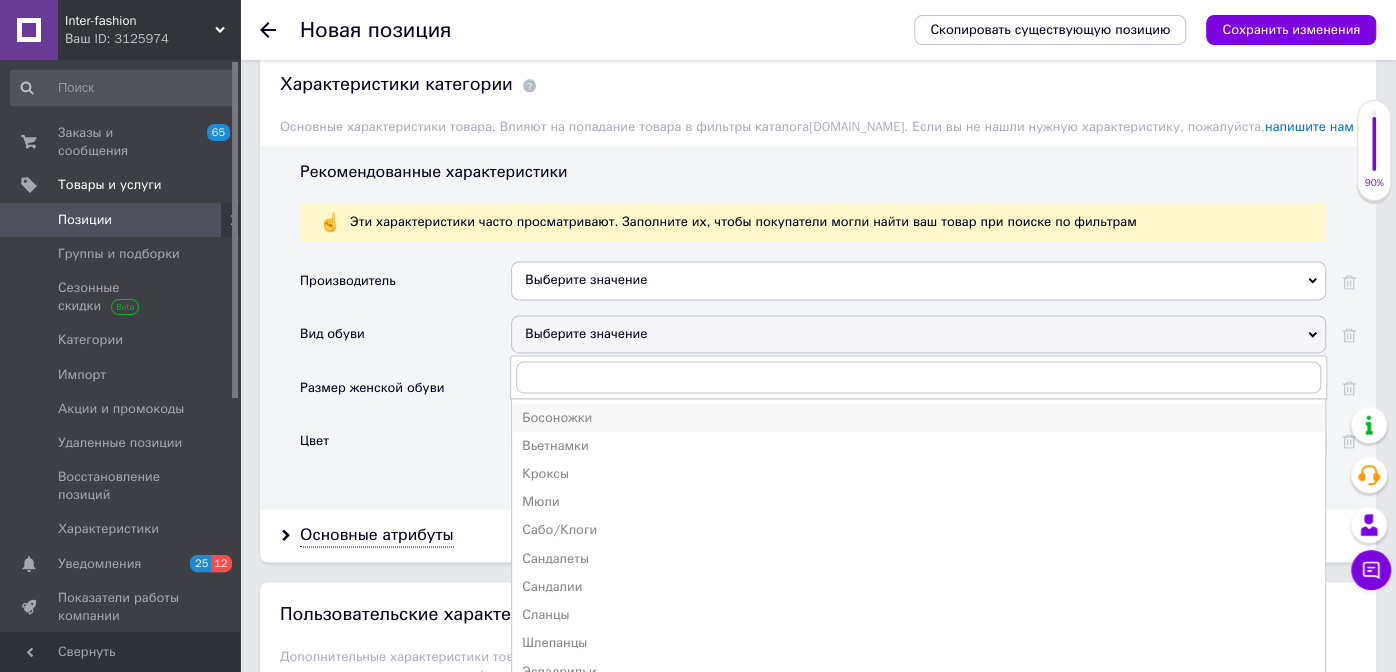 click on "Босоножки" at bounding box center [918, 418] 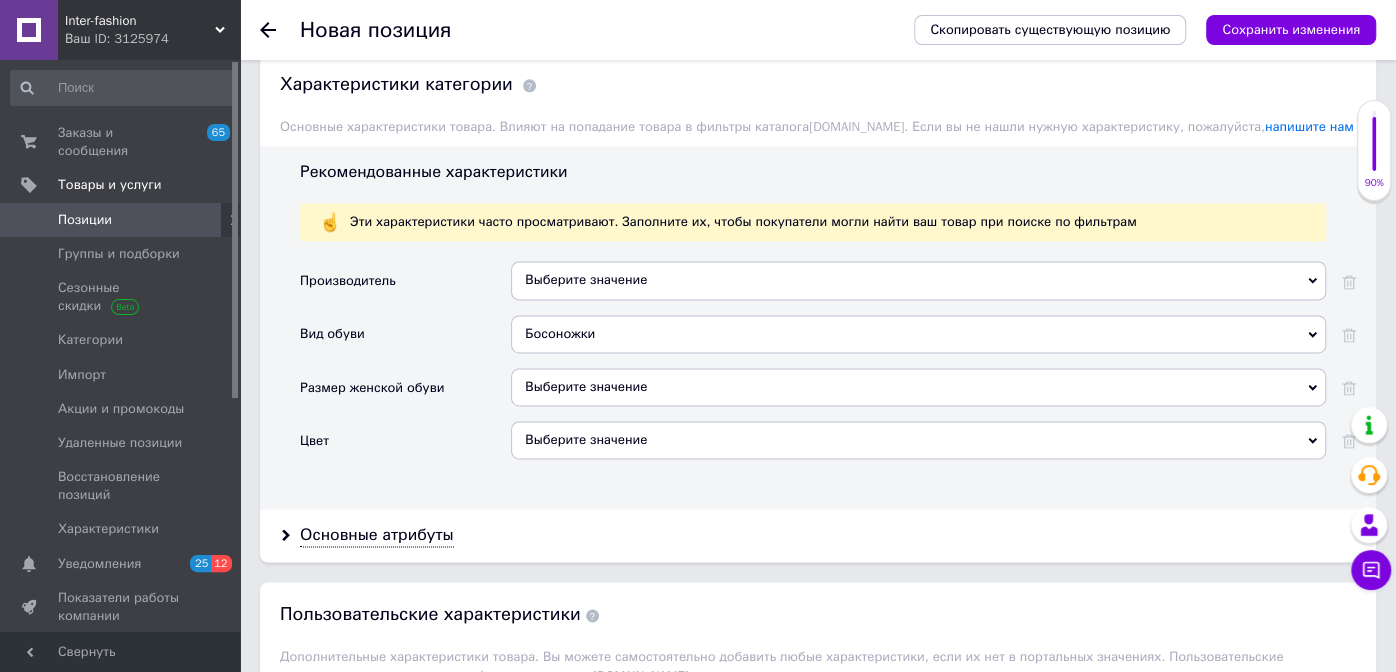 click on "Выберите значение" at bounding box center [918, 440] 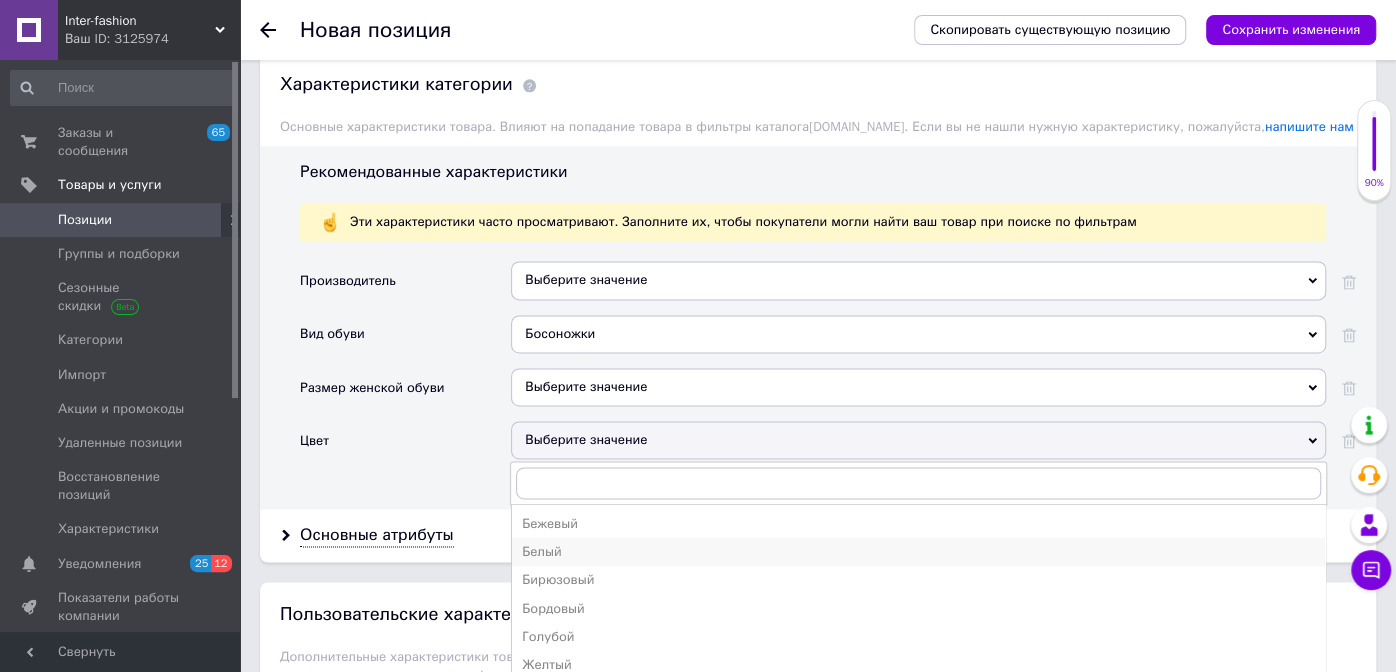 click on "Белый" at bounding box center (918, 552) 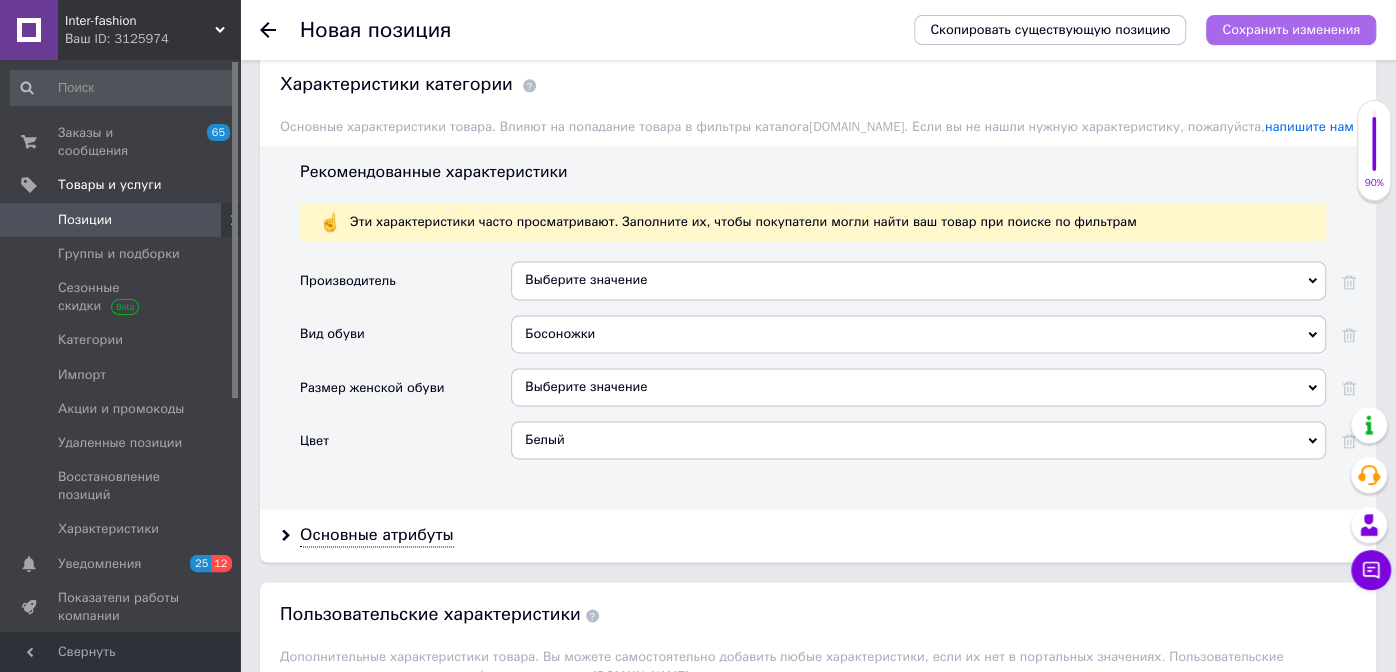 click on "Сохранить изменения" at bounding box center (1291, 29) 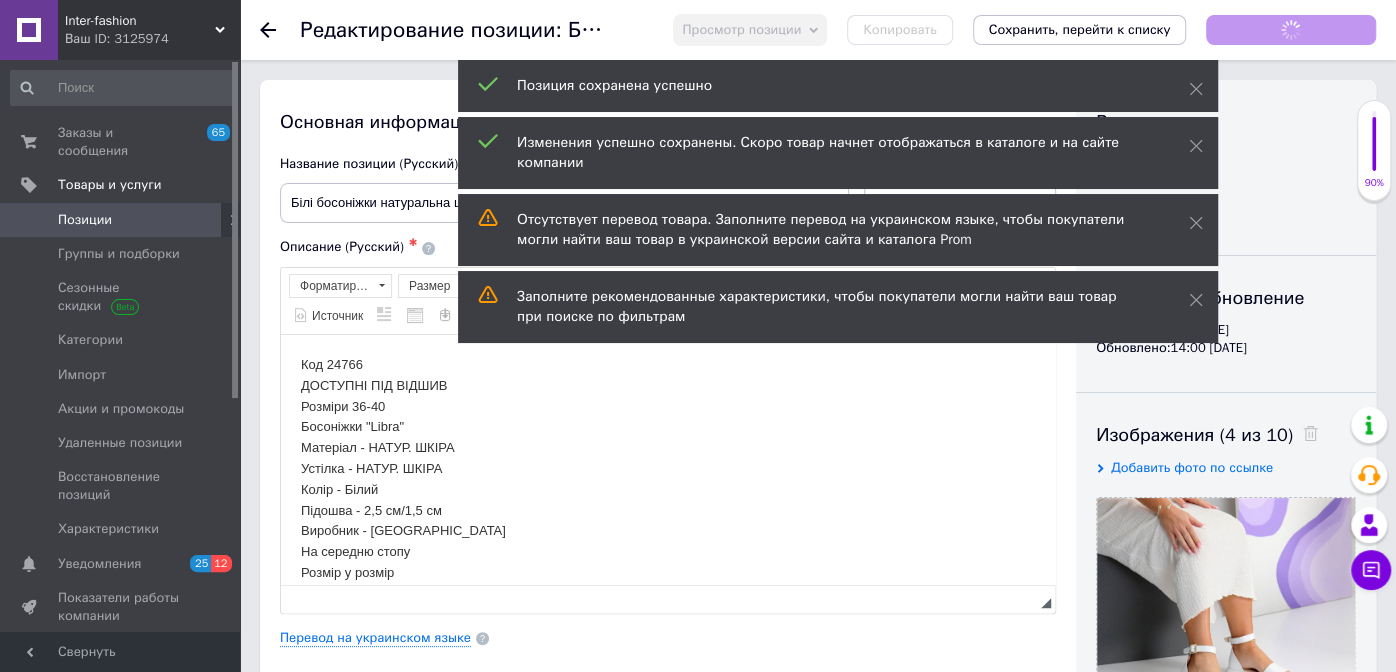 scroll, scrollTop: 0, scrollLeft: 0, axis: both 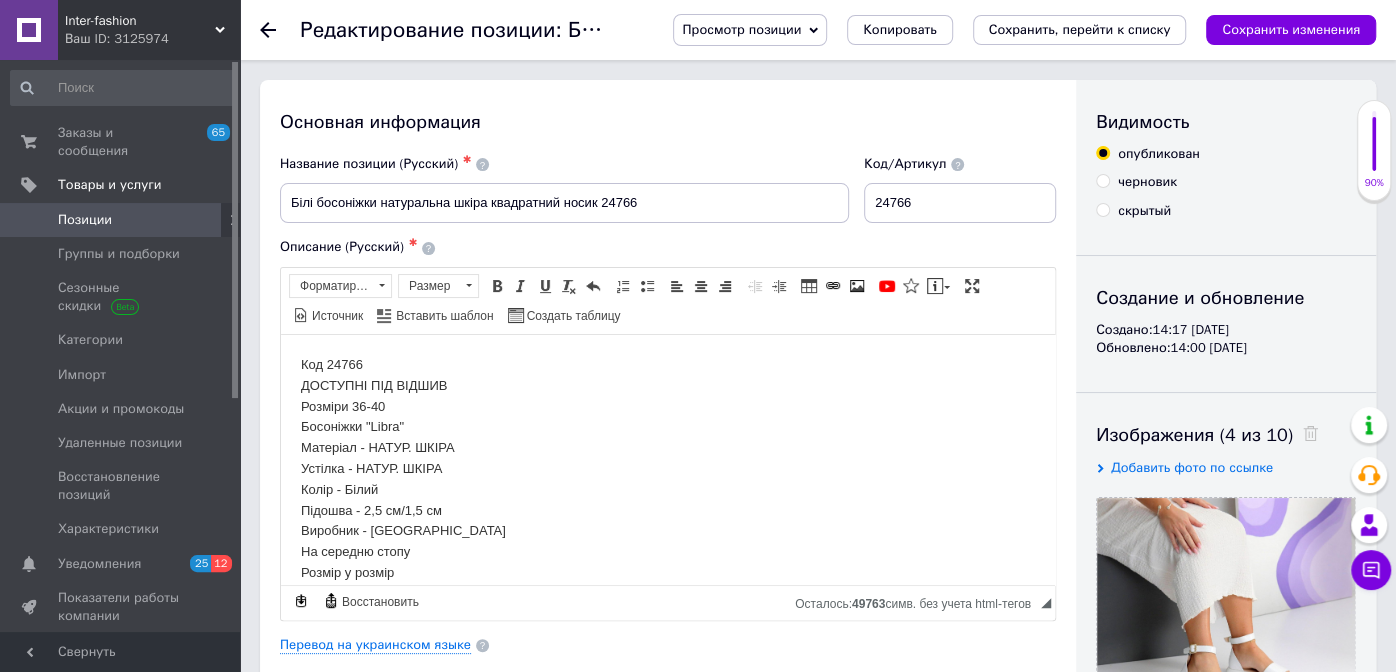 click on "Позиции" at bounding box center (85, 220) 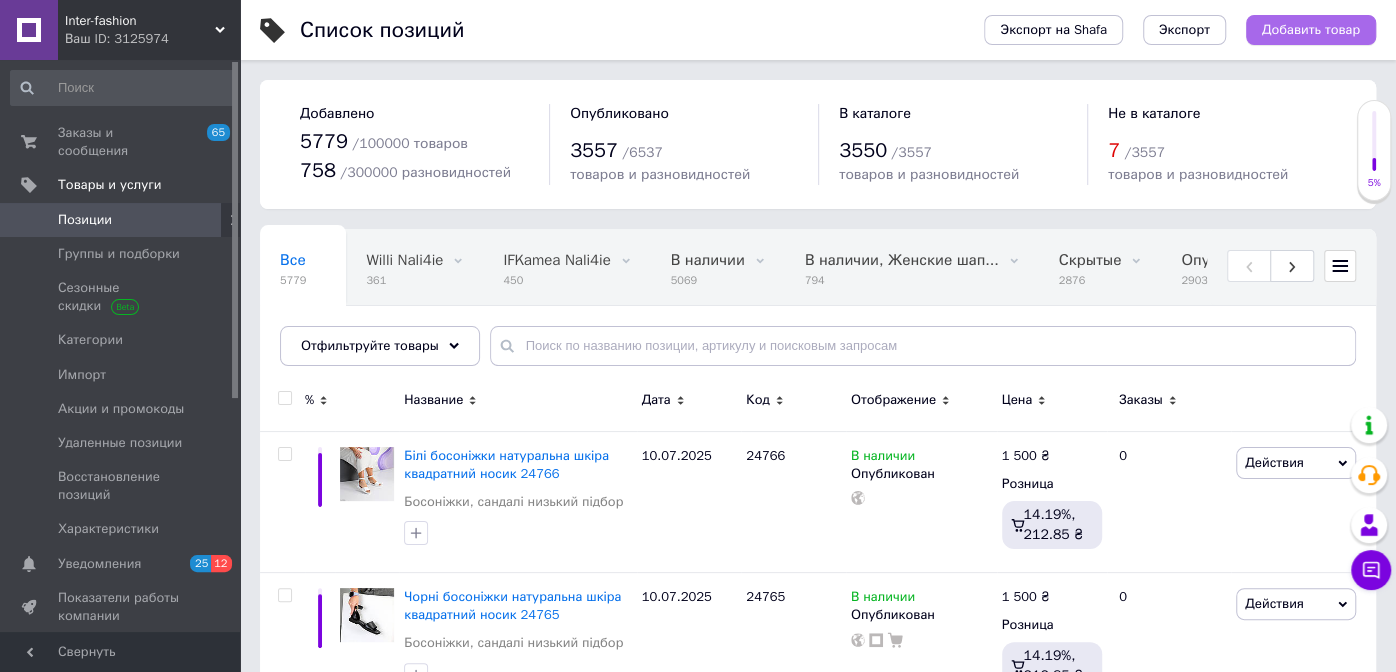 click on "Добавить товар" at bounding box center (1311, 30) 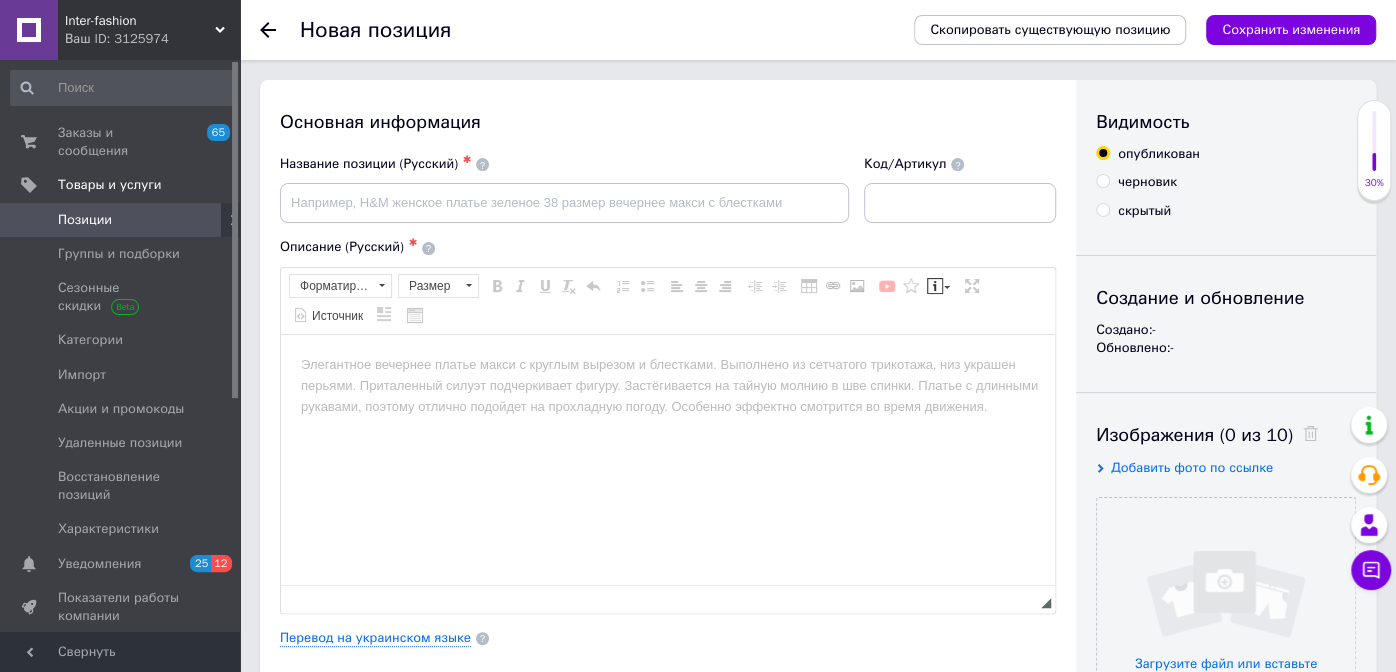 scroll, scrollTop: 0, scrollLeft: 0, axis: both 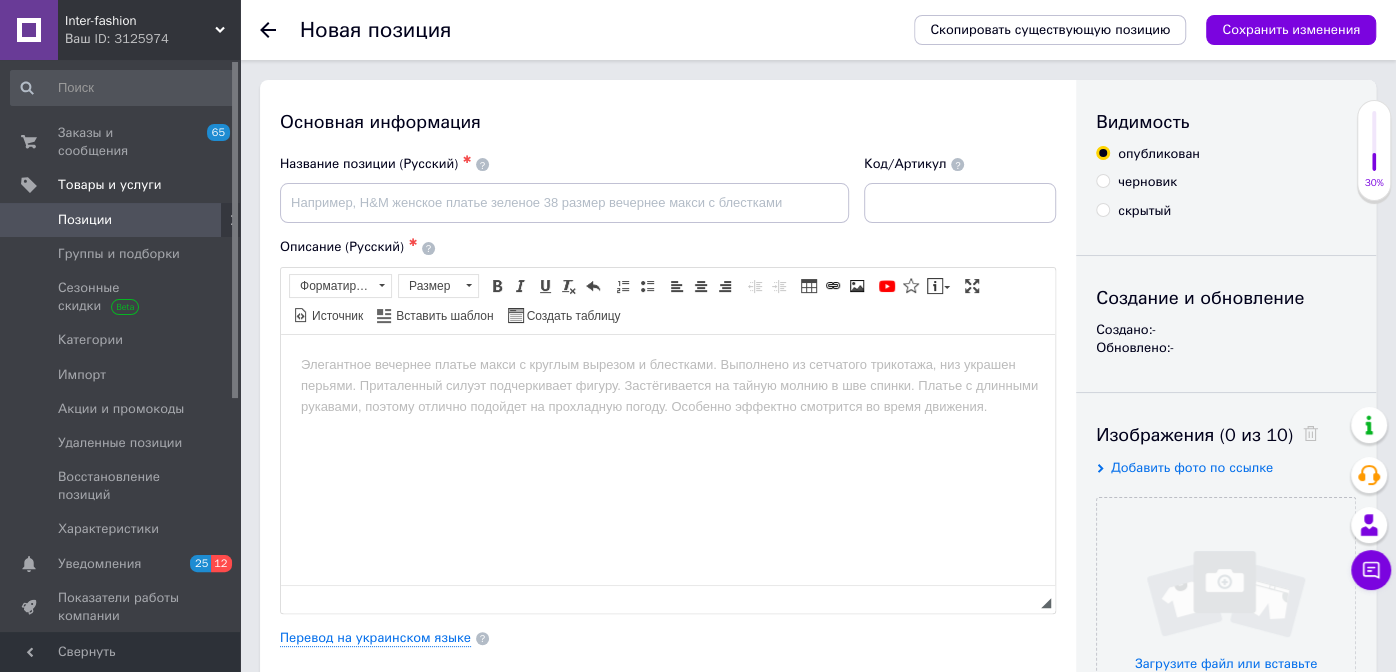 click at bounding box center [668, 364] 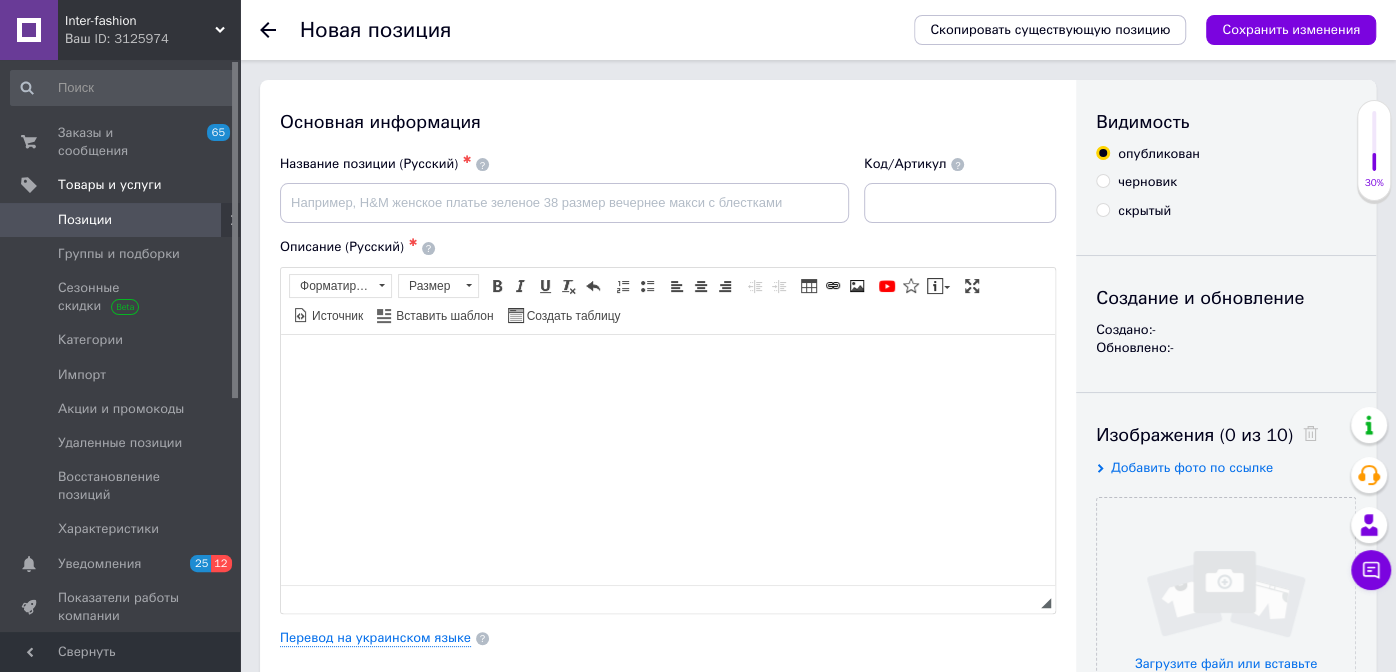 paste 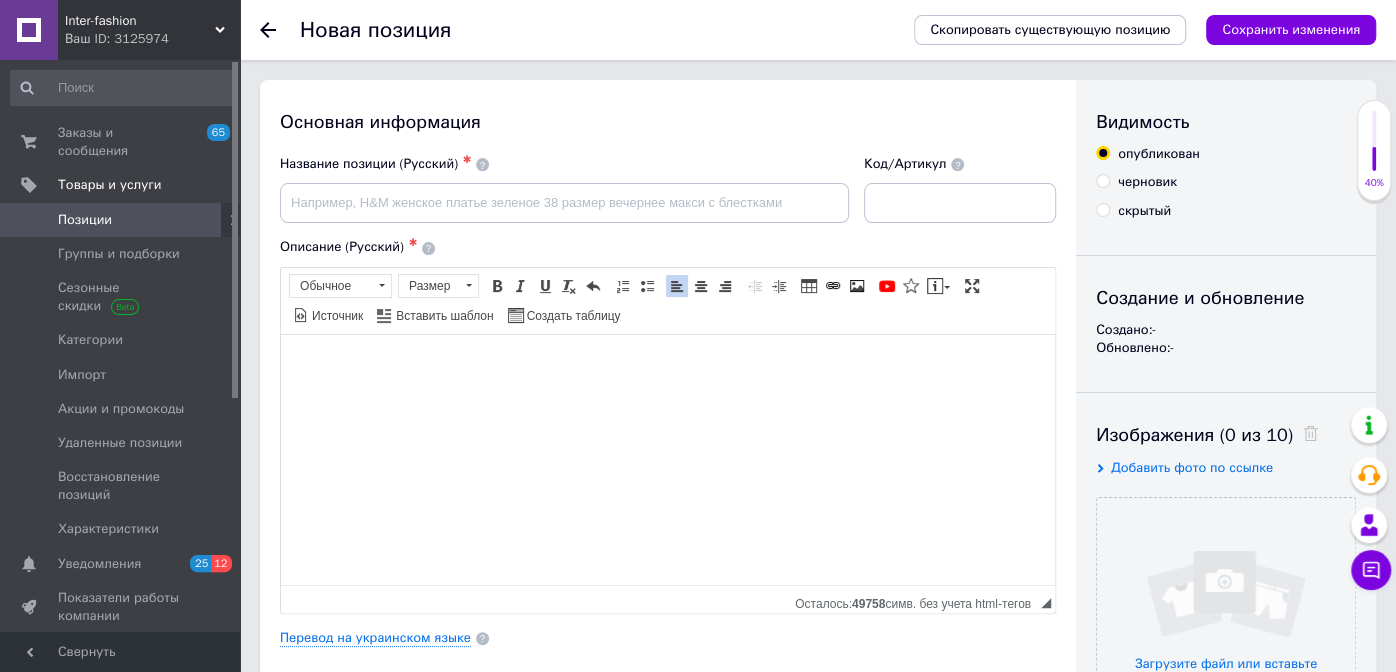 scroll, scrollTop: 133, scrollLeft: 0, axis: vertical 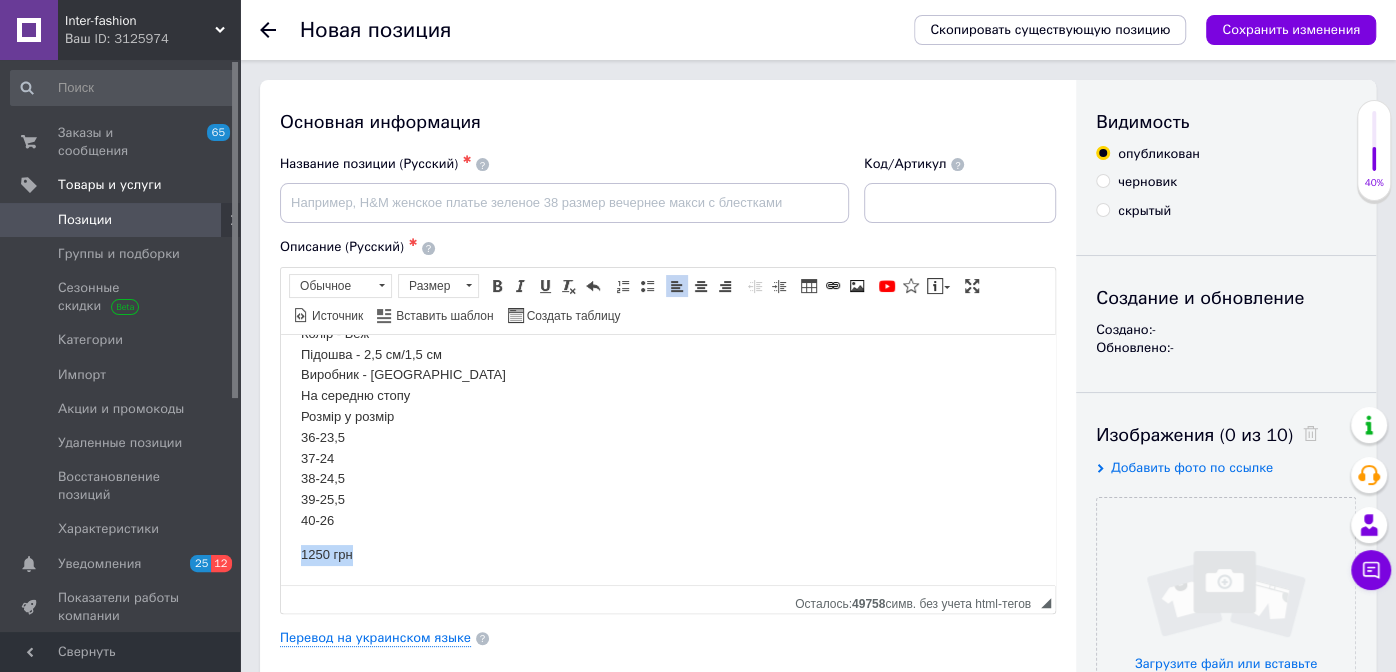 drag, startPoint x: 375, startPoint y: 577, endPoint x: 254, endPoint y: 575, distance: 121.016525 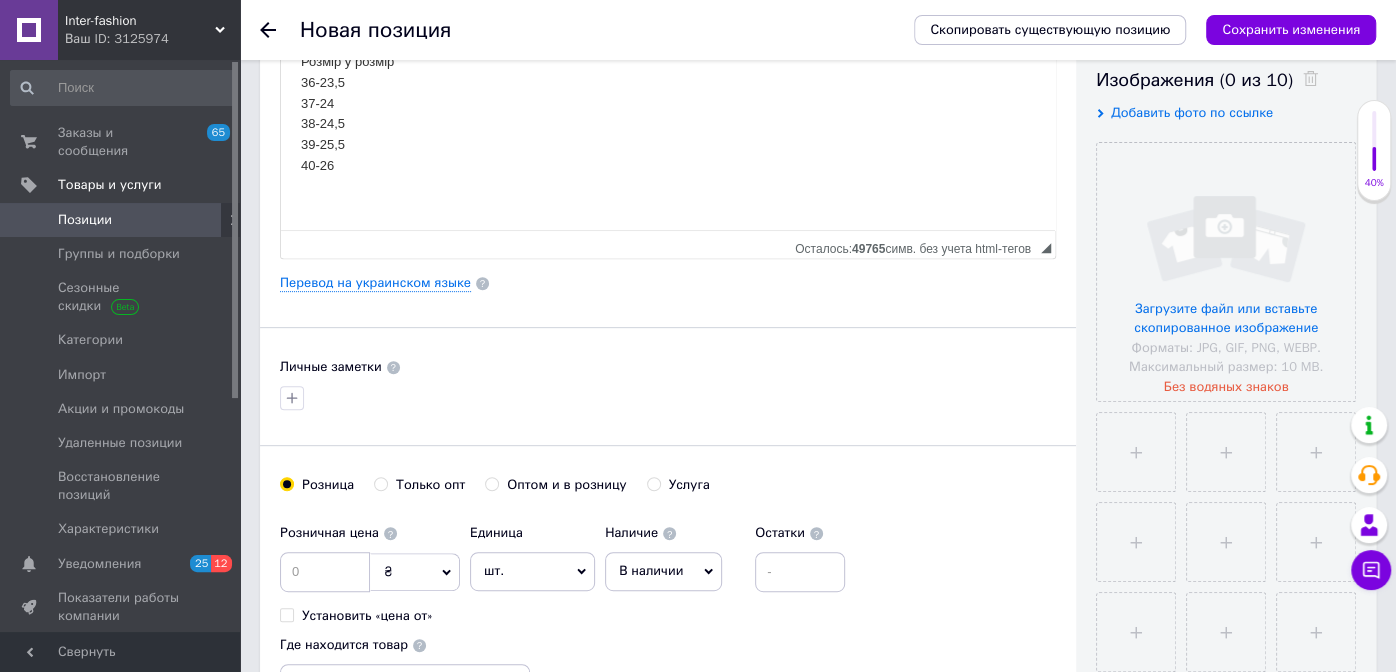 scroll, scrollTop: 400, scrollLeft: 0, axis: vertical 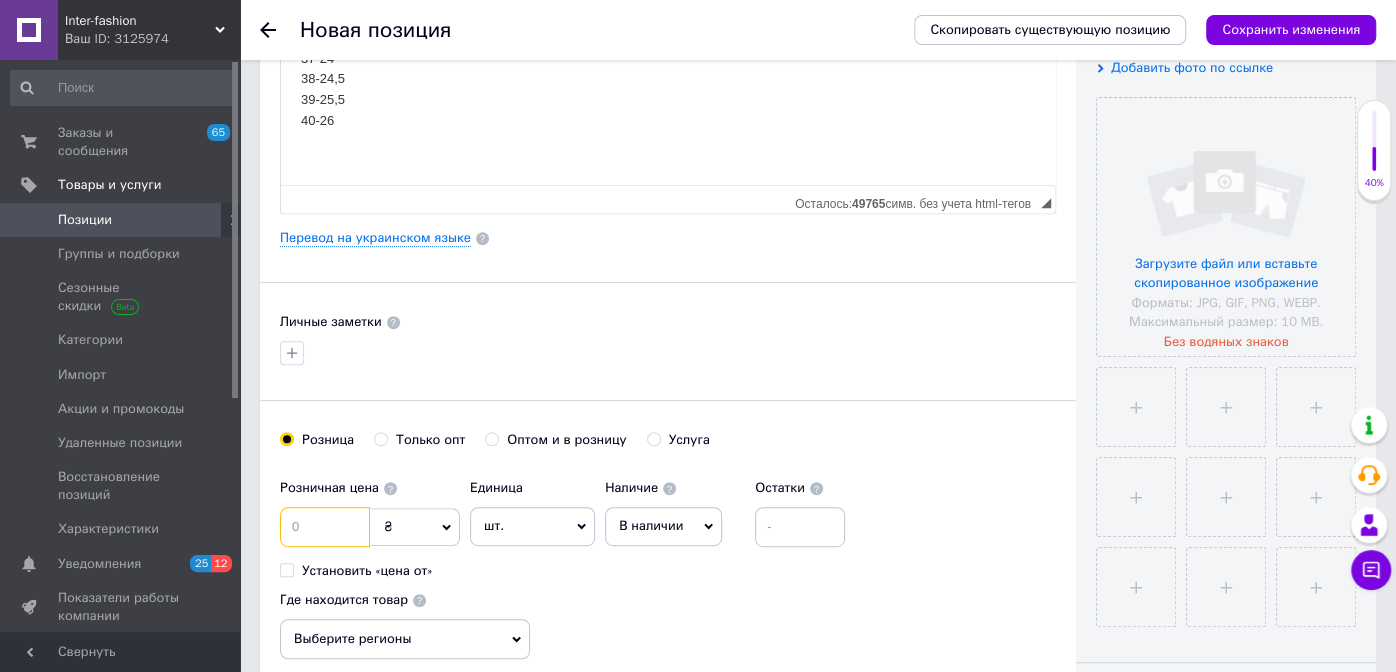 click at bounding box center [325, 527] 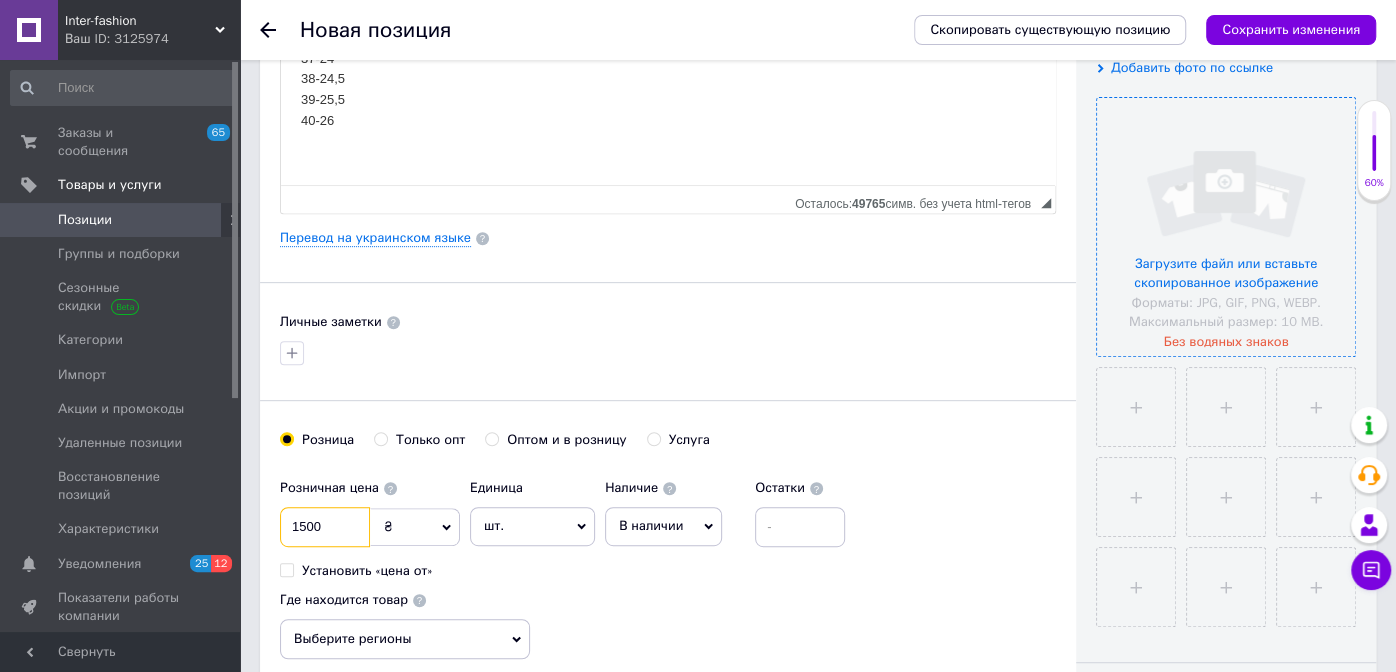 type on "1500" 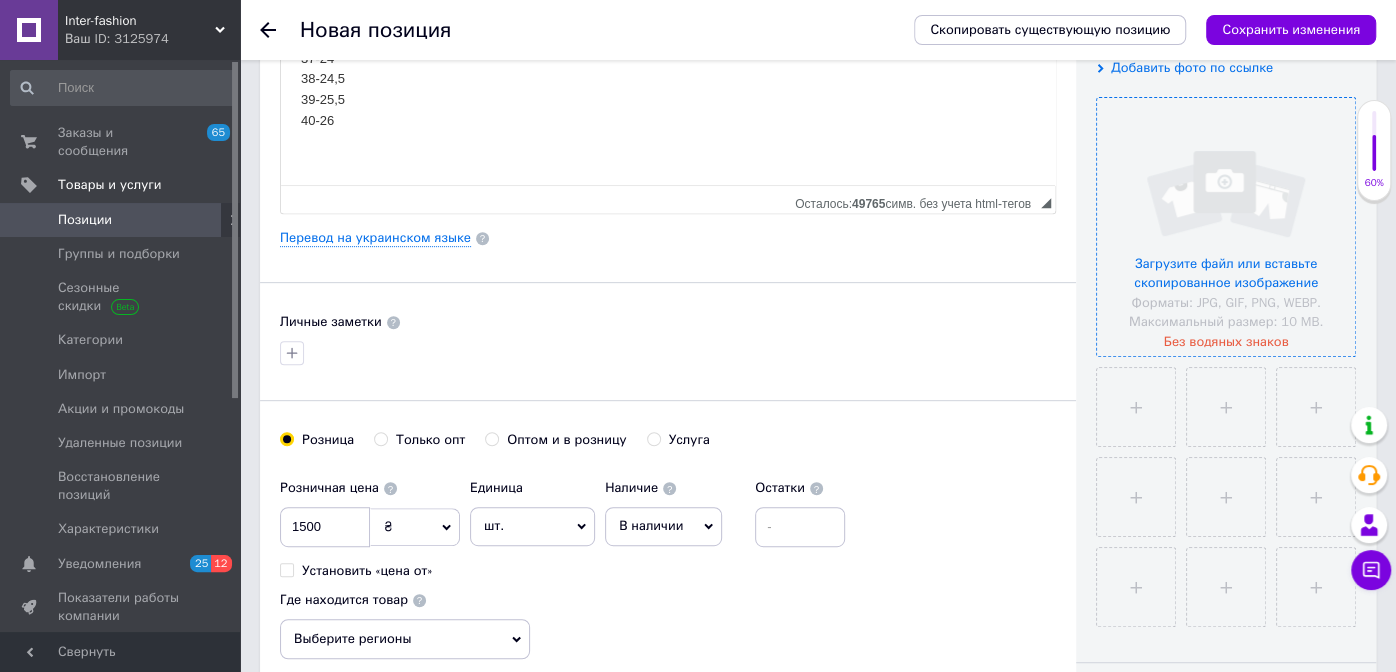 click at bounding box center (1226, 227) 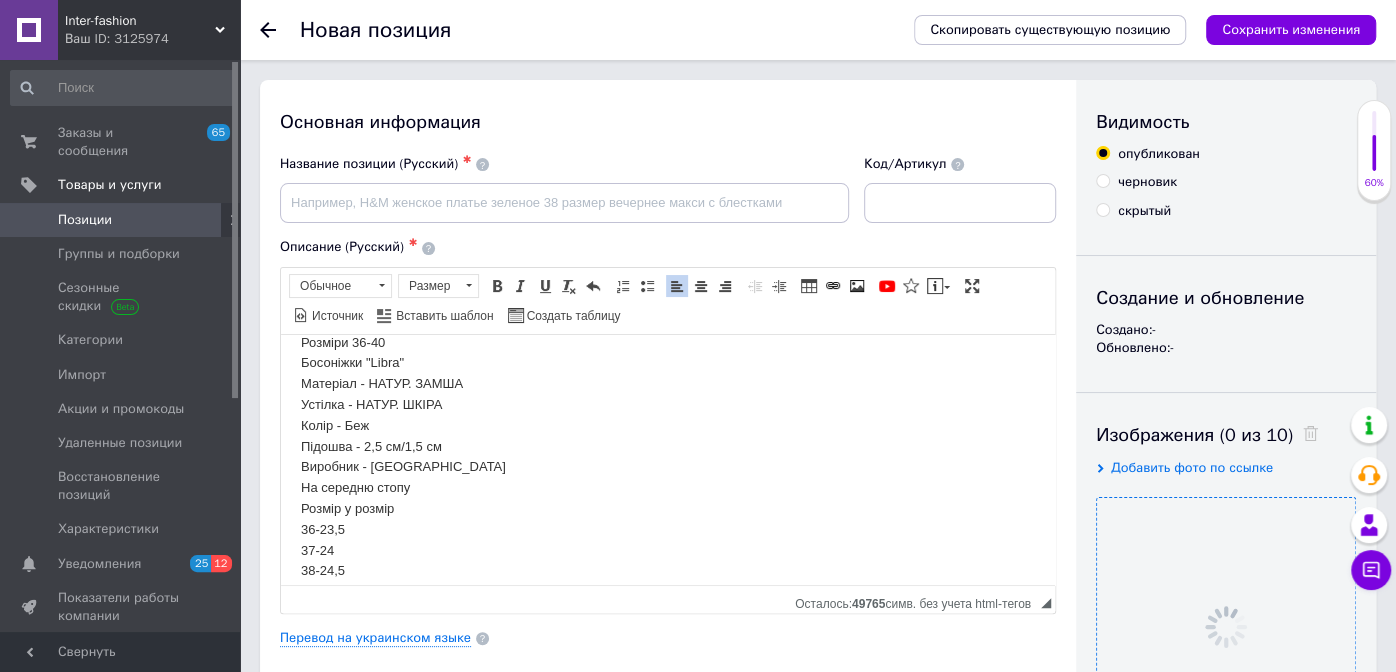 scroll, scrollTop: 0, scrollLeft: 0, axis: both 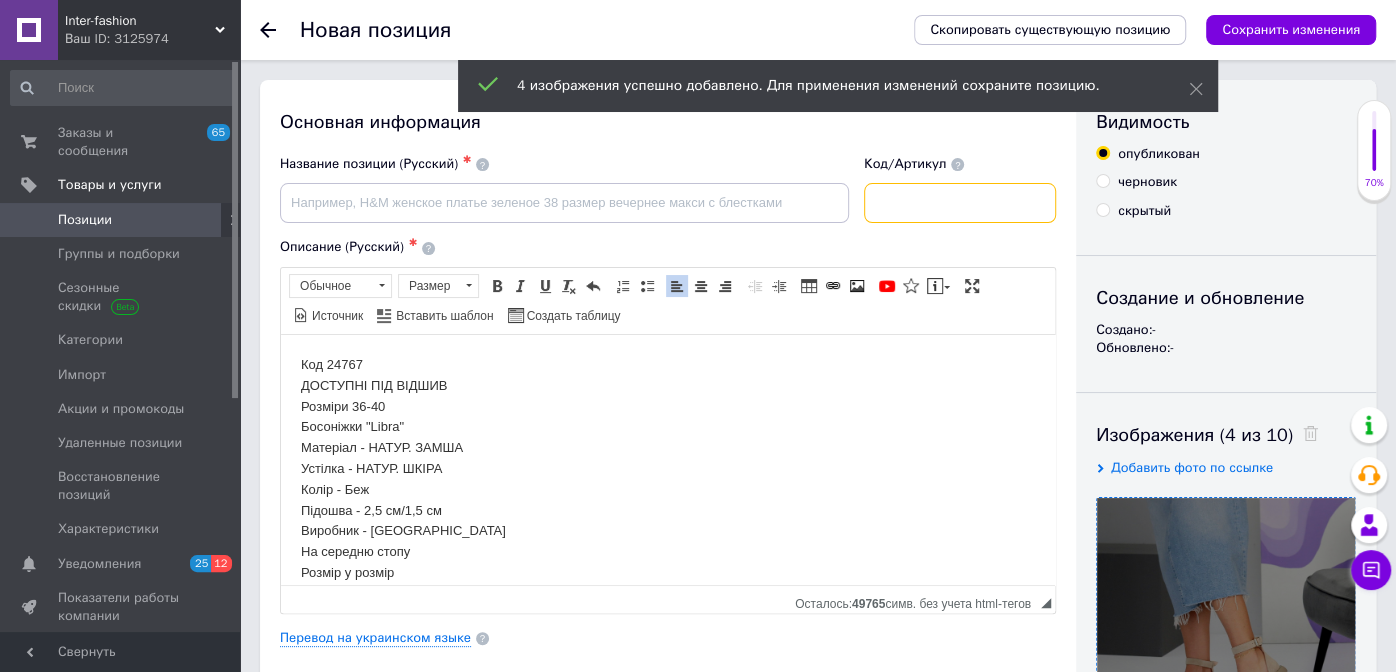 click at bounding box center [960, 203] 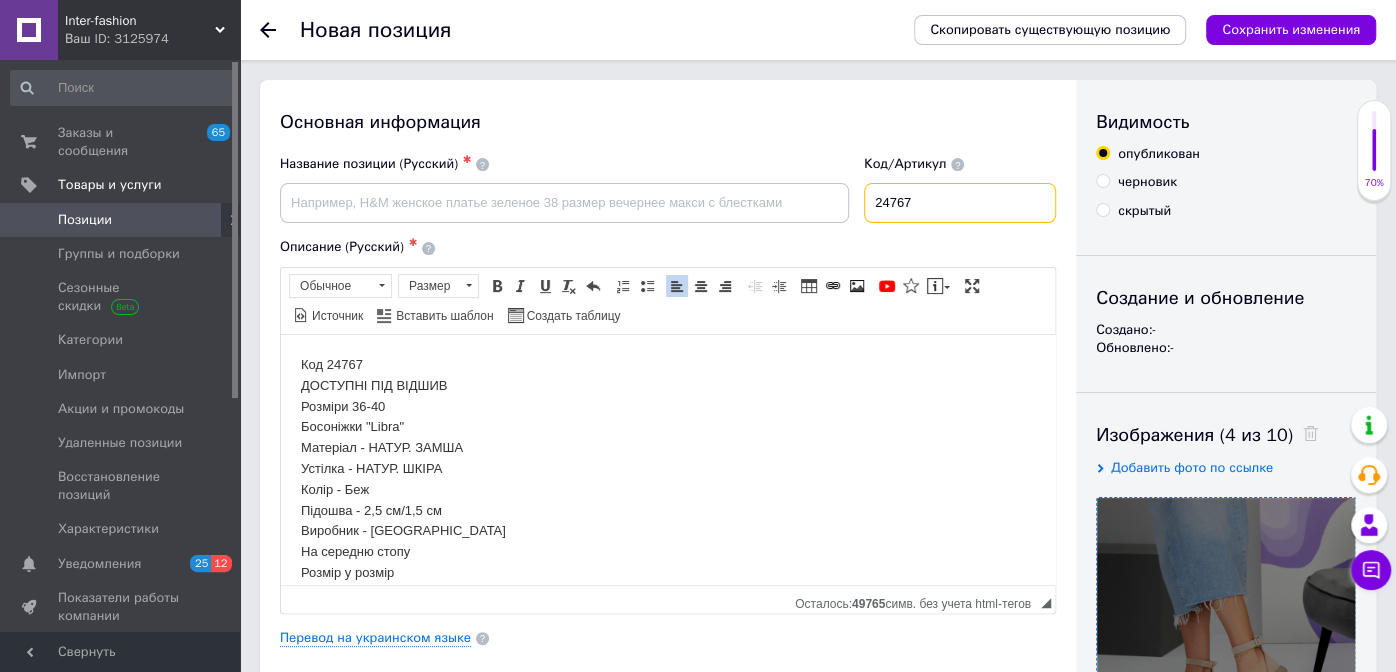 type on "24767" 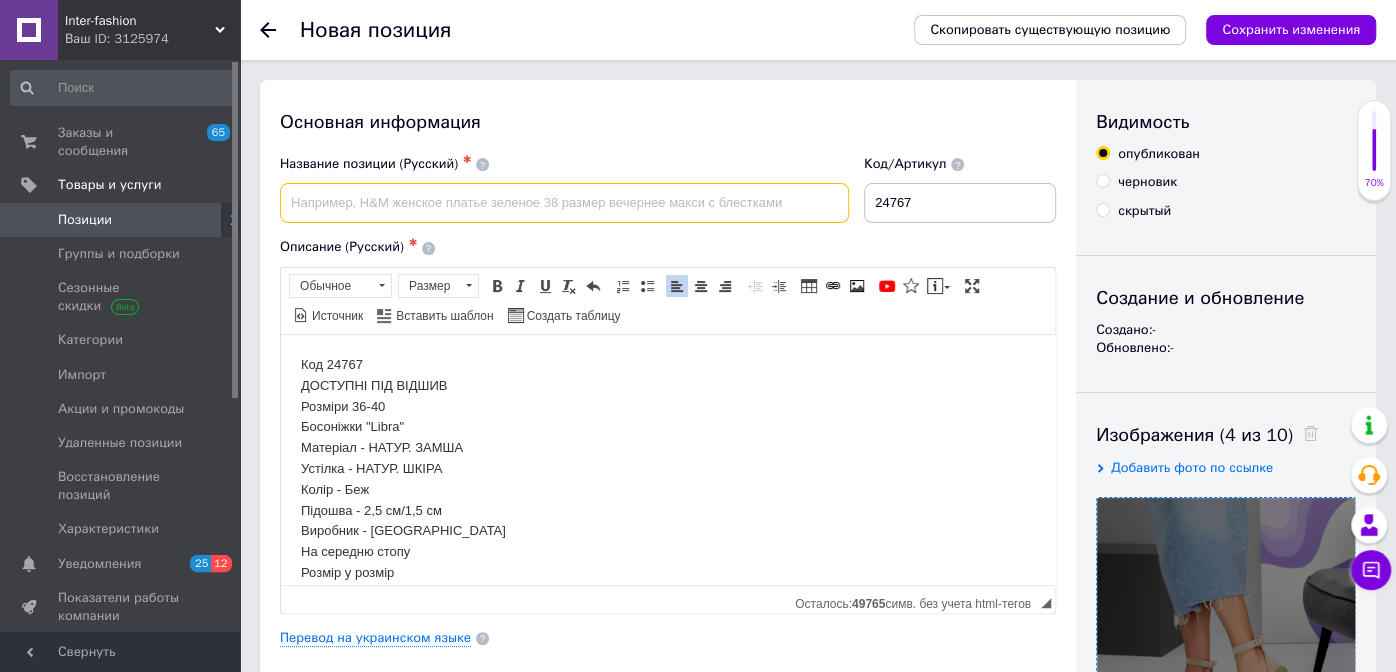 click at bounding box center (564, 203) 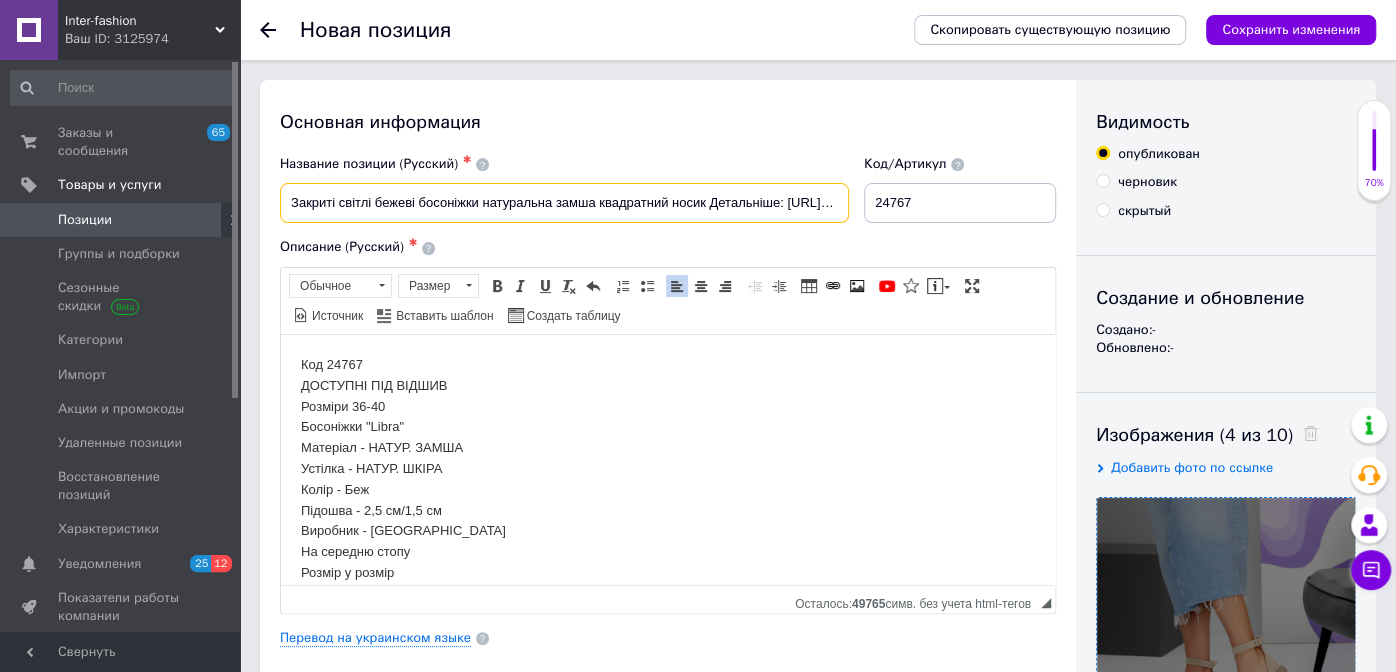 scroll, scrollTop: 0, scrollLeft: 132, axis: horizontal 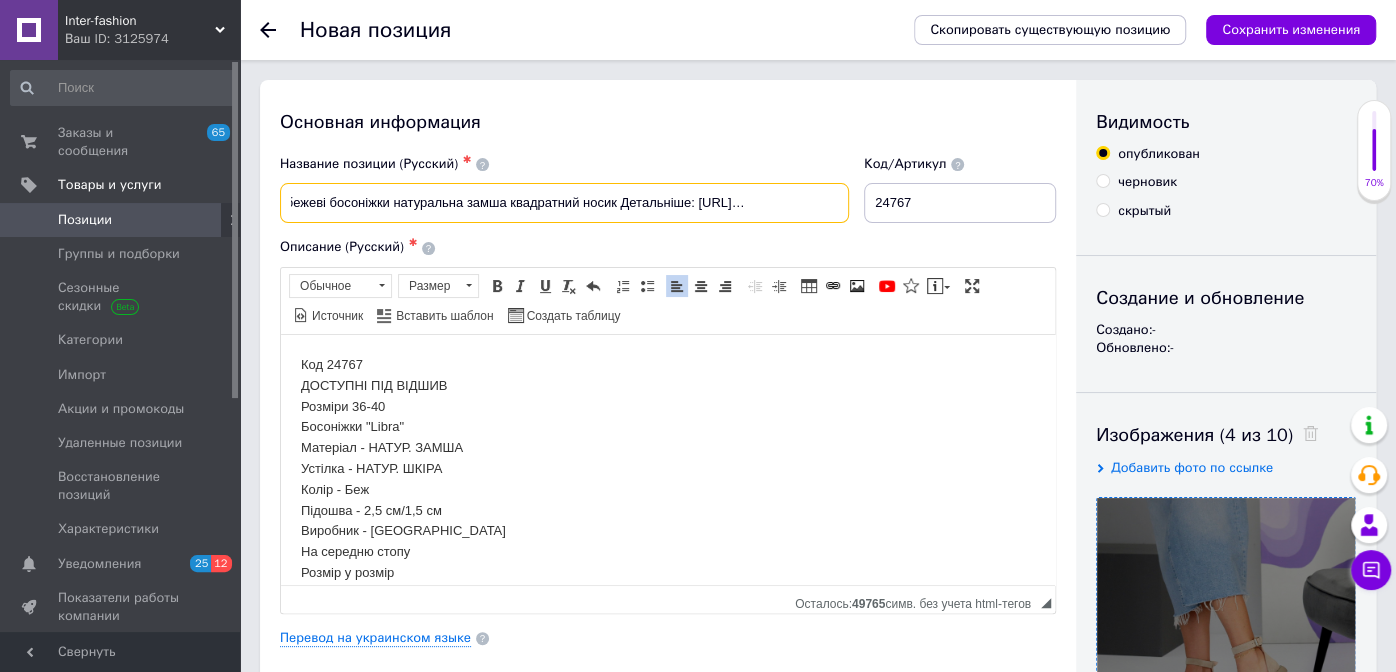 drag, startPoint x: 577, startPoint y: 197, endPoint x: 967, endPoint y: 208, distance: 390.1551 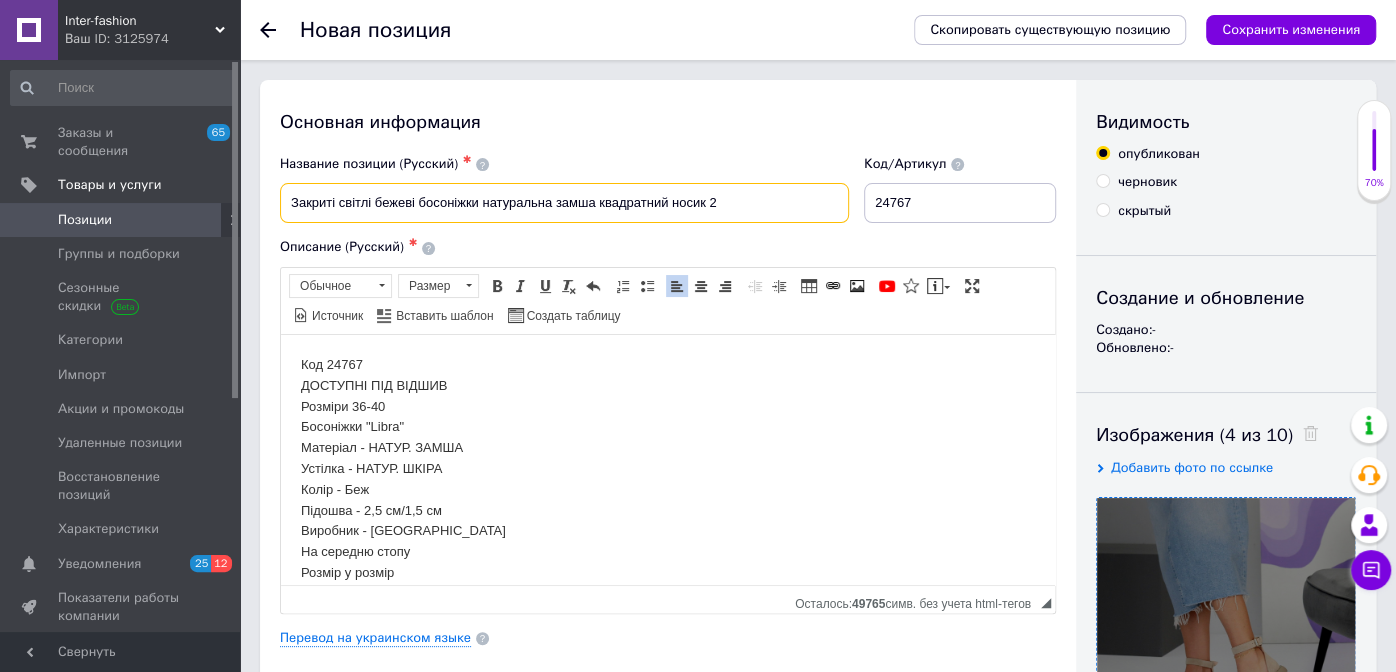 scroll, scrollTop: 0, scrollLeft: 0, axis: both 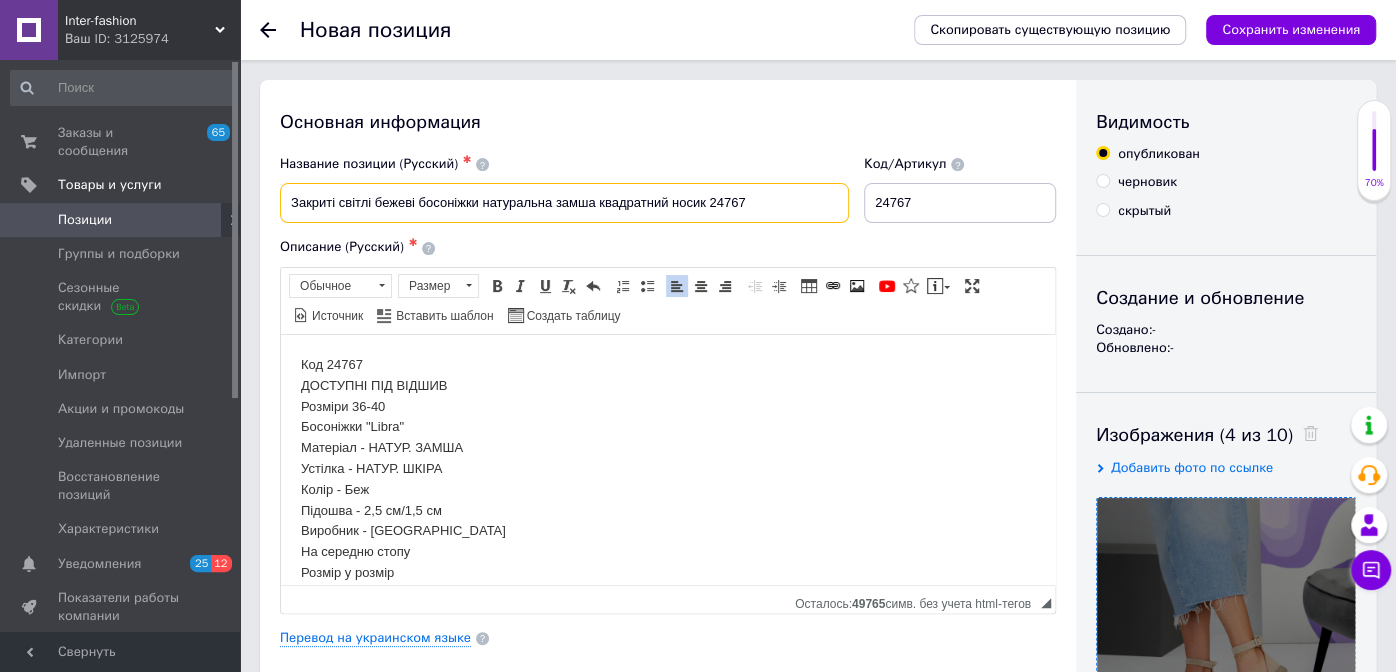 drag, startPoint x: 373, startPoint y: 202, endPoint x: 196, endPoint y: 197, distance: 177.0706 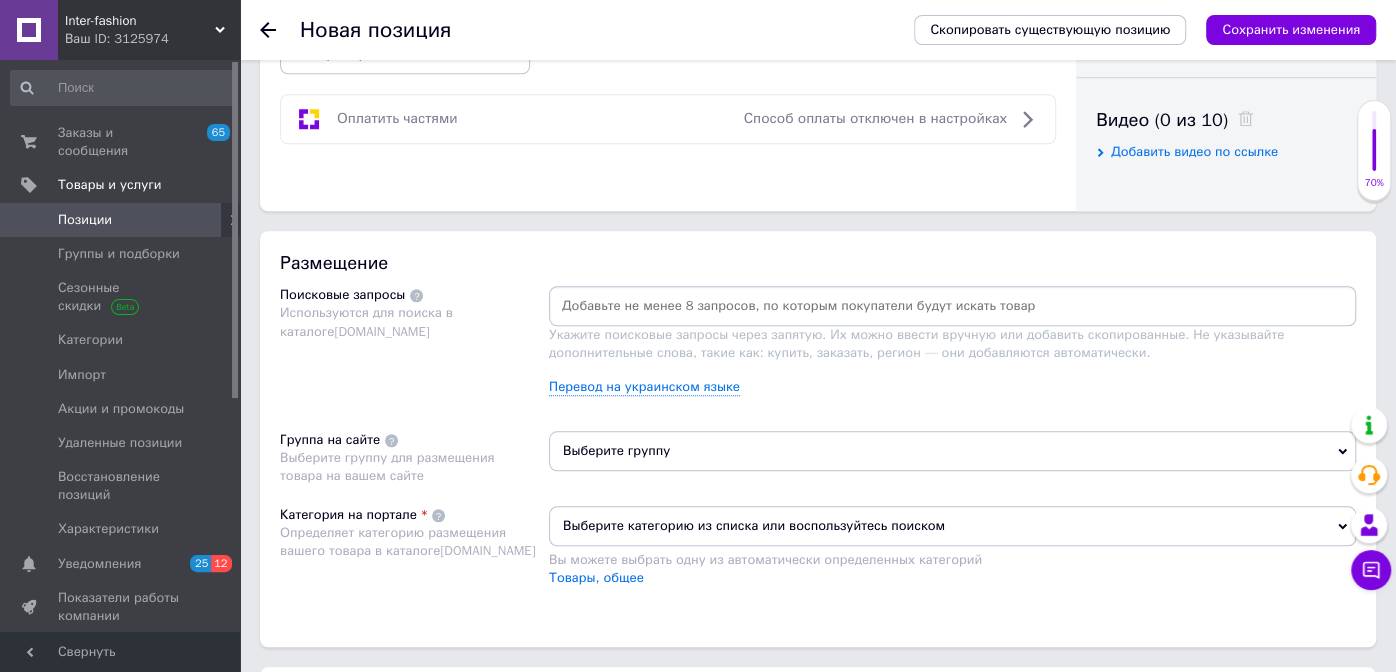 scroll, scrollTop: 1100, scrollLeft: 0, axis: vertical 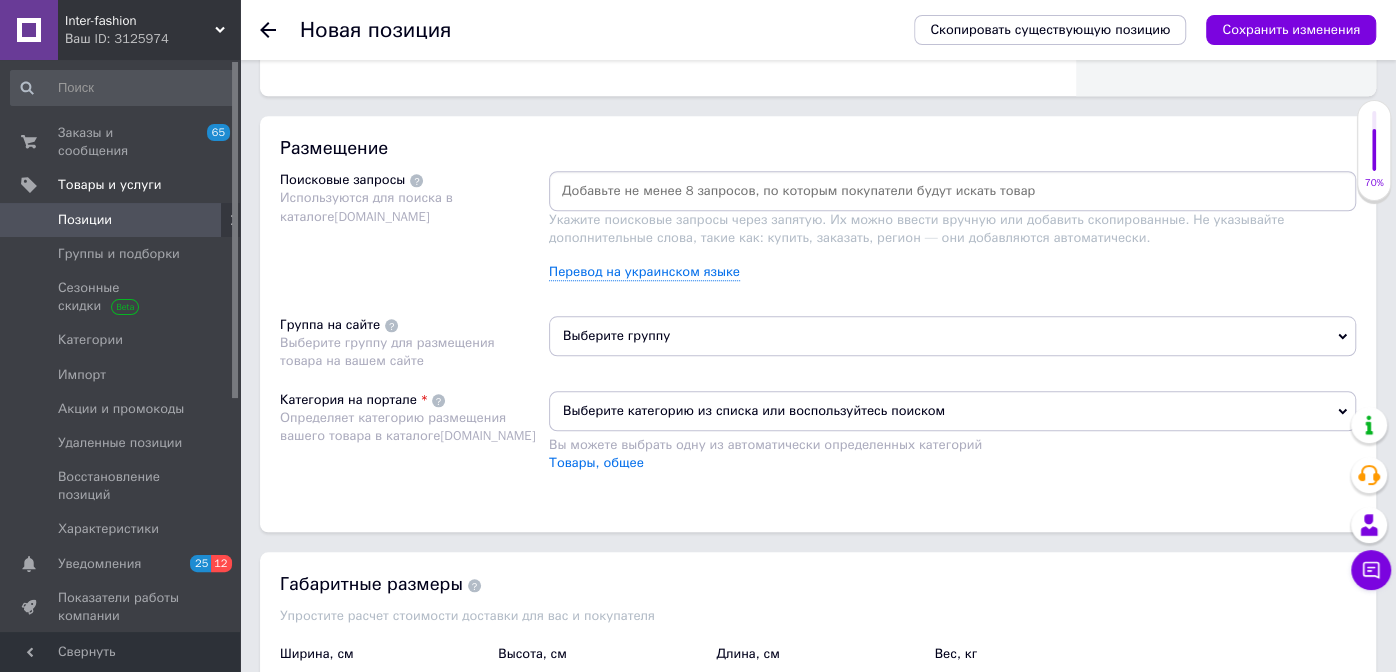 type on "Світло-бежеві босоніжки натуральна замша квадратний носик 24767" 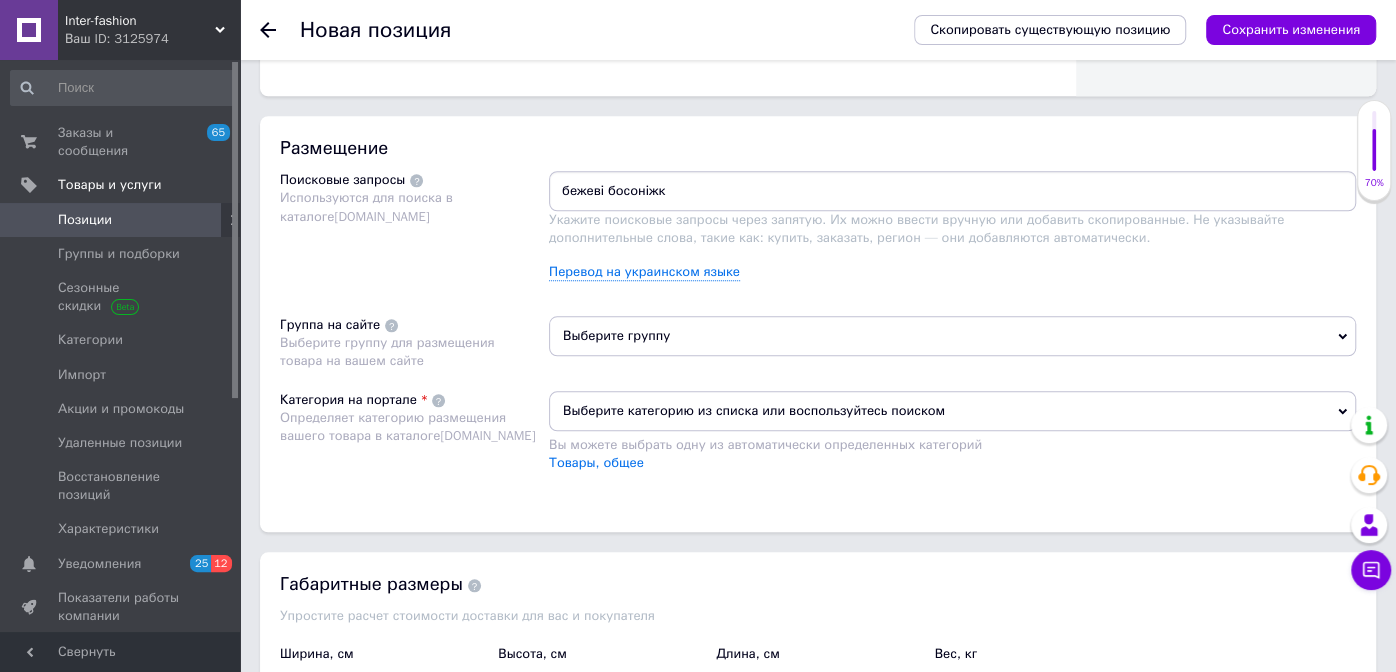 type on "бежеві босоніжки" 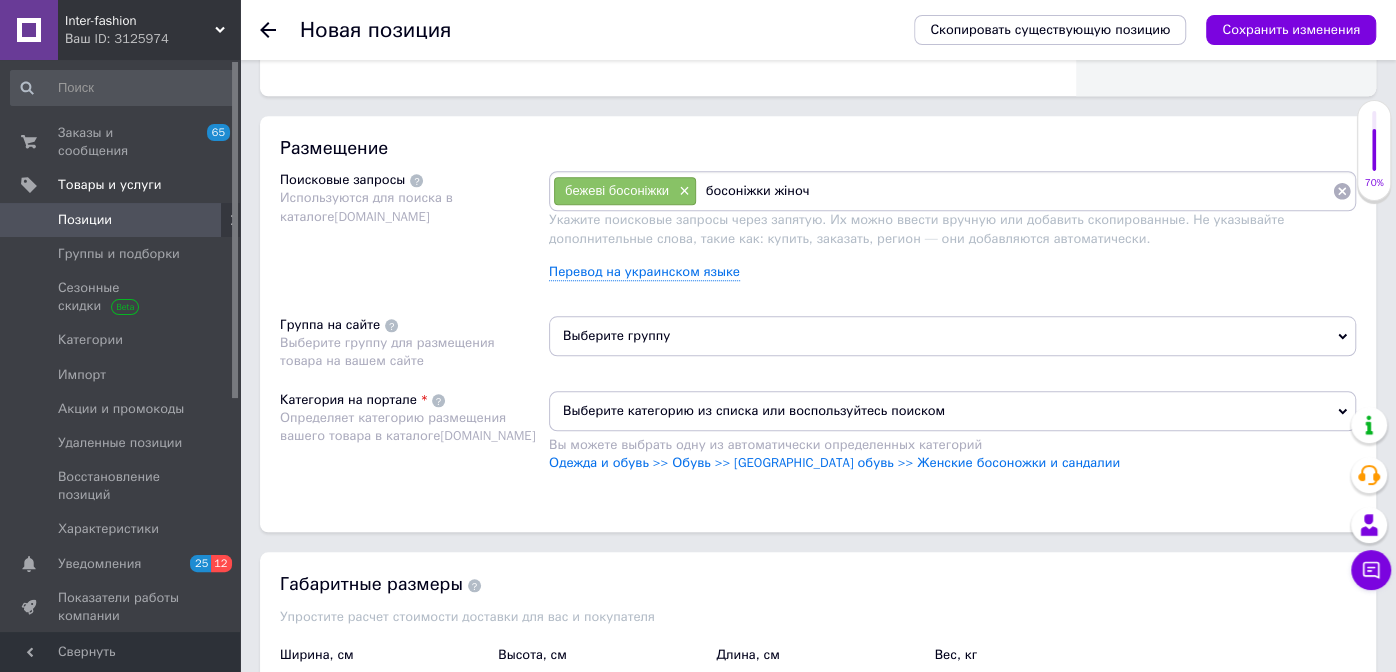 type on "босоніжки жіночі" 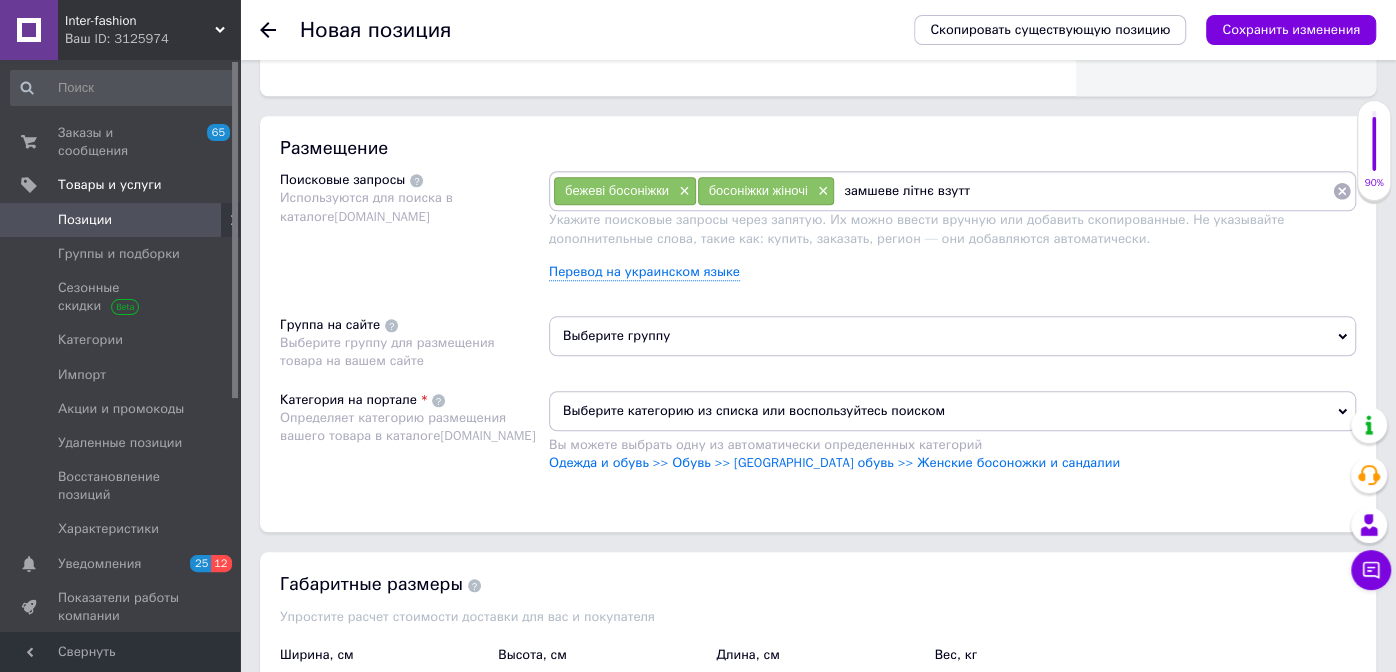 type on "замшеве літнє взуття" 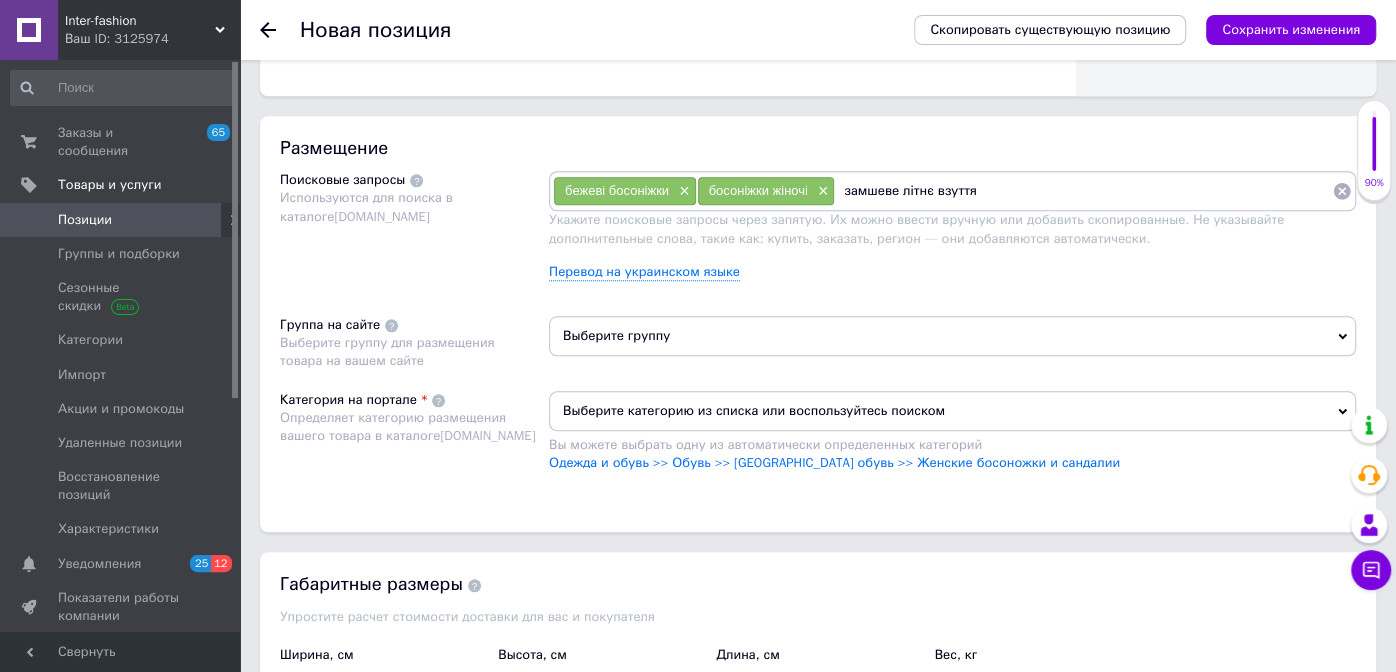 type 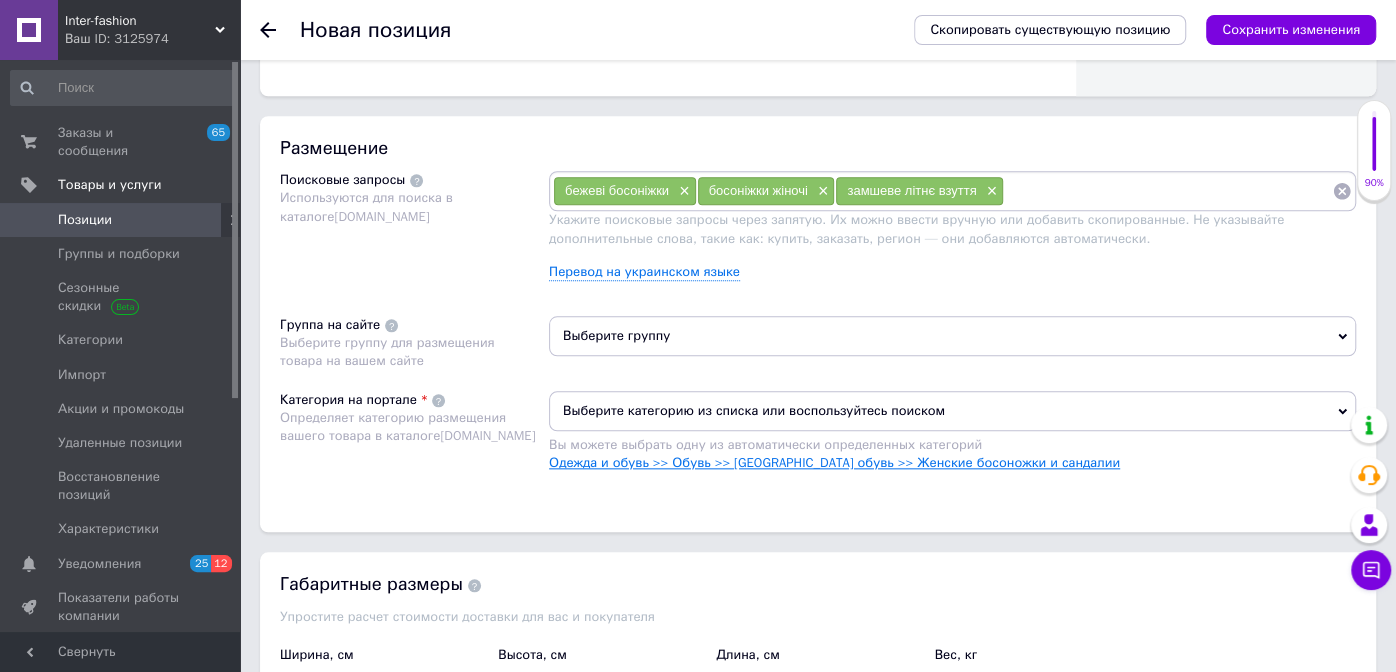 click on "Одежда и обувь >> Обувь >> [GEOGRAPHIC_DATA] обувь >> Женские босоножки и сандалии" at bounding box center [834, 462] 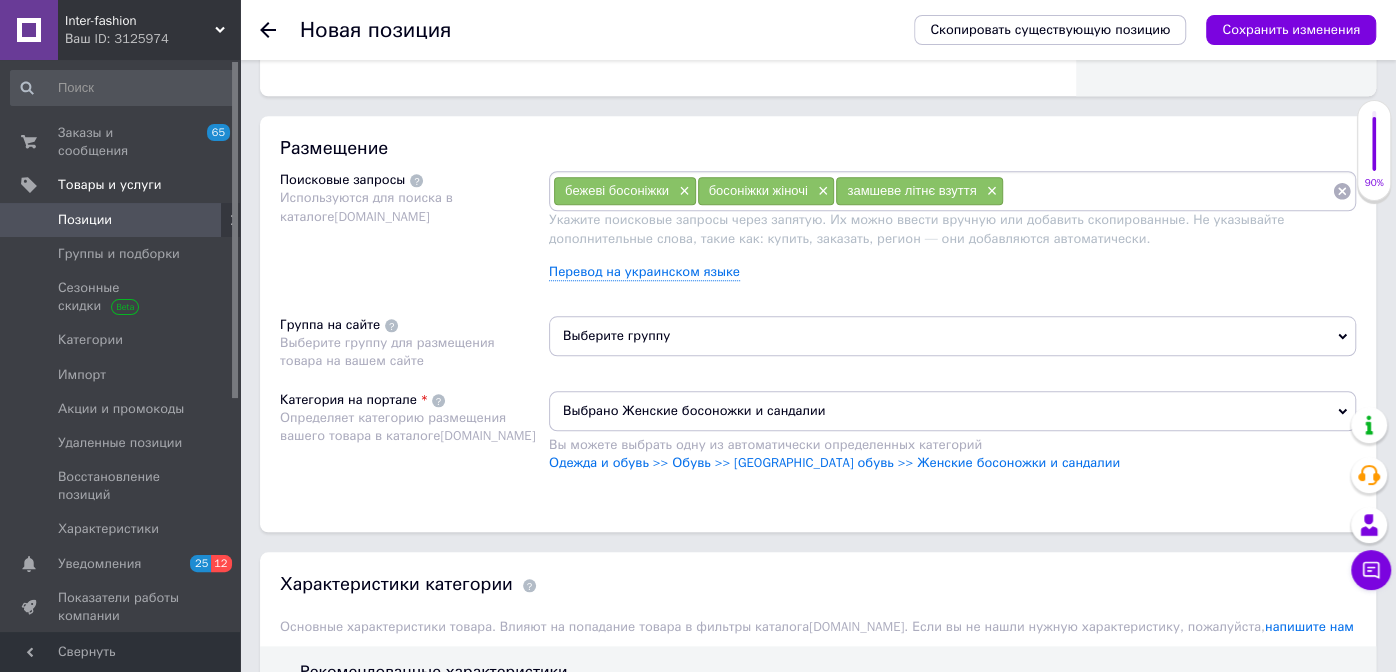 scroll, scrollTop: 1200, scrollLeft: 0, axis: vertical 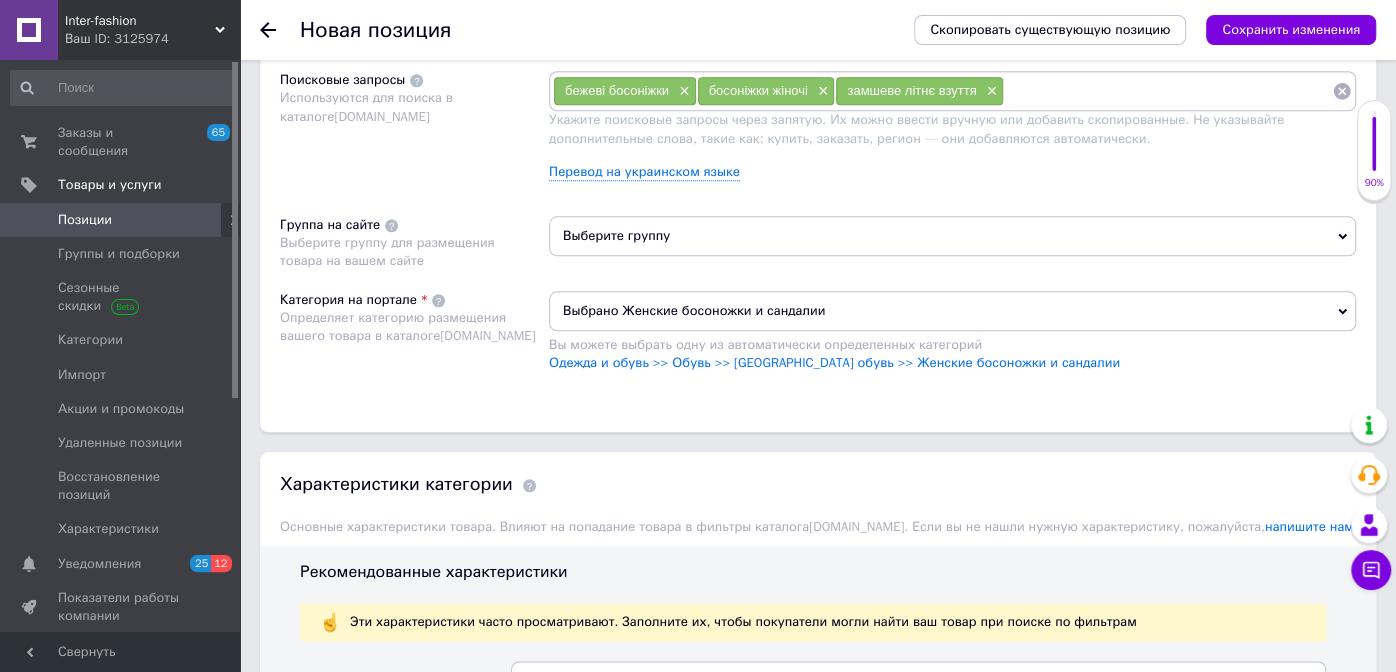 click on "Выберите группу" at bounding box center (952, 236) 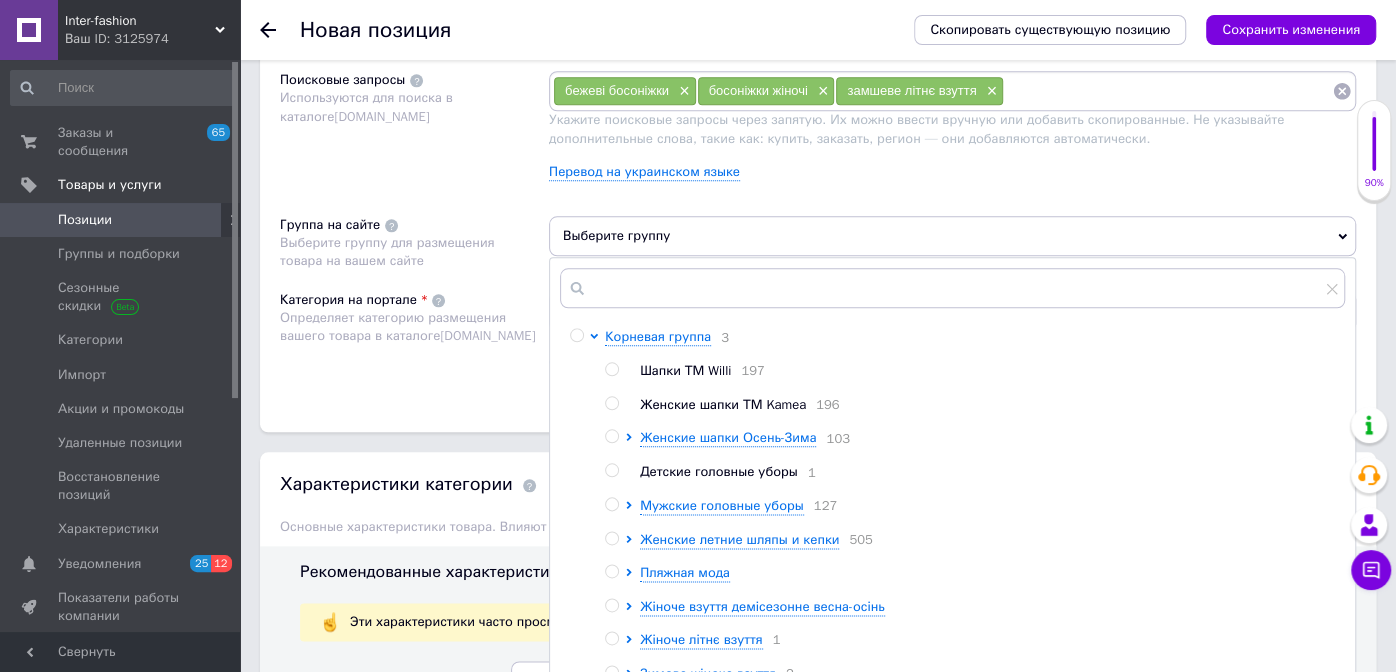 click at bounding box center [952, 288] 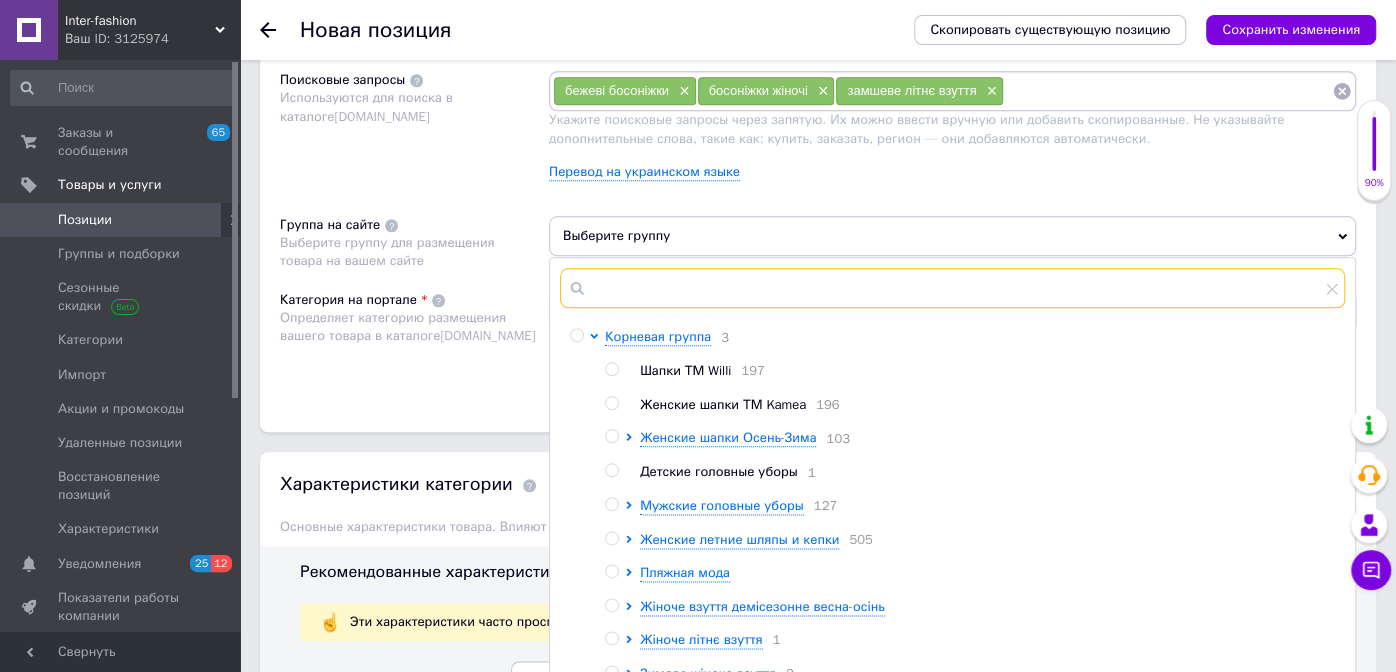 click at bounding box center [952, 288] 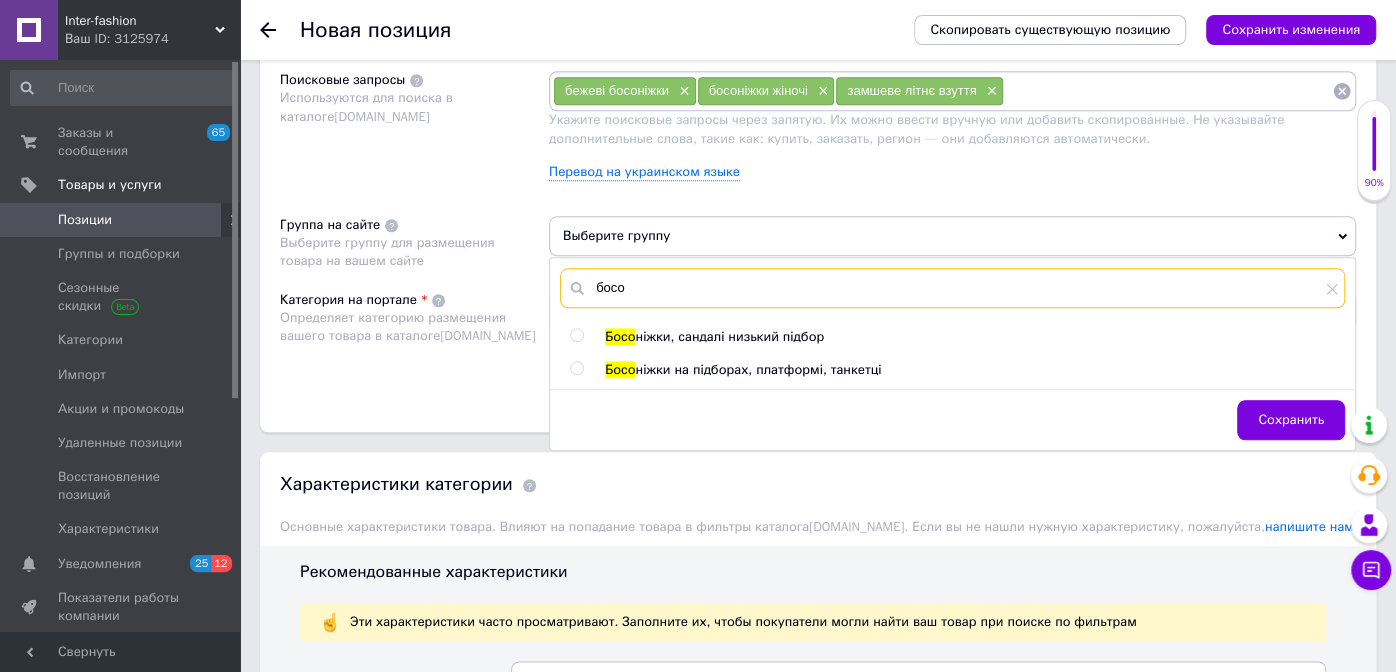type on "босо" 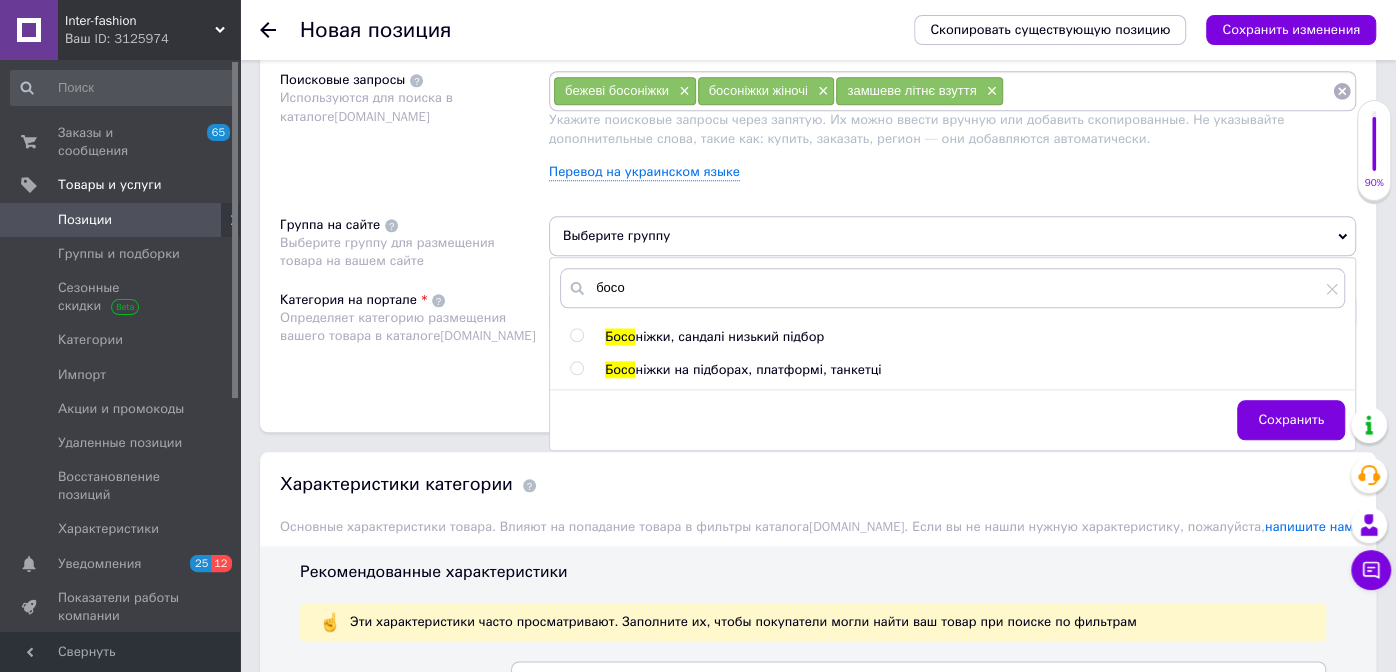 click on "ніжки, сандалі низький підбор" at bounding box center (729, 336) 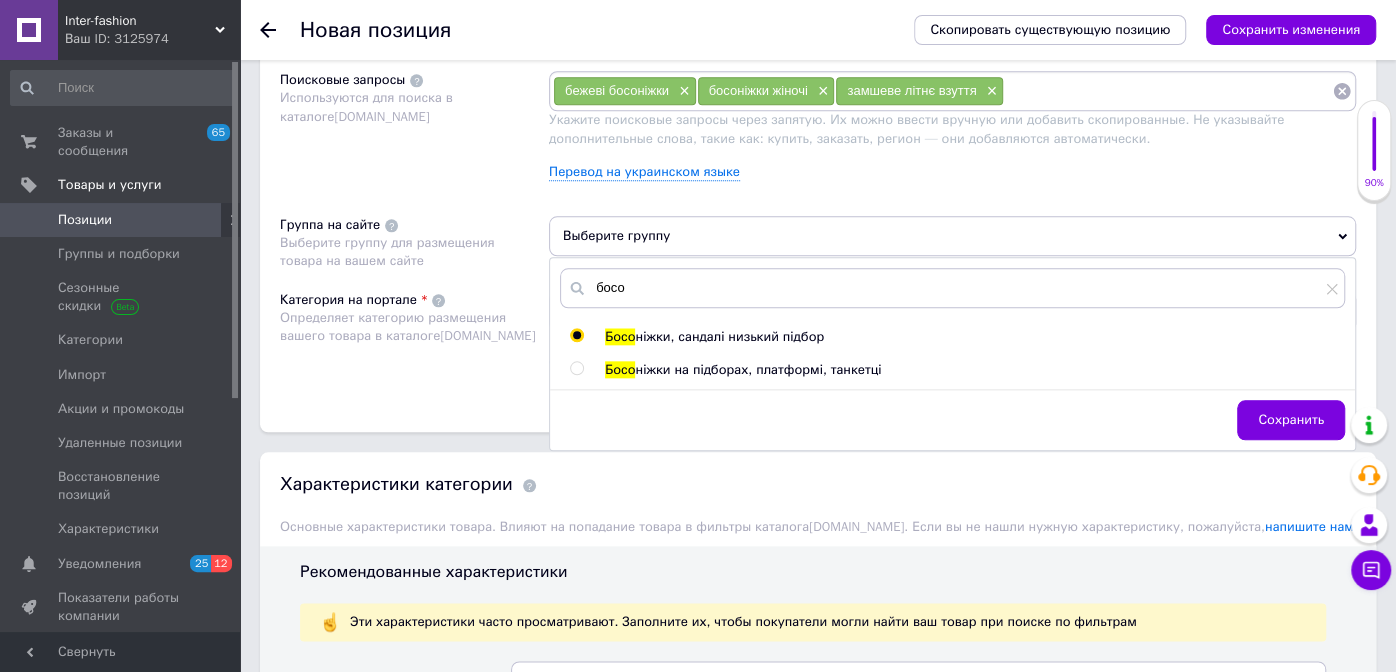 radio on "true" 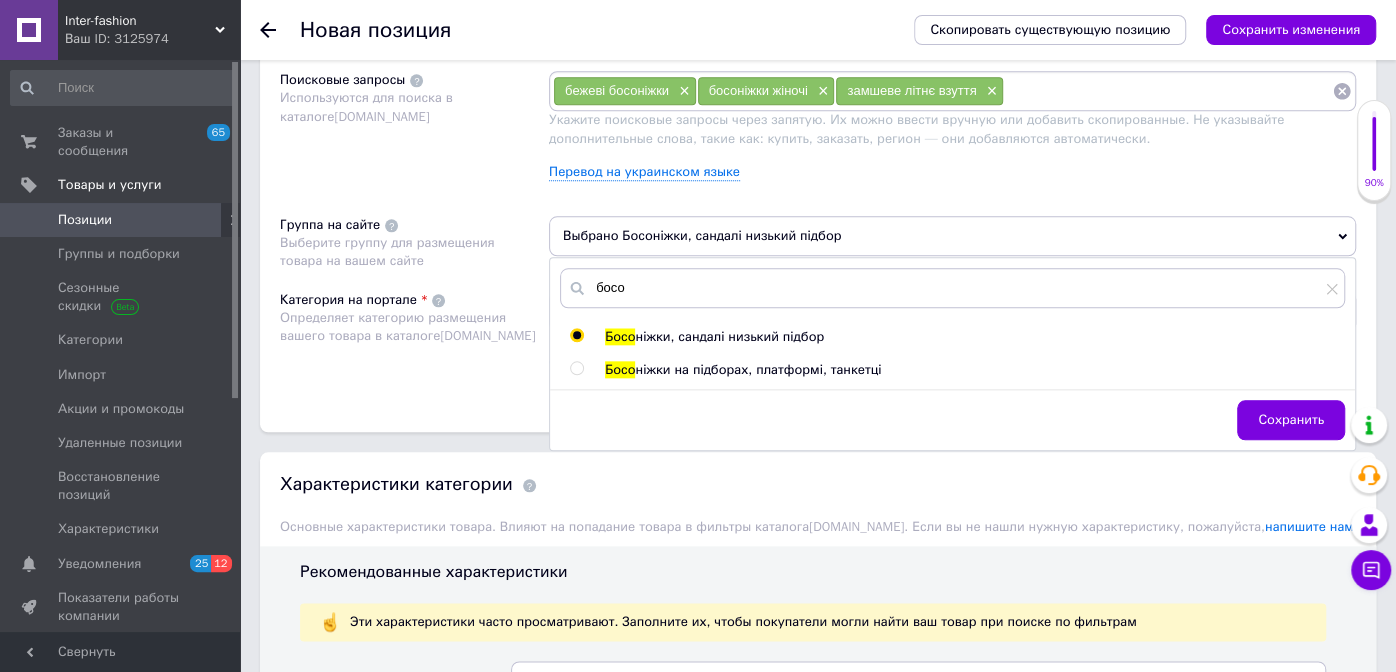 click on "Категория на портале Определяет категорию размещения вашего товара в каталоге  [DOMAIN_NAME]" at bounding box center [414, 341] 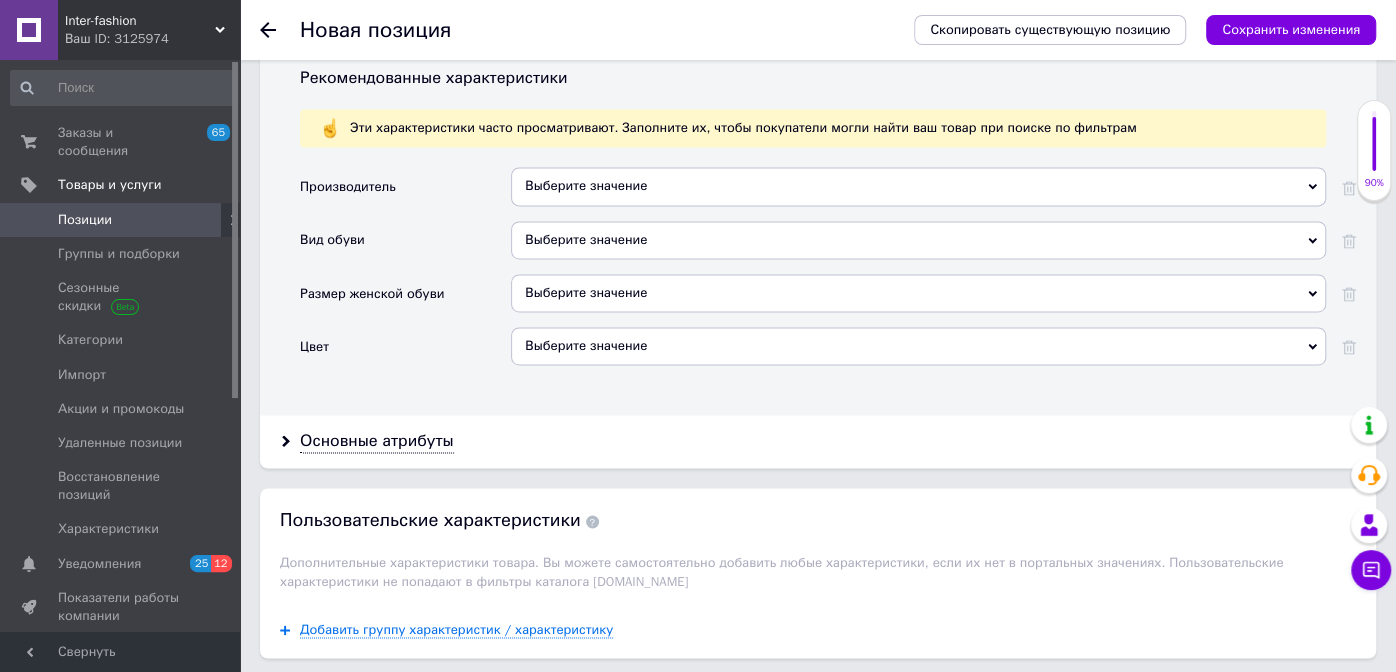 scroll, scrollTop: 1699, scrollLeft: 0, axis: vertical 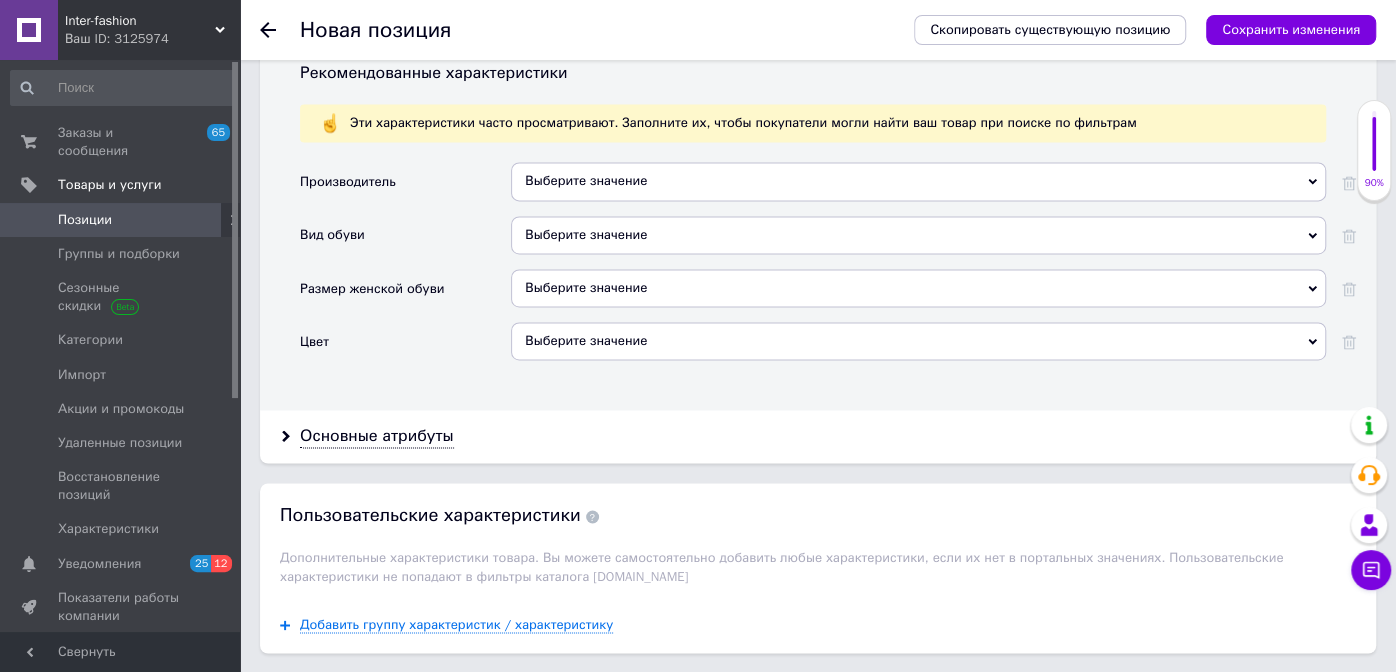 click on "Выберите значение" at bounding box center (918, 341) 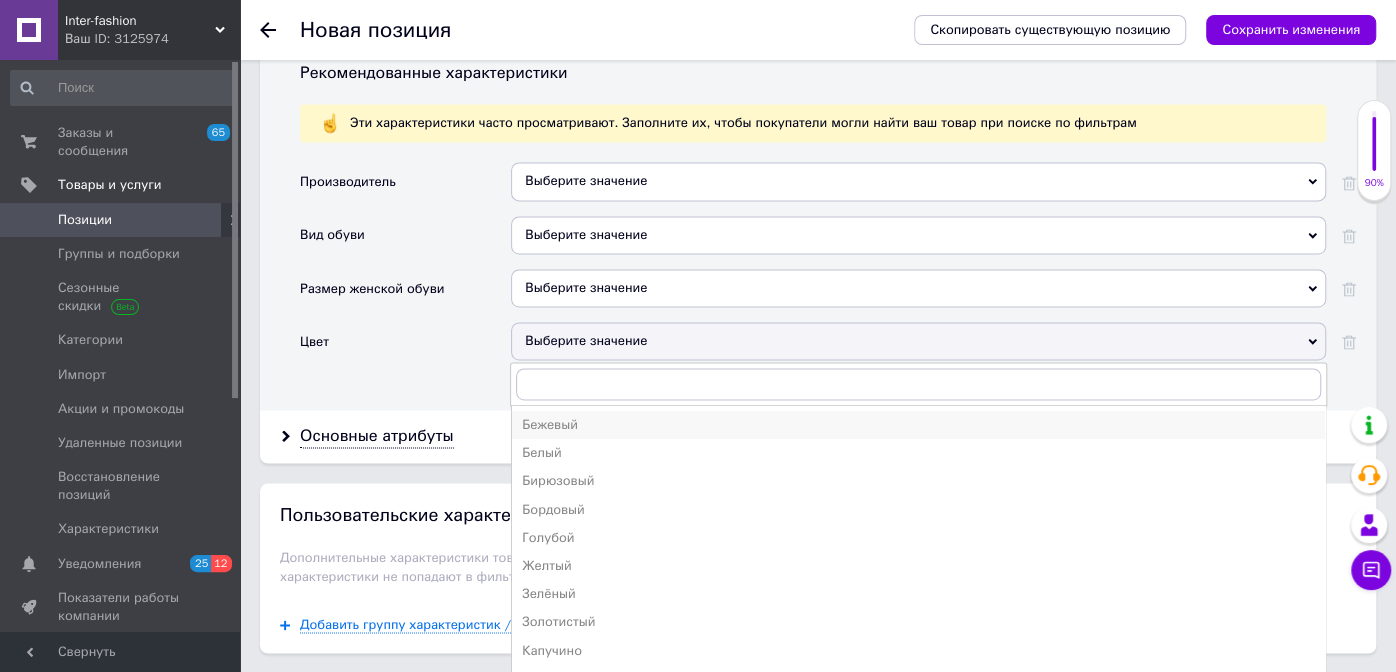 click on "Бежевый" at bounding box center (918, 425) 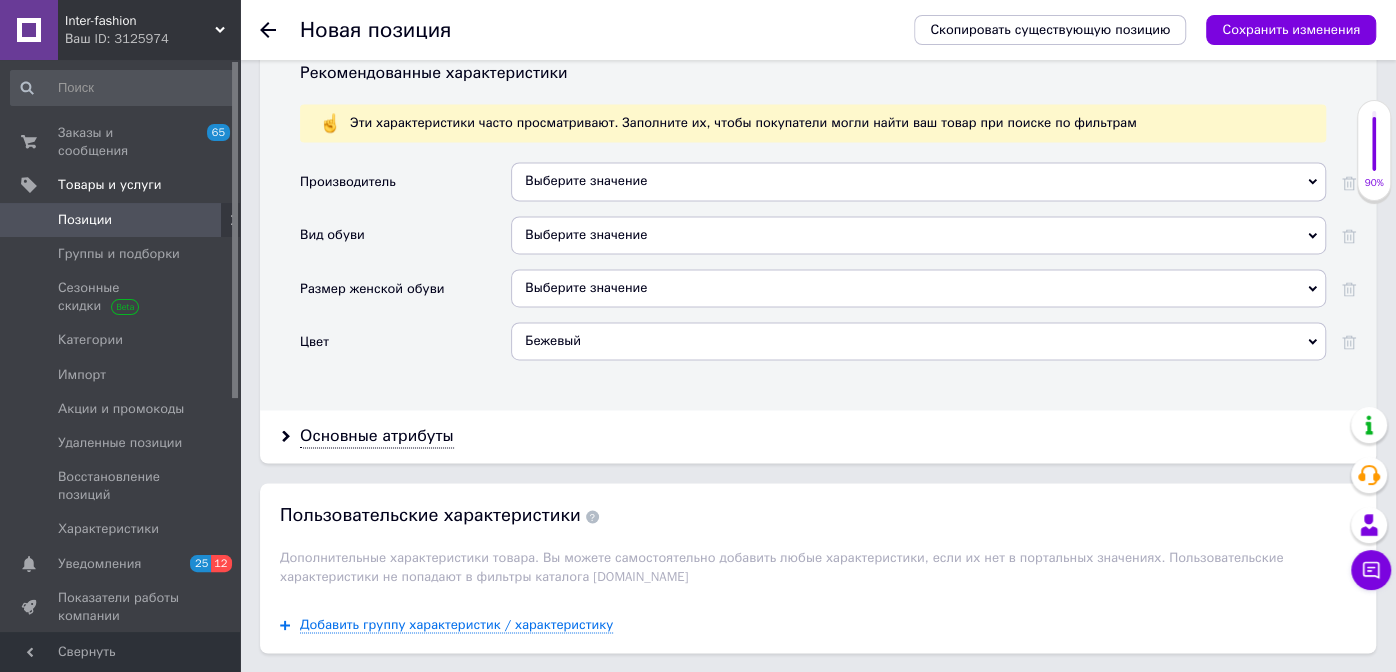 click on "Выберите значение" at bounding box center (918, 235) 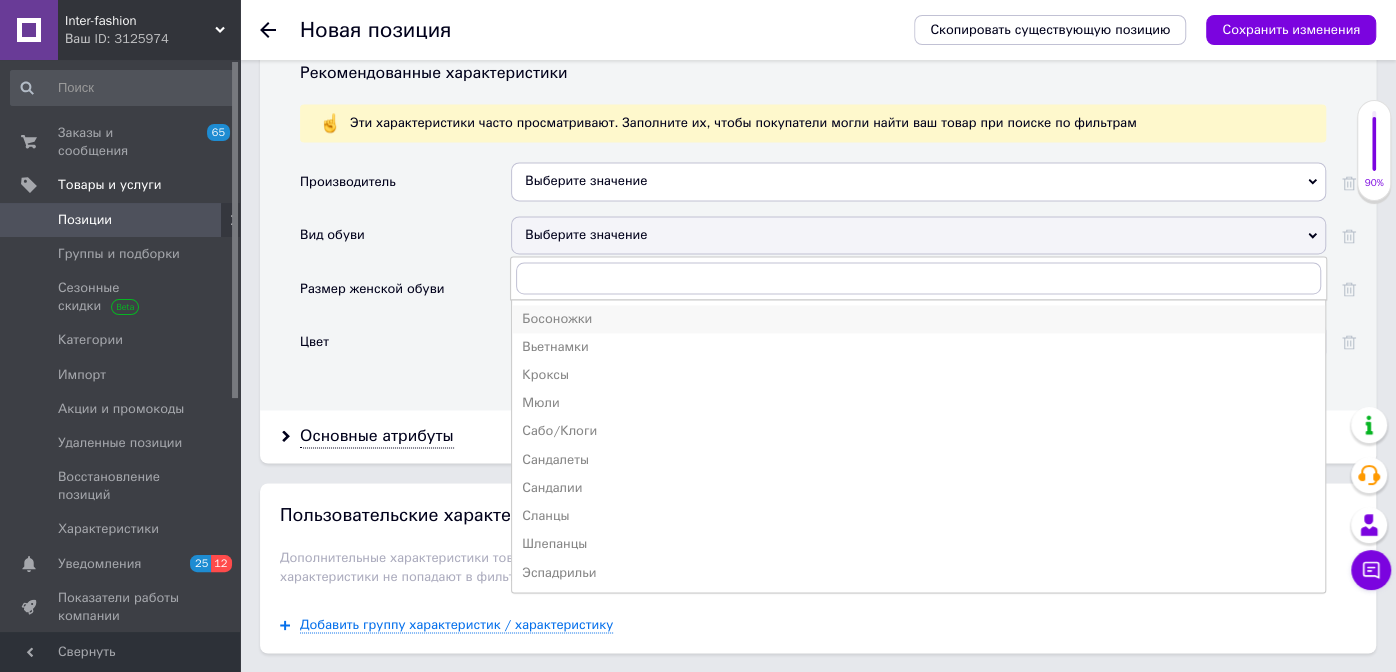 click on "Босоножки" at bounding box center [918, 319] 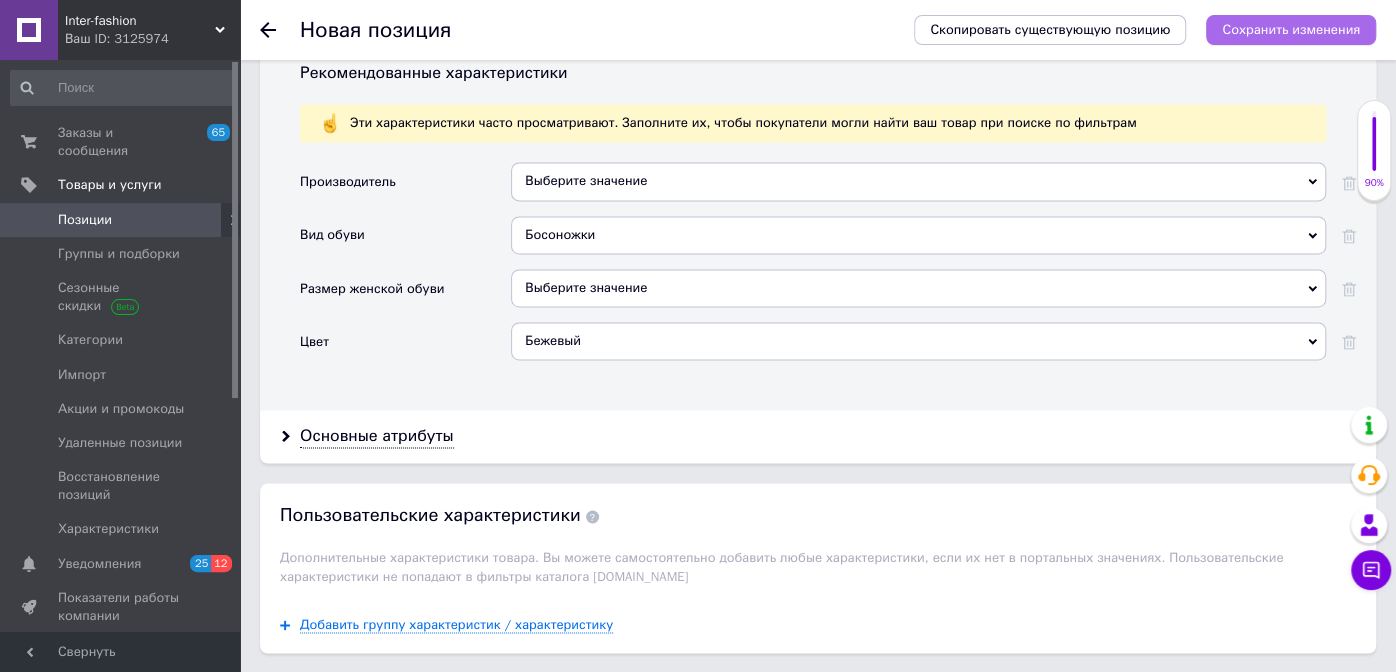 click on "Сохранить изменения" at bounding box center (1291, 29) 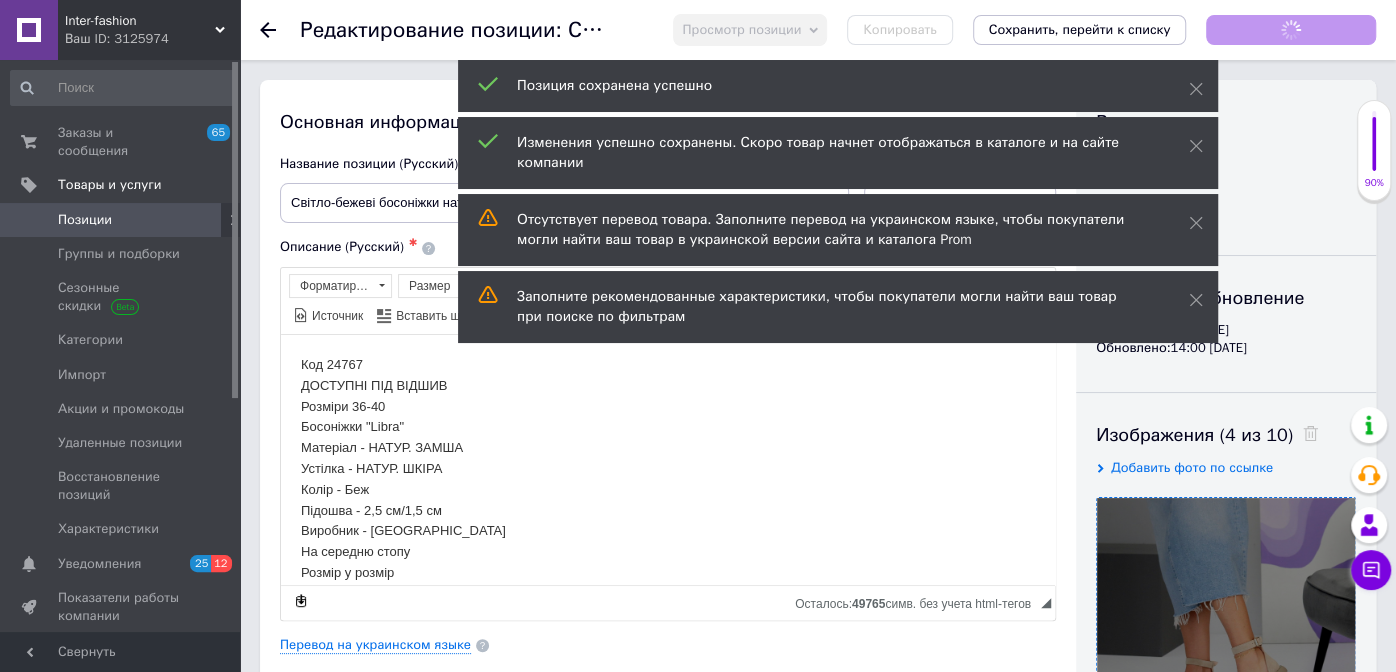 scroll, scrollTop: 0, scrollLeft: 0, axis: both 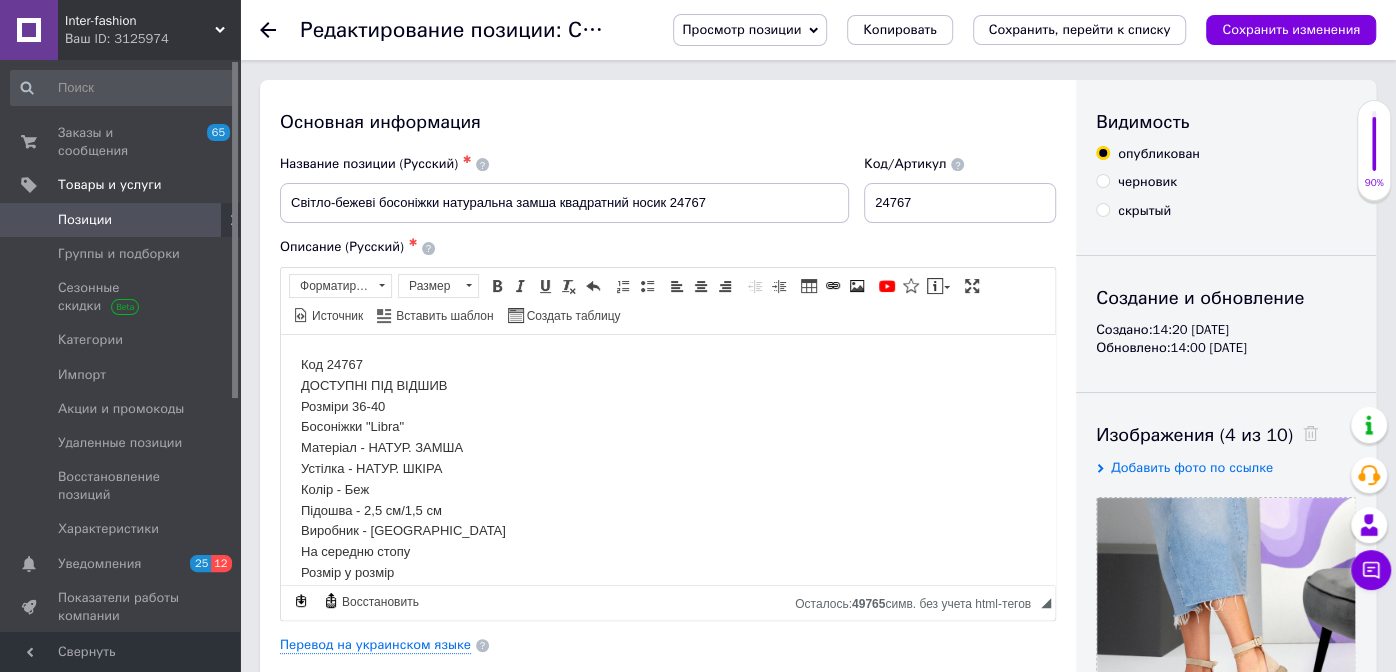 click on "Позиции" at bounding box center (85, 220) 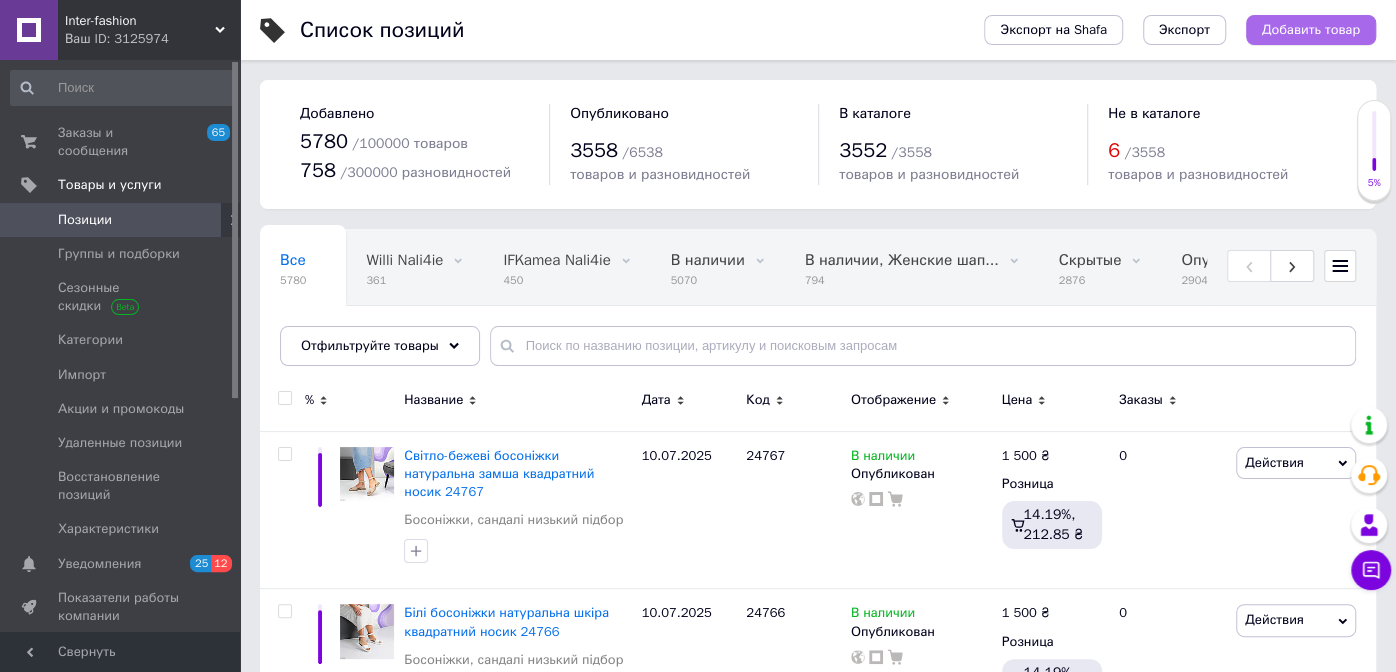 click on "Добавить товар" at bounding box center [1311, 30] 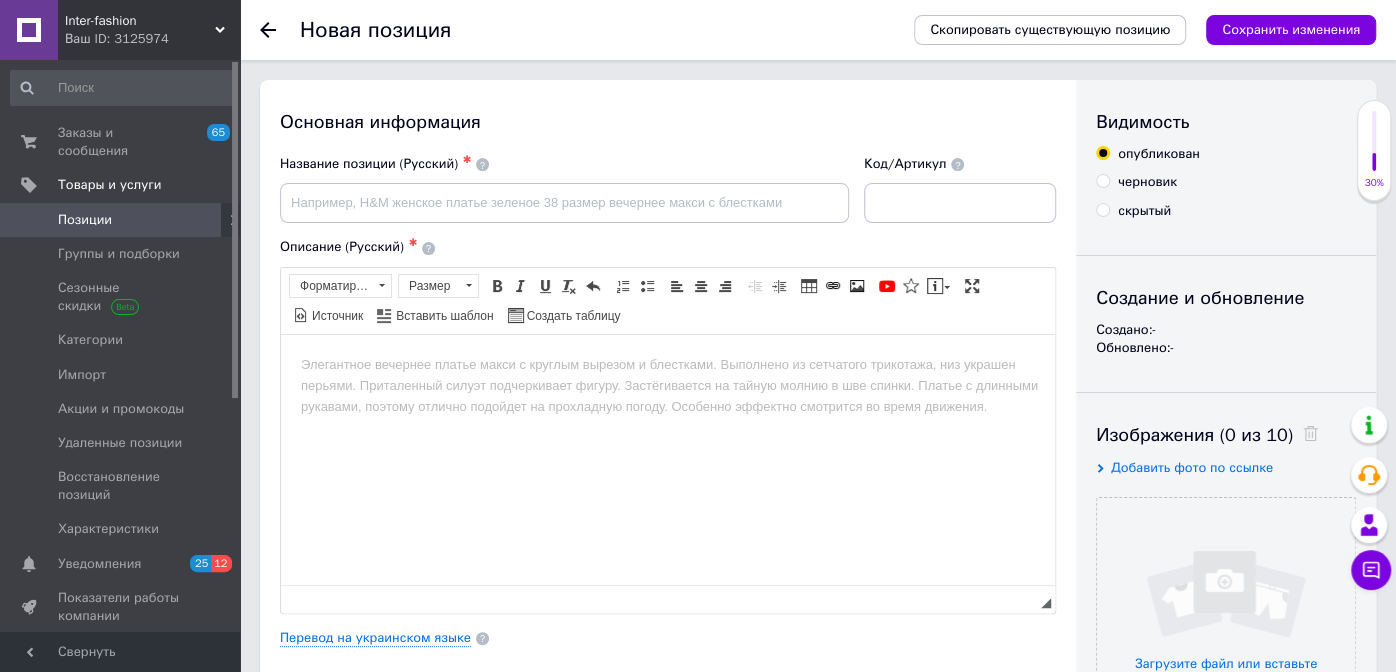 scroll, scrollTop: 0, scrollLeft: 0, axis: both 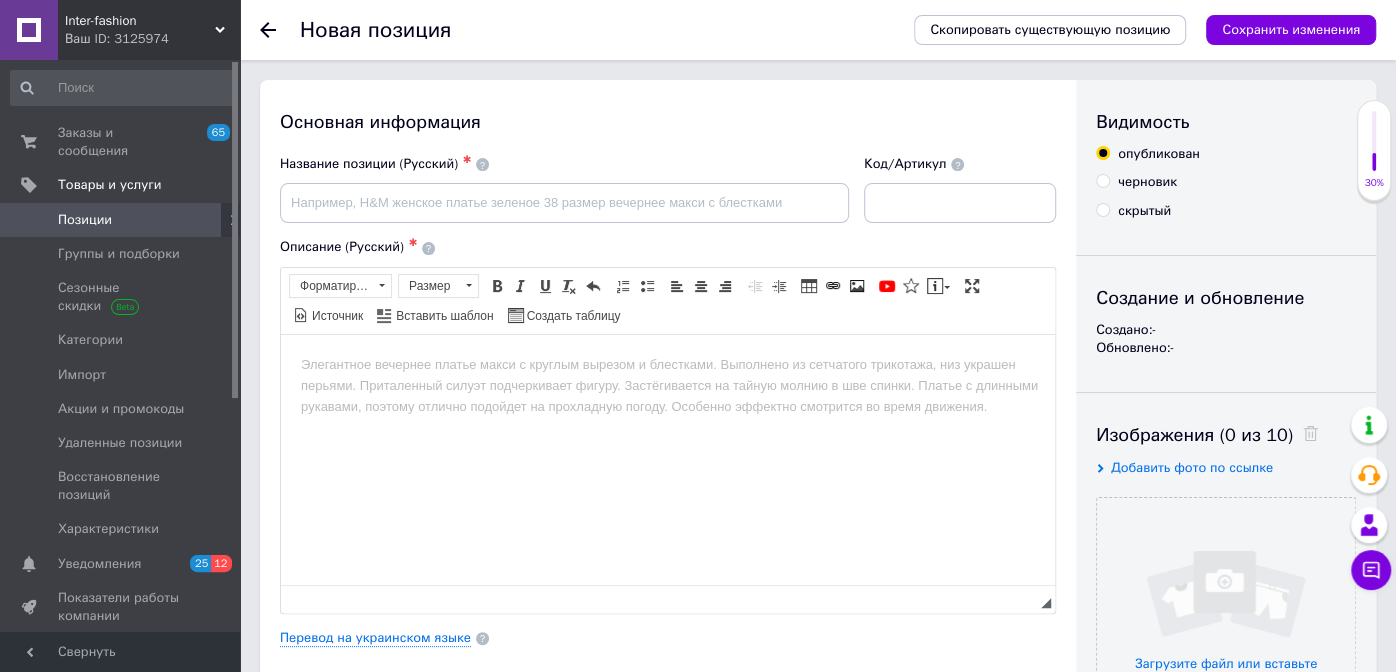 click at bounding box center (668, 364) 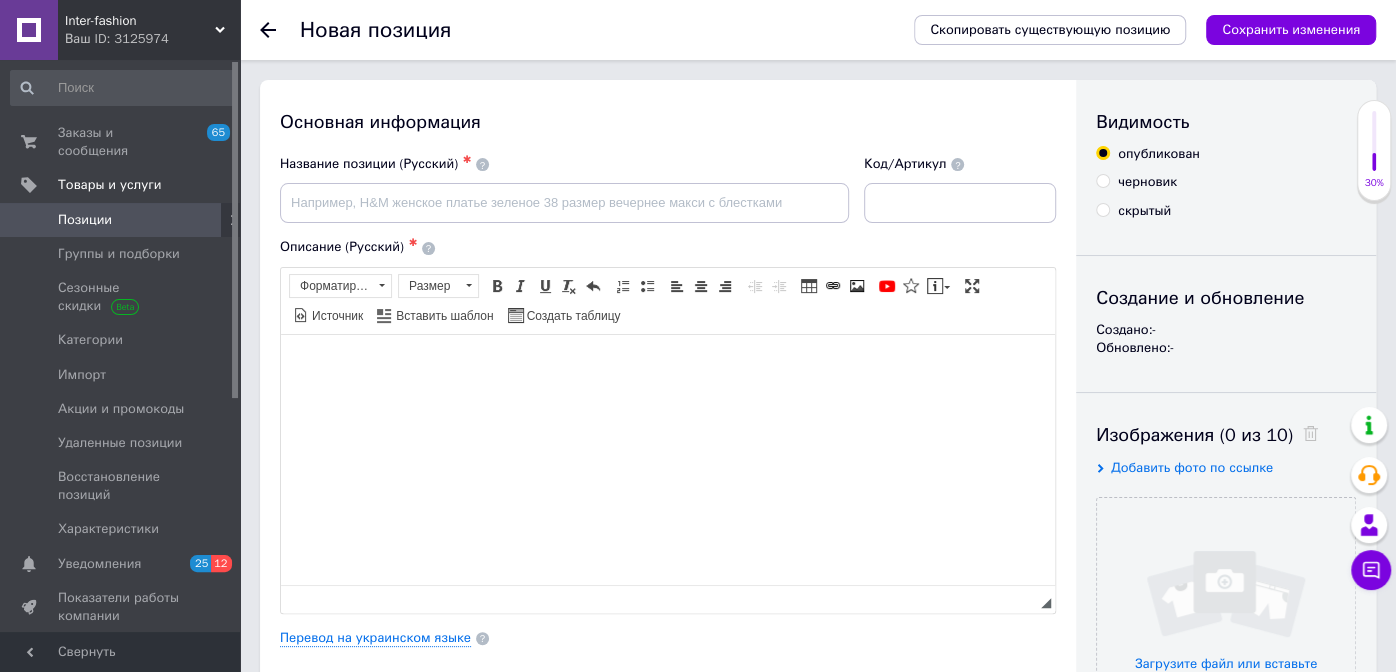 paste 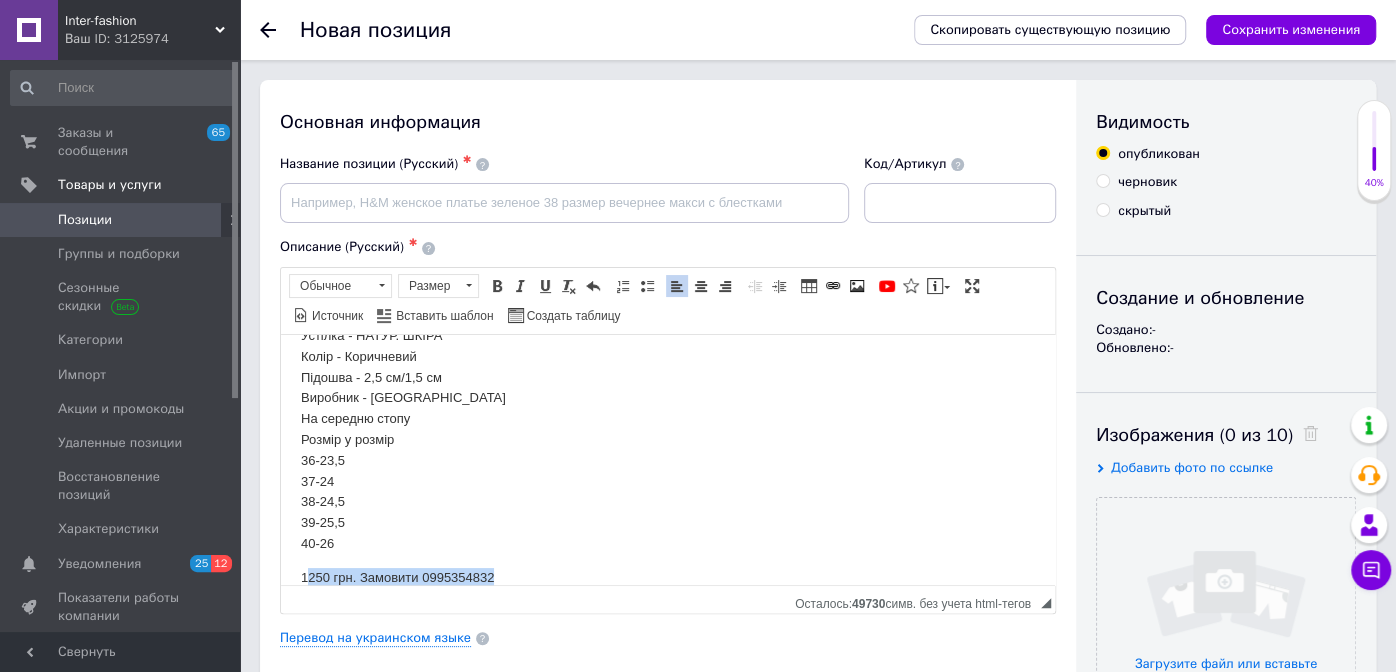 drag, startPoint x: 508, startPoint y: 568, endPoint x: 309, endPoint y: 569, distance: 199.00252 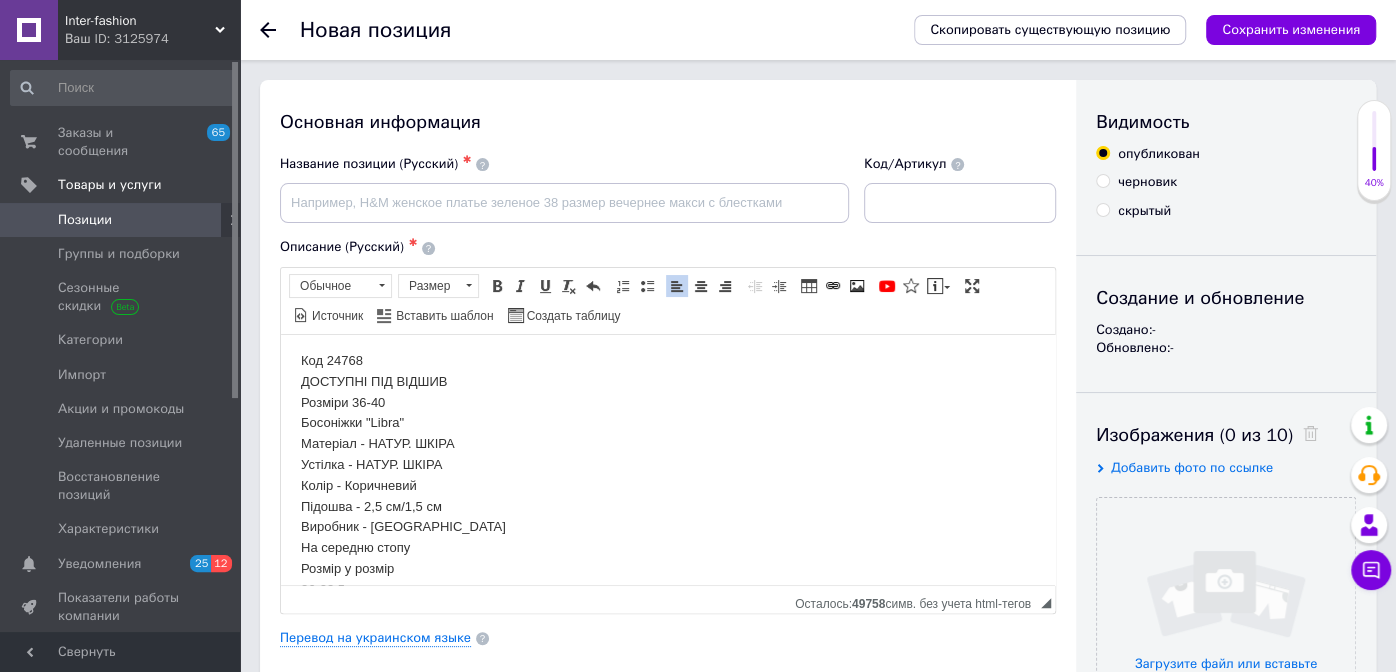 scroll, scrollTop: 0, scrollLeft: 0, axis: both 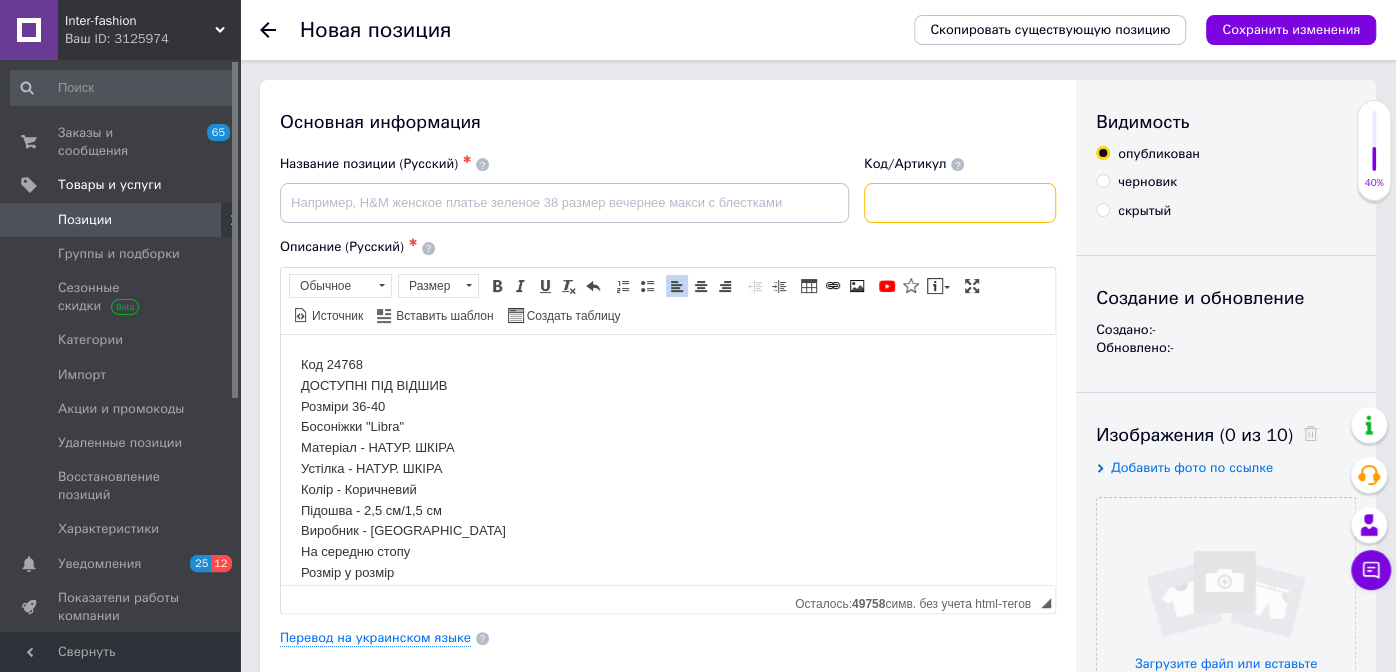 click at bounding box center [960, 203] 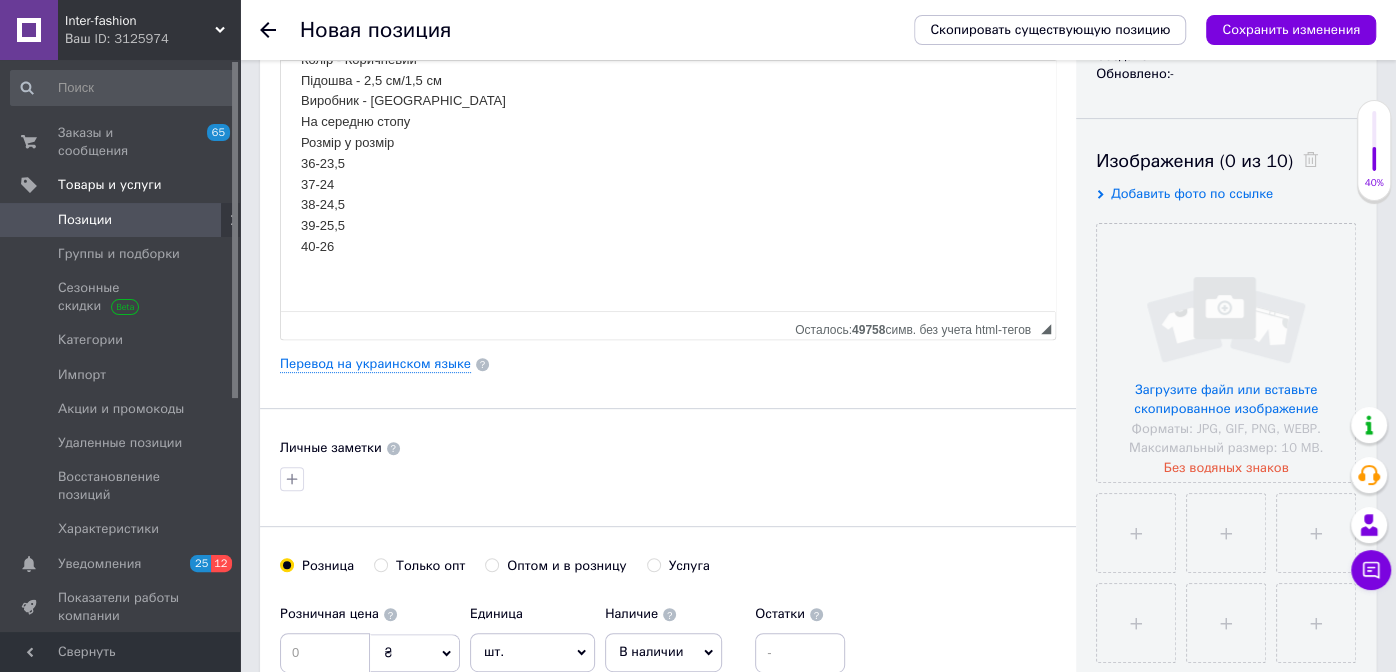 scroll, scrollTop: 299, scrollLeft: 0, axis: vertical 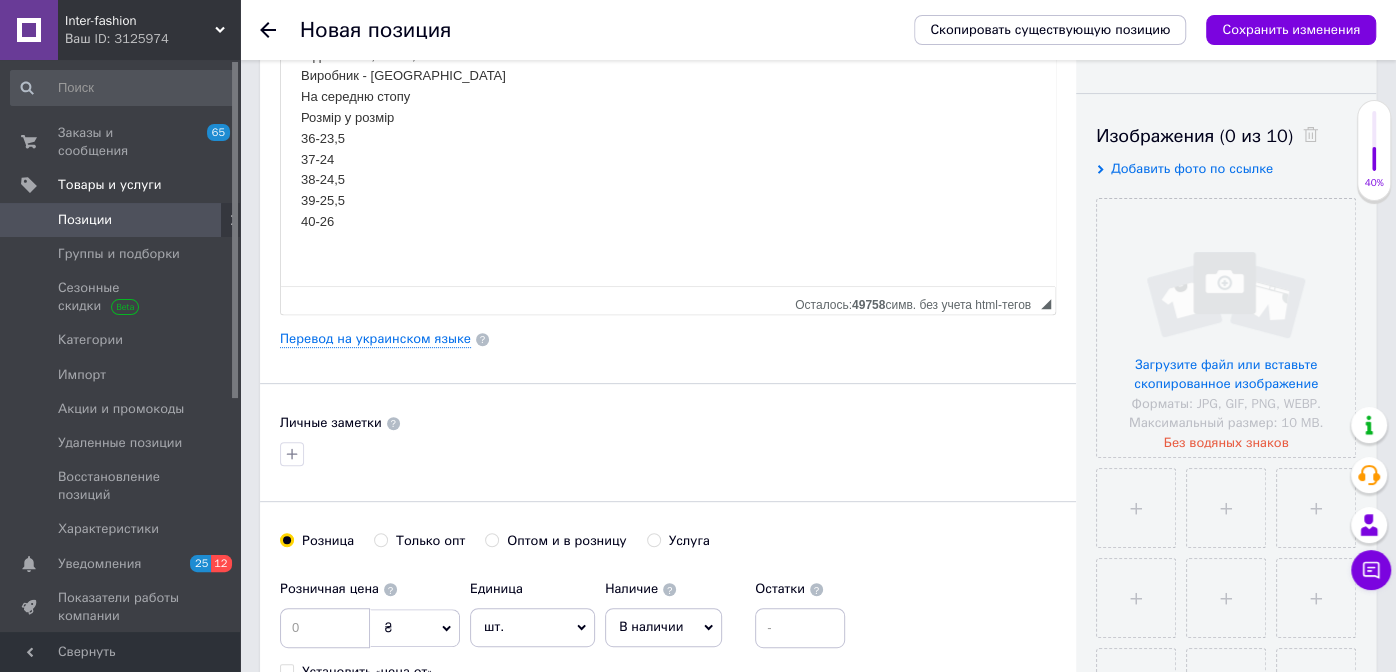 type on "24768" 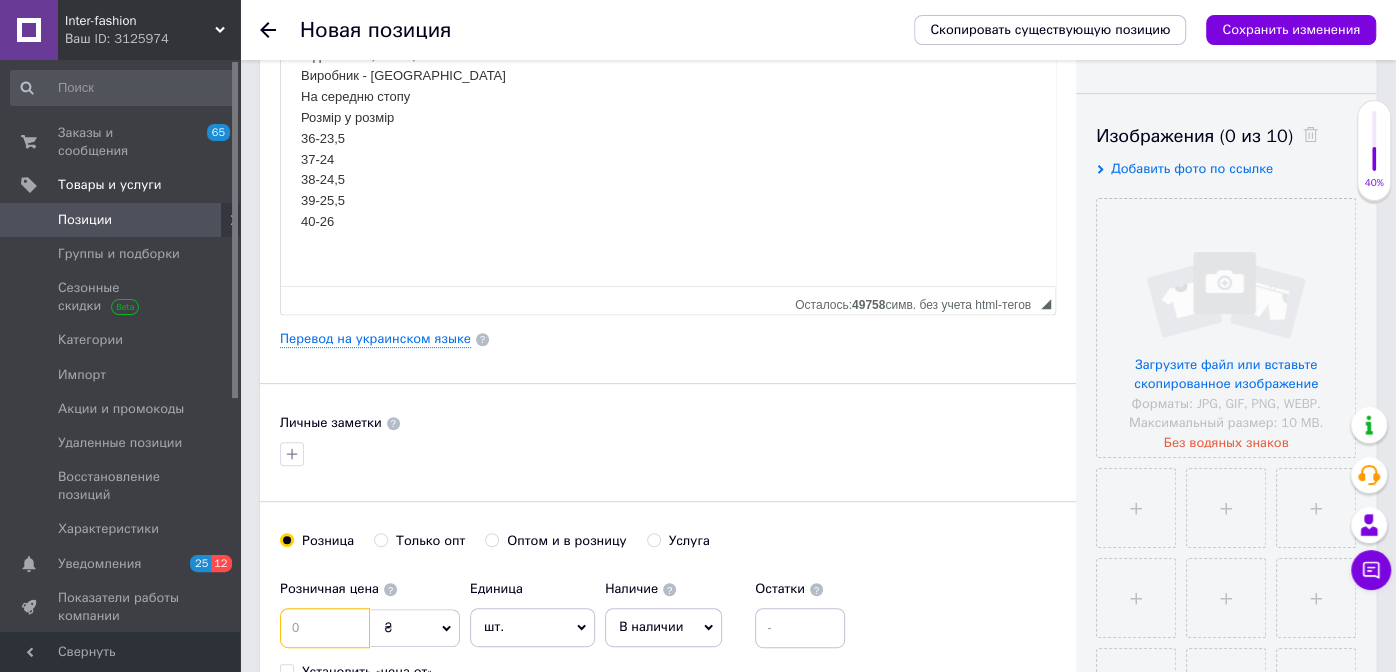 click at bounding box center [325, 628] 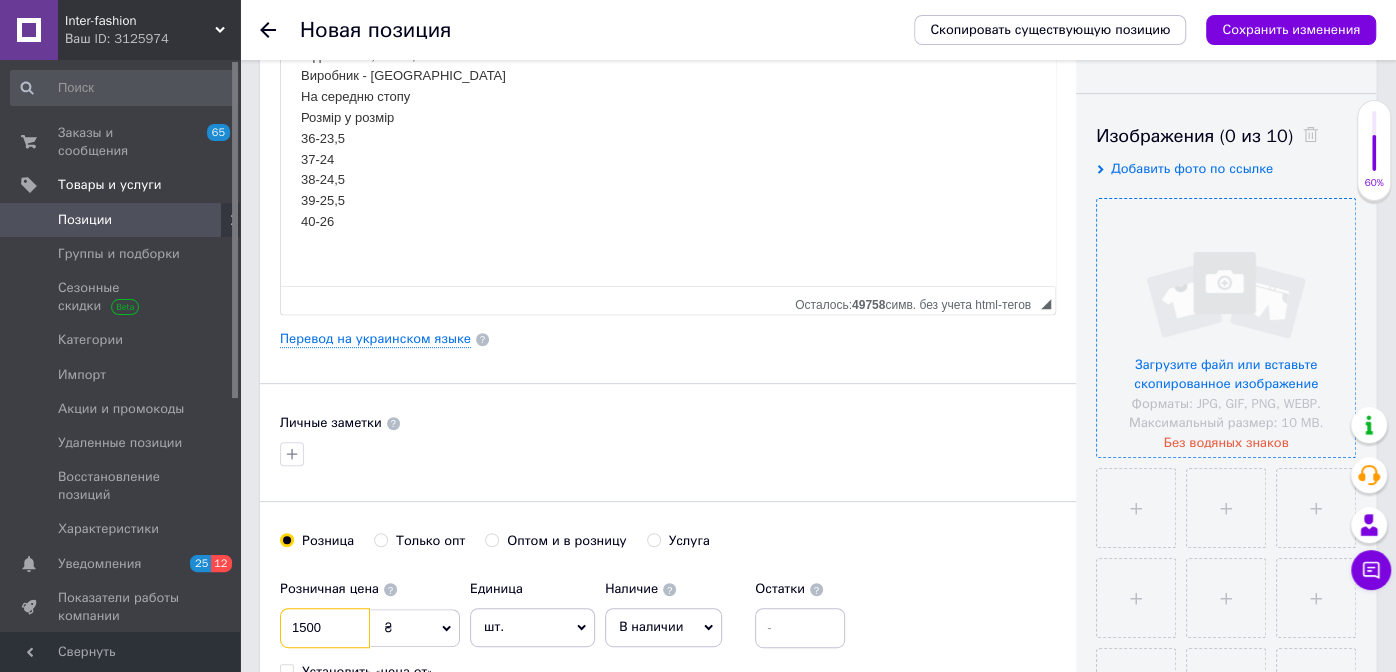 type on "1500" 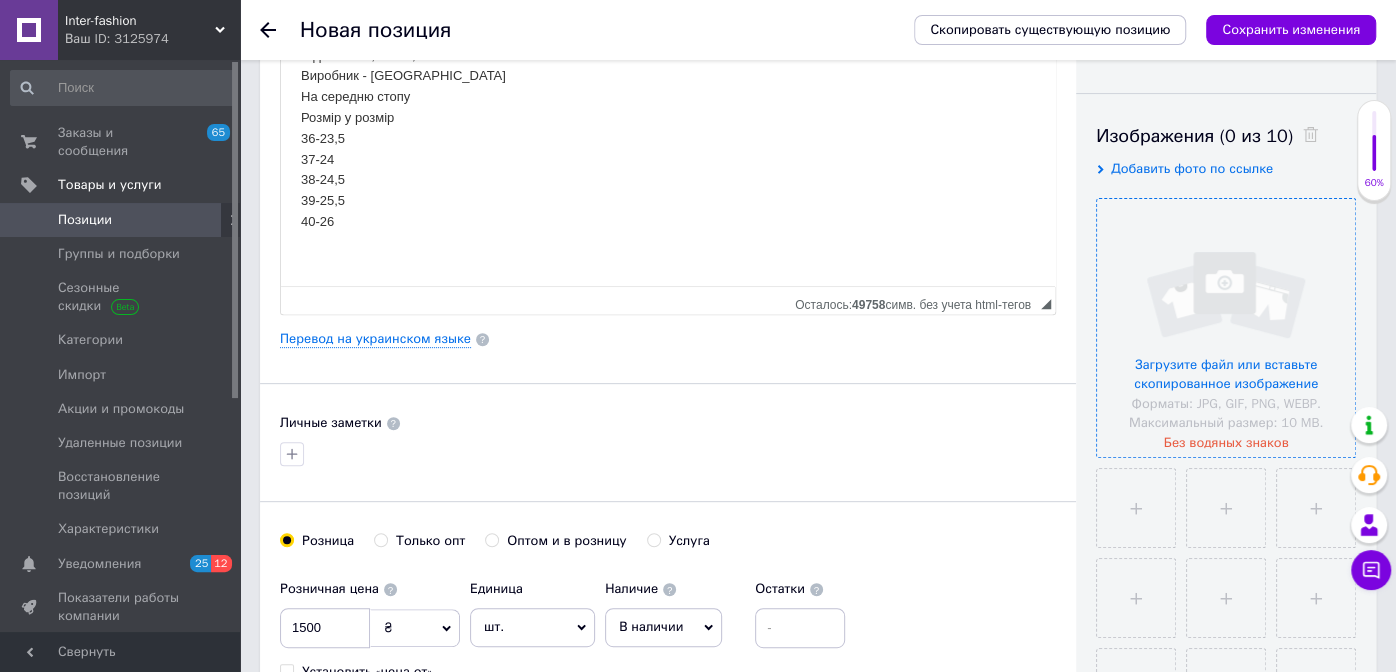 click at bounding box center (1226, 328) 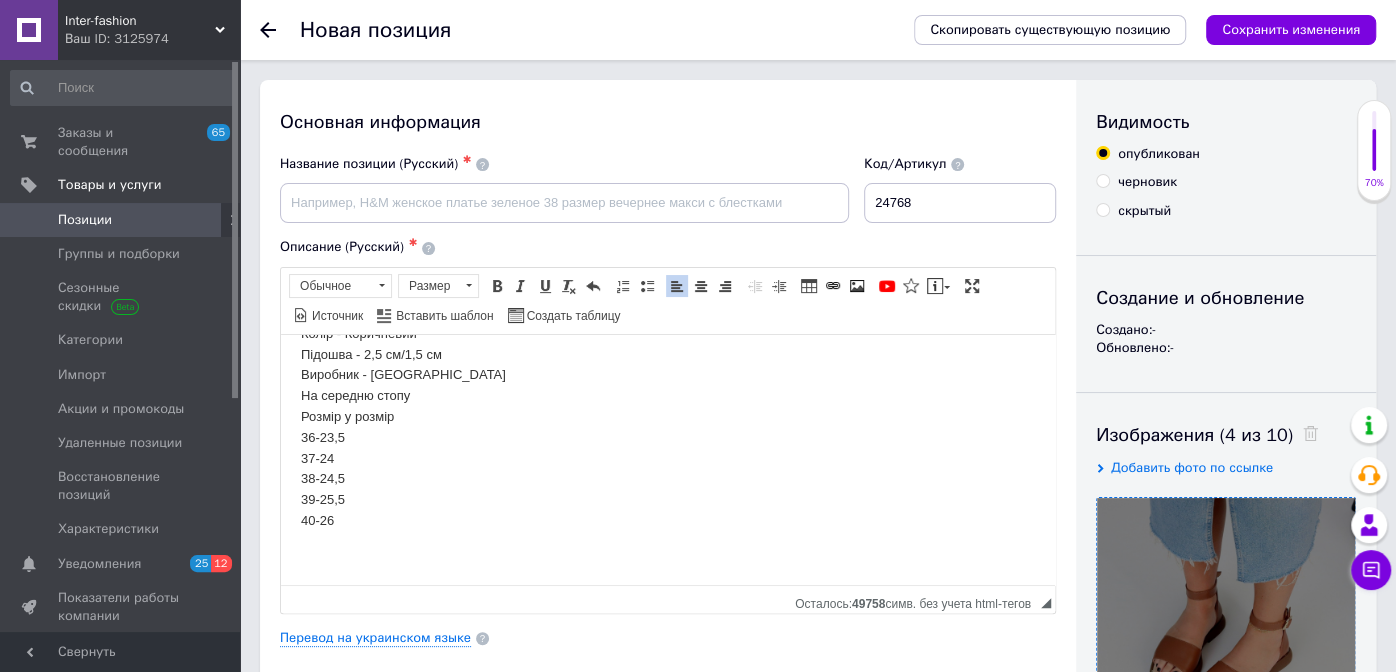 scroll, scrollTop: 0, scrollLeft: 0, axis: both 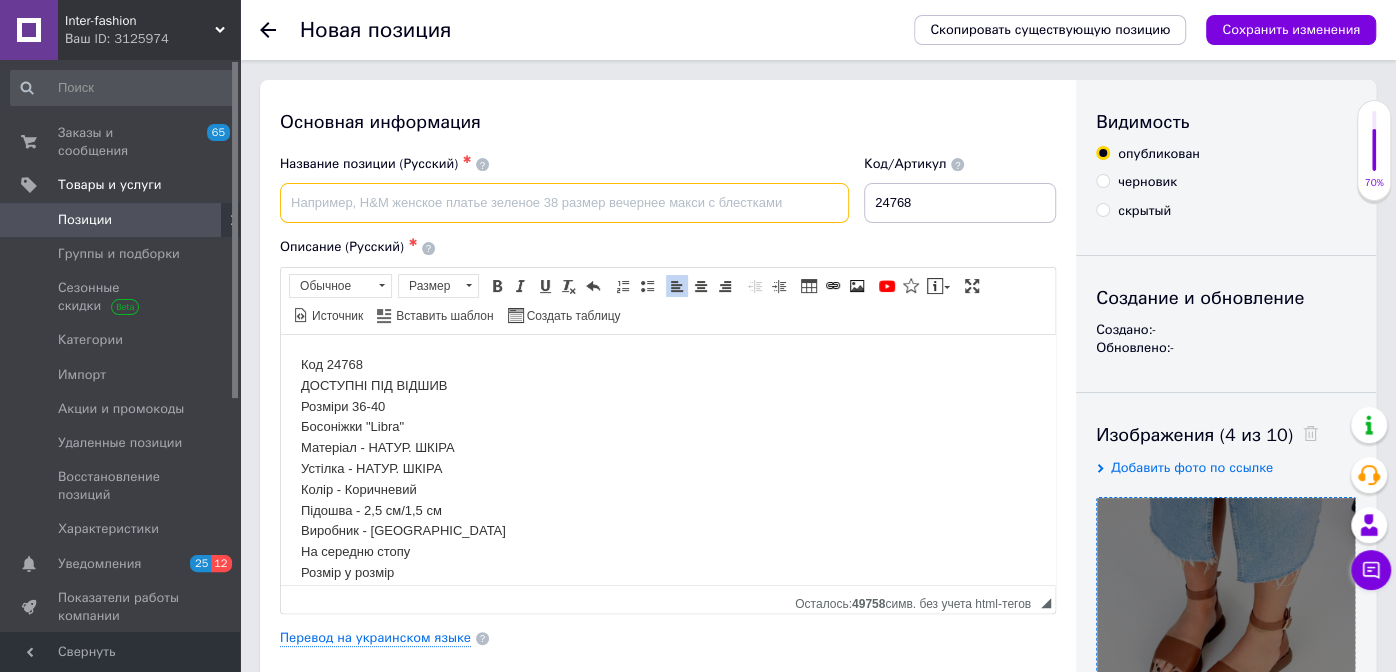 click at bounding box center [564, 203] 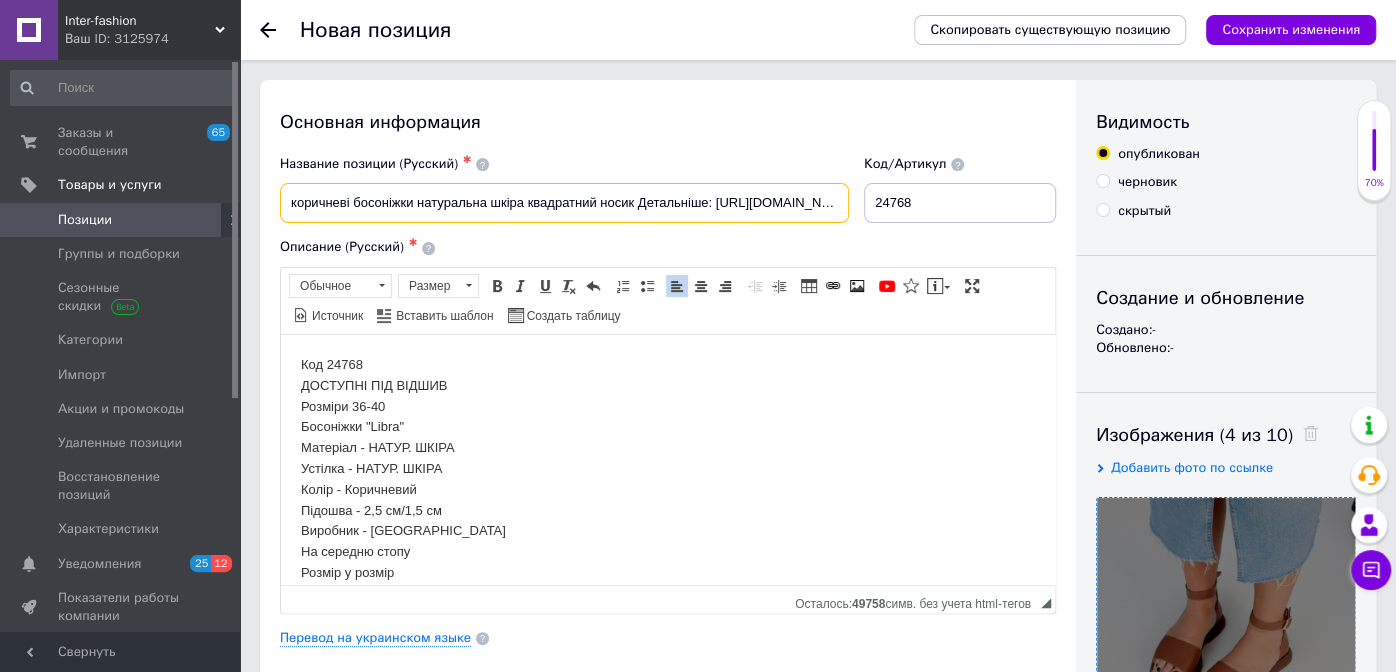 scroll, scrollTop: 0, scrollLeft: 143, axis: horizontal 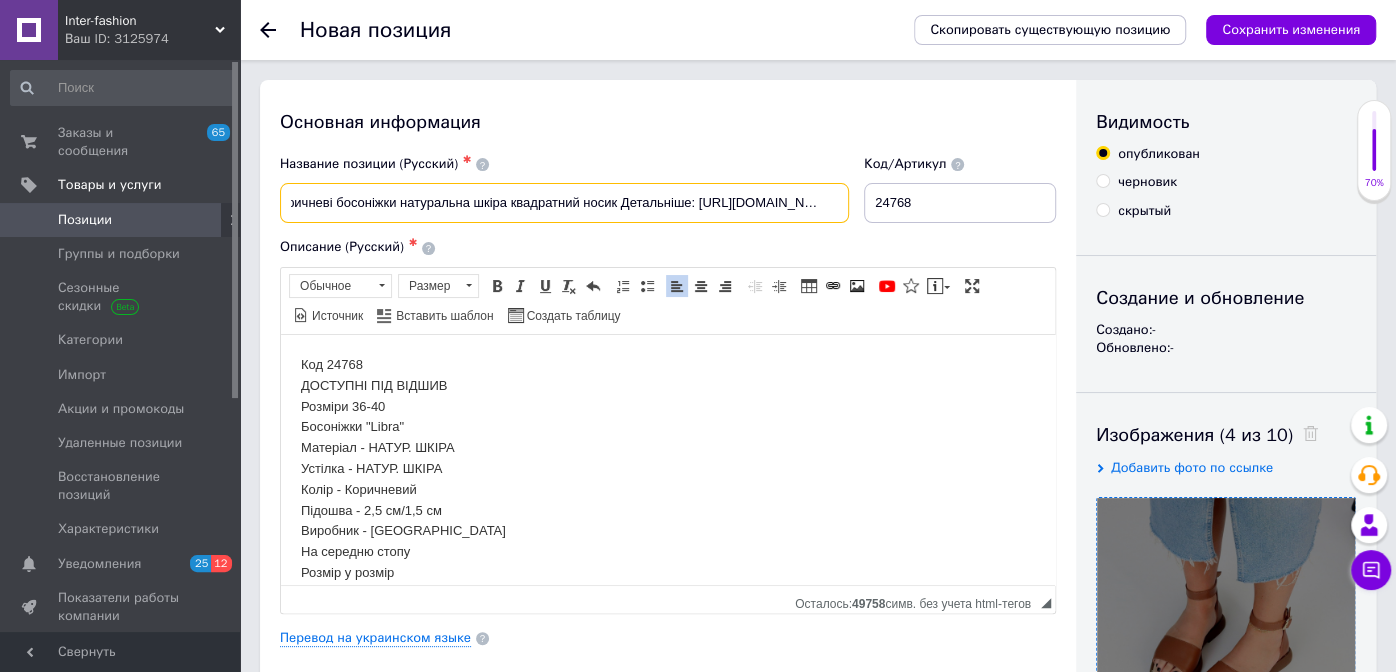 drag, startPoint x: 492, startPoint y: 203, endPoint x: 937, endPoint y: 209, distance: 445.04044 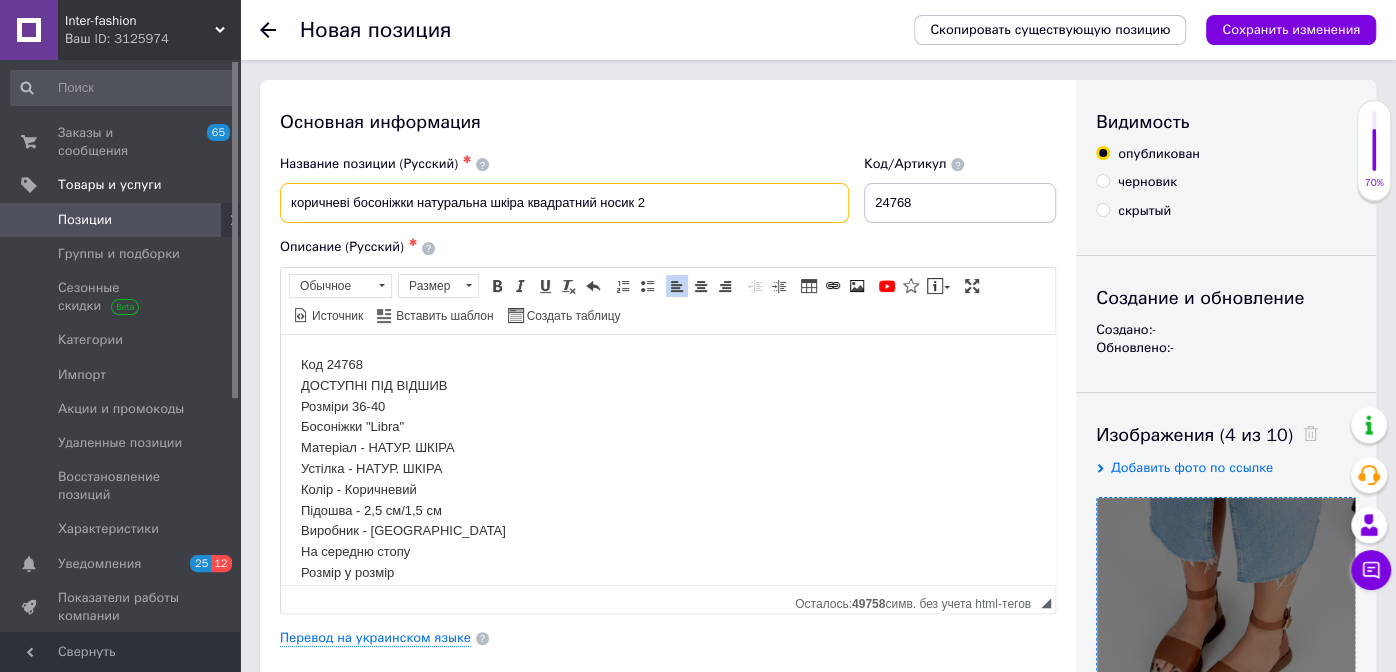 scroll, scrollTop: 0, scrollLeft: 0, axis: both 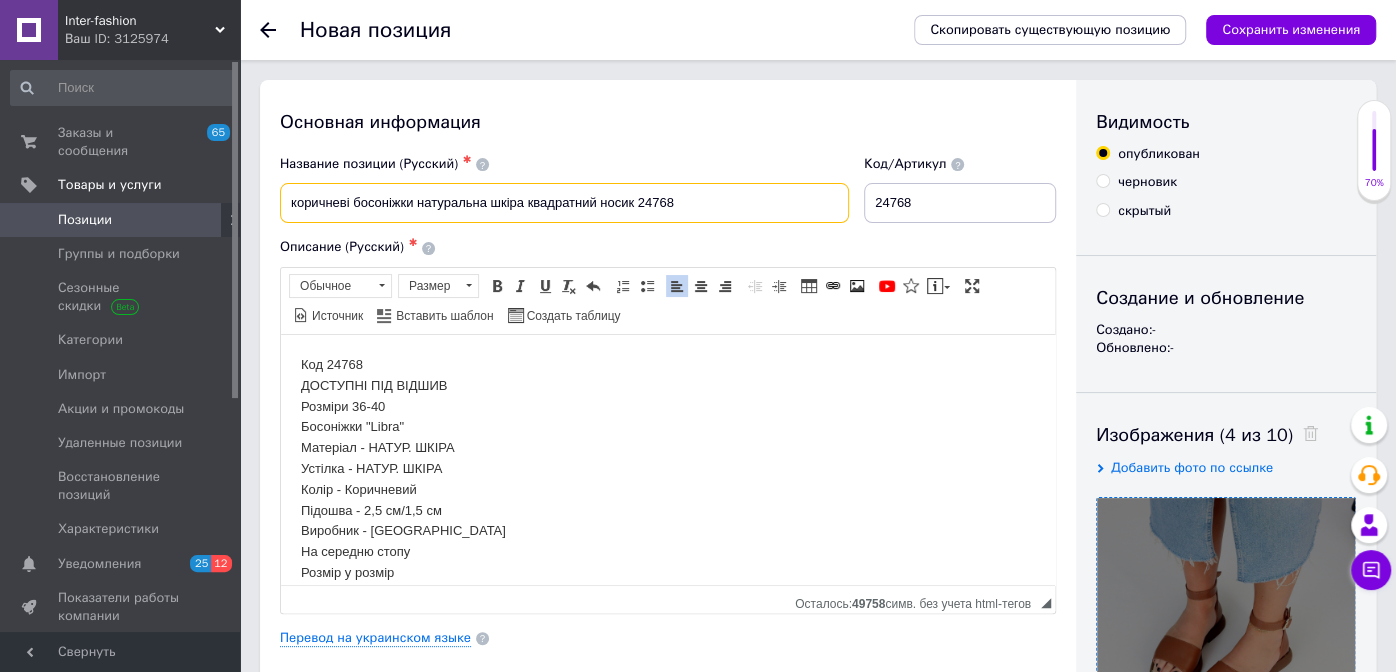 click on "коричневі босоніжки натуральна шкіра квадратний носик 24768" at bounding box center (564, 203) 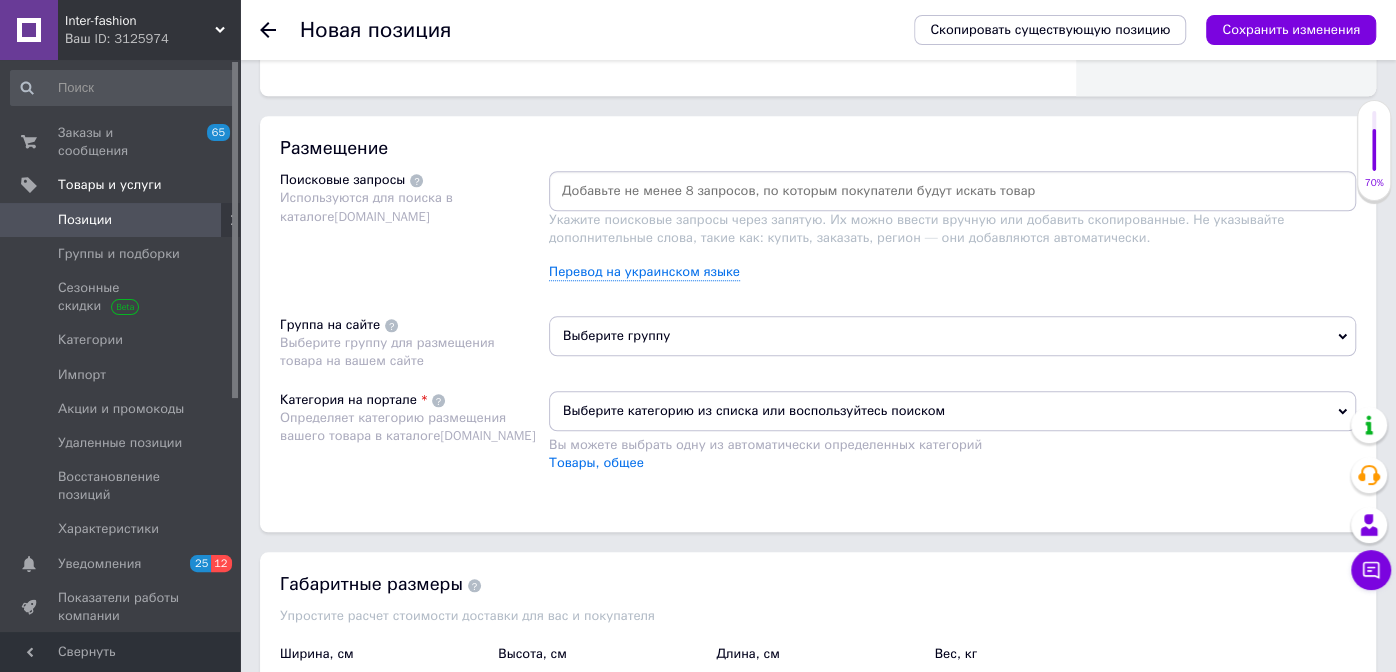 scroll, scrollTop: 1200, scrollLeft: 0, axis: vertical 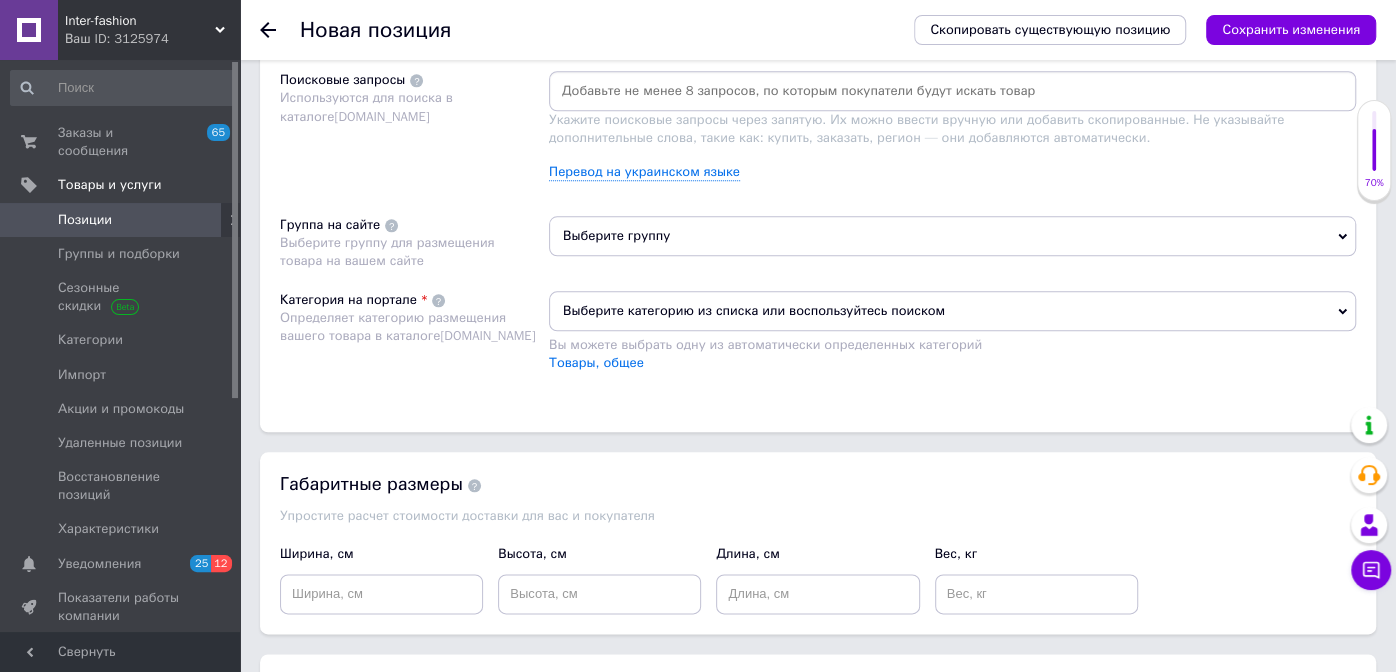 type on "Коричневі босоніжки натуральна шкіра квадратний носик 24768" 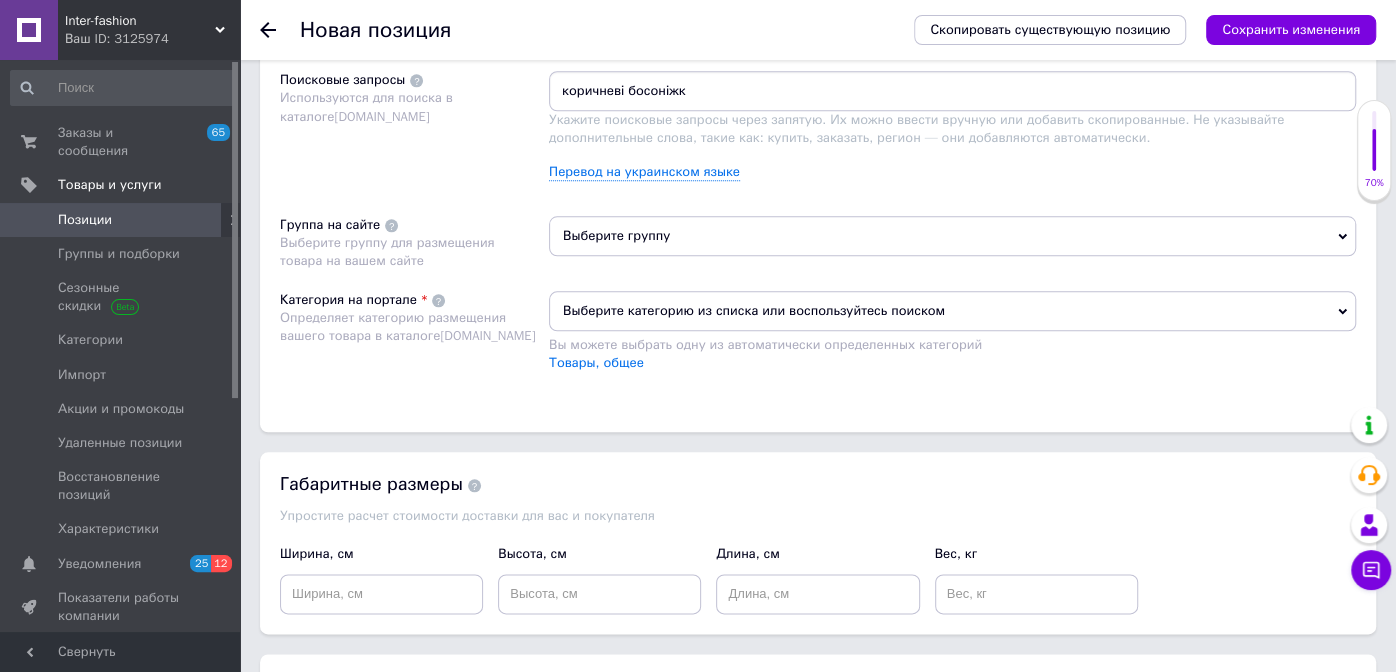 type on "коричневі босоніжки" 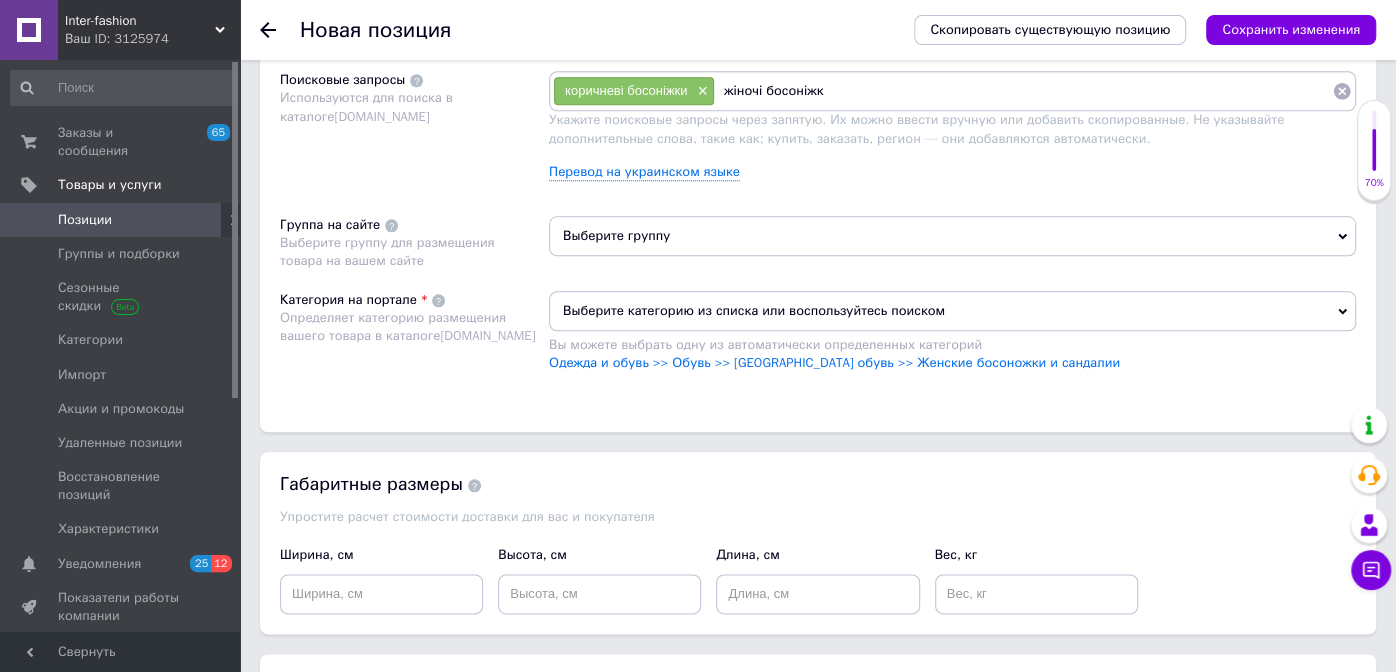 type on "жіночі босоніжки" 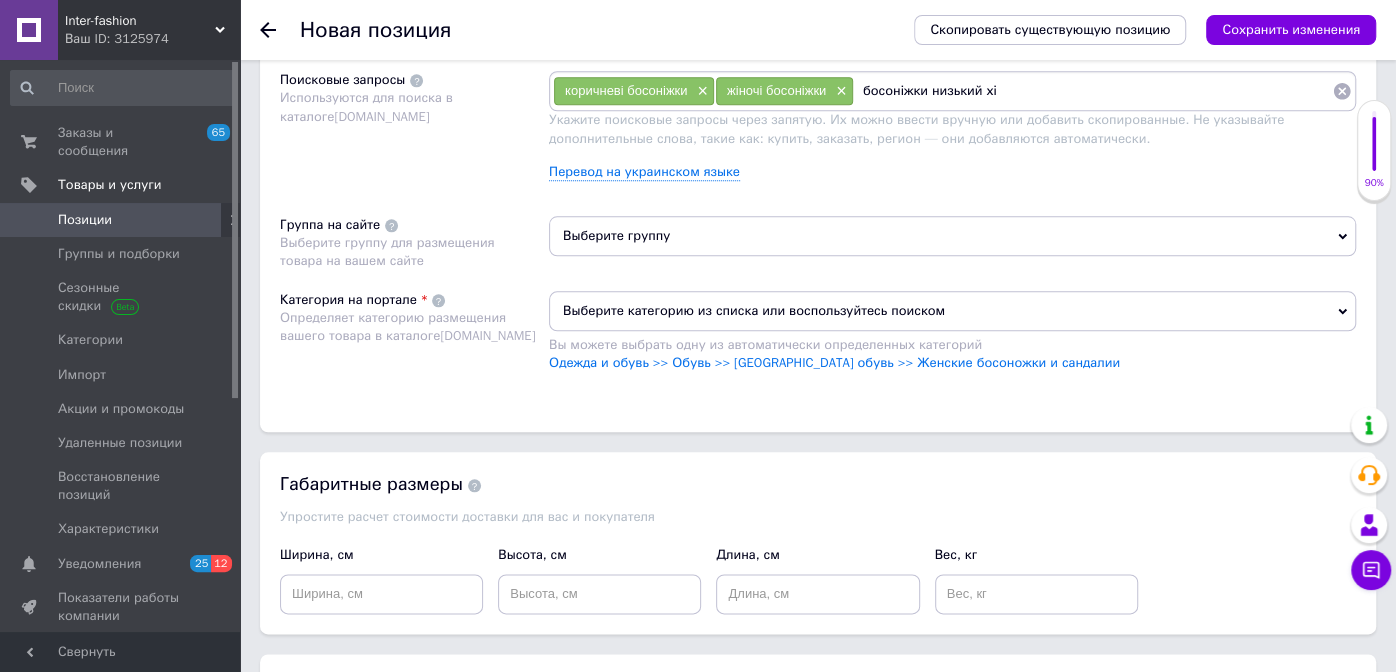 type on "босоніжки низький хід" 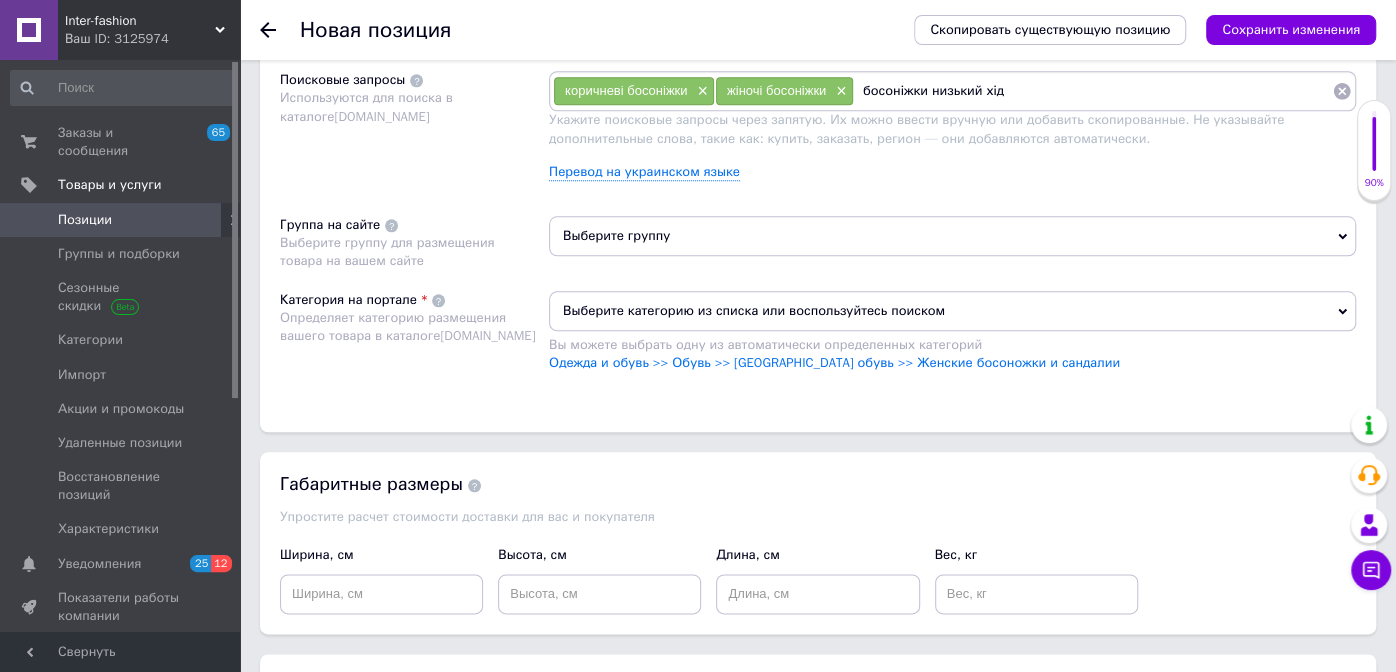 type 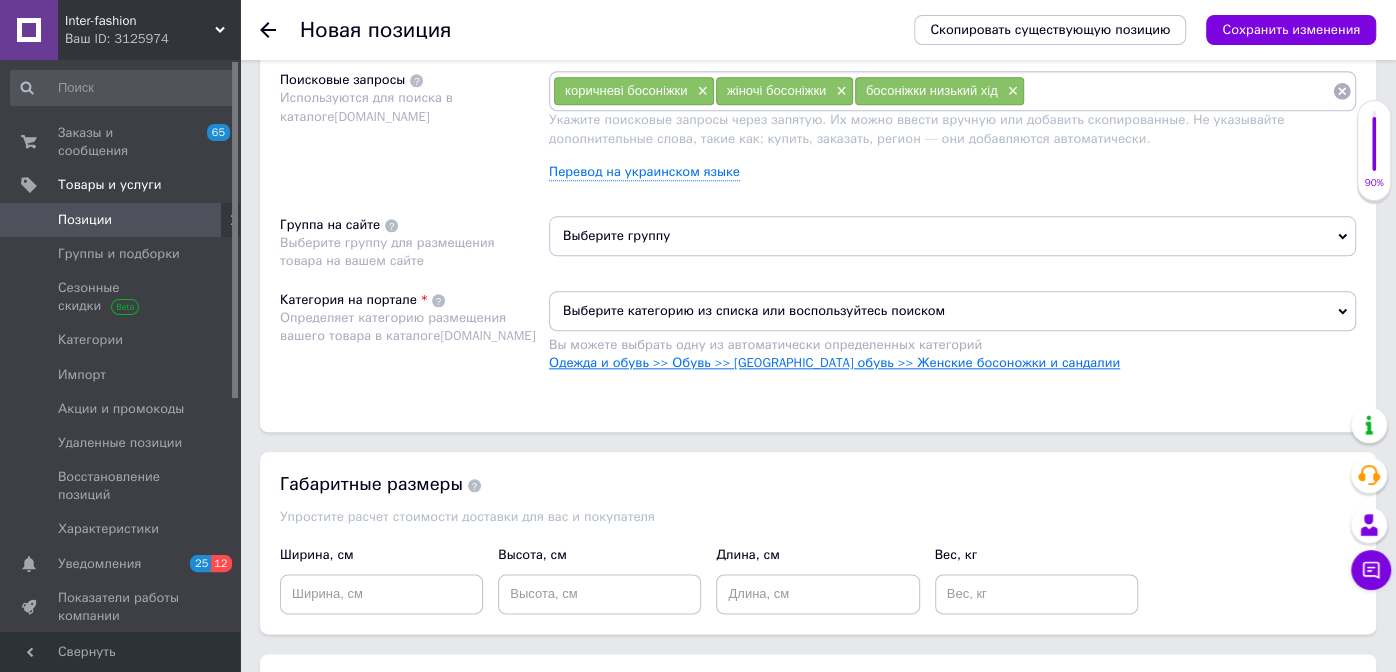 click on "Одежда и обувь >> Обувь >> [GEOGRAPHIC_DATA] обувь >> Женские босоножки и сандалии" at bounding box center [834, 362] 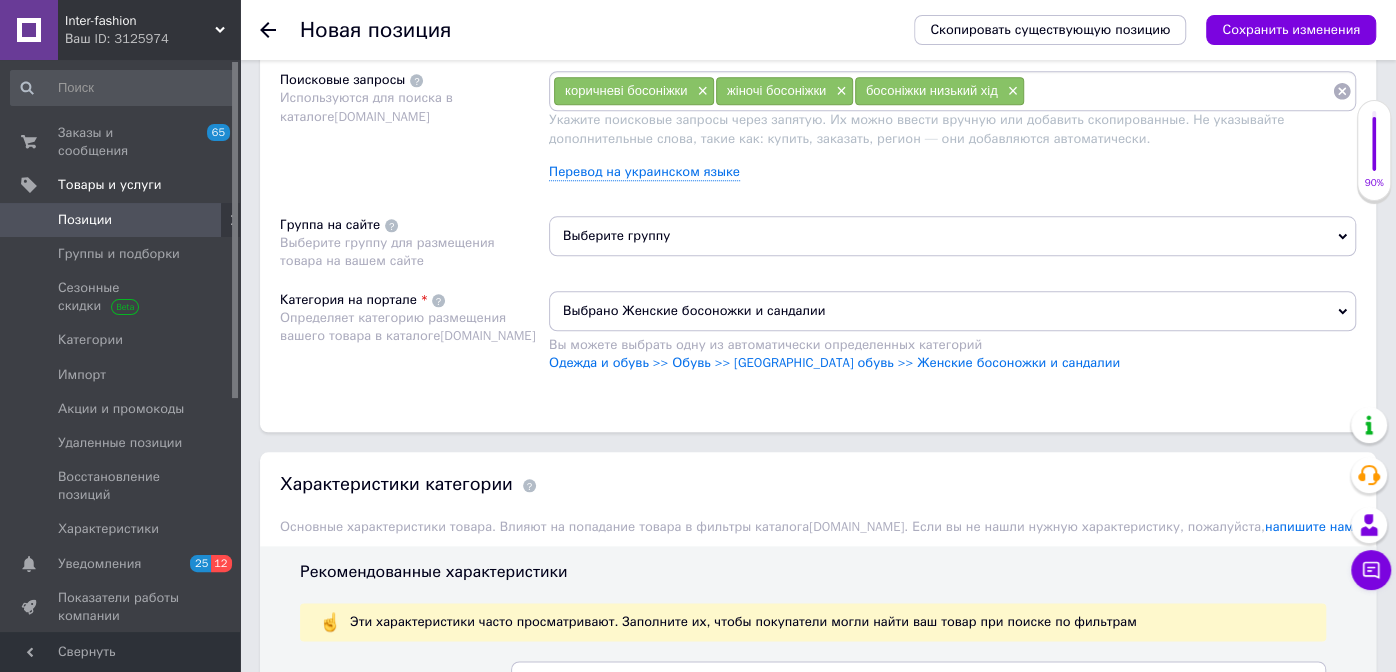 click on "Выберите группу" at bounding box center [952, 236] 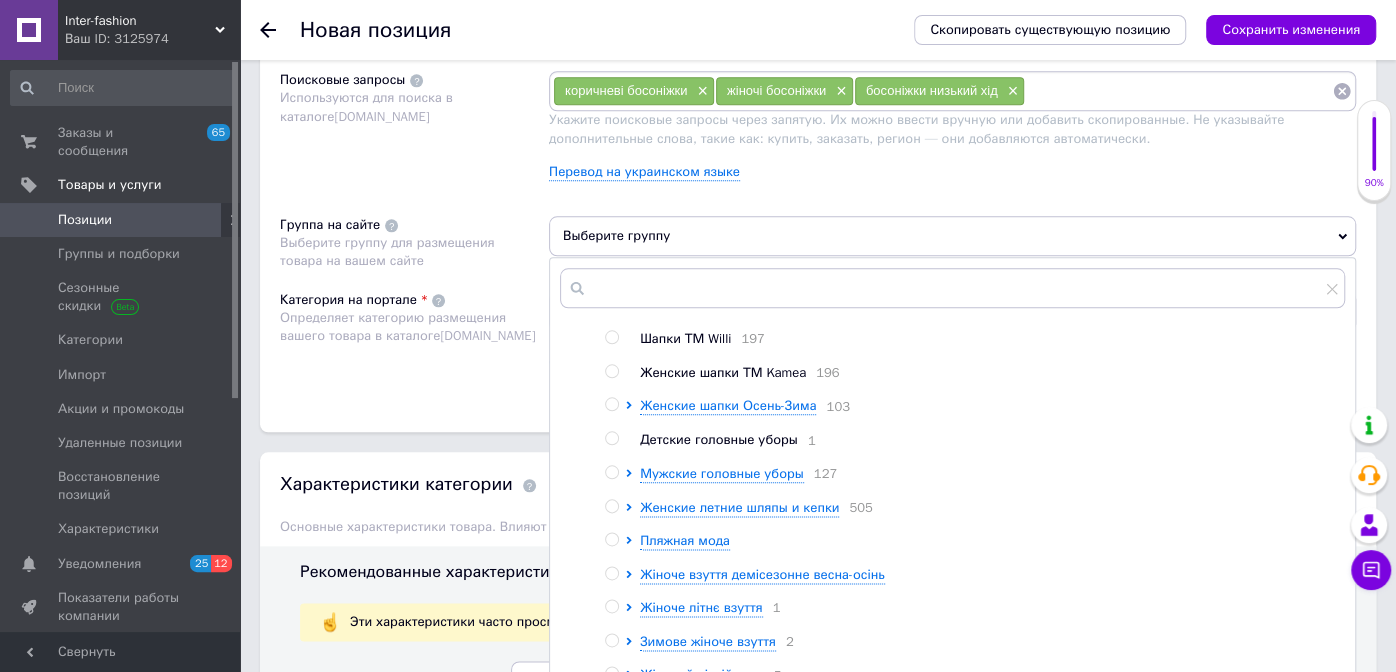 scroll, scrollTop: 62, scrollLeft: 0, axis: vertical 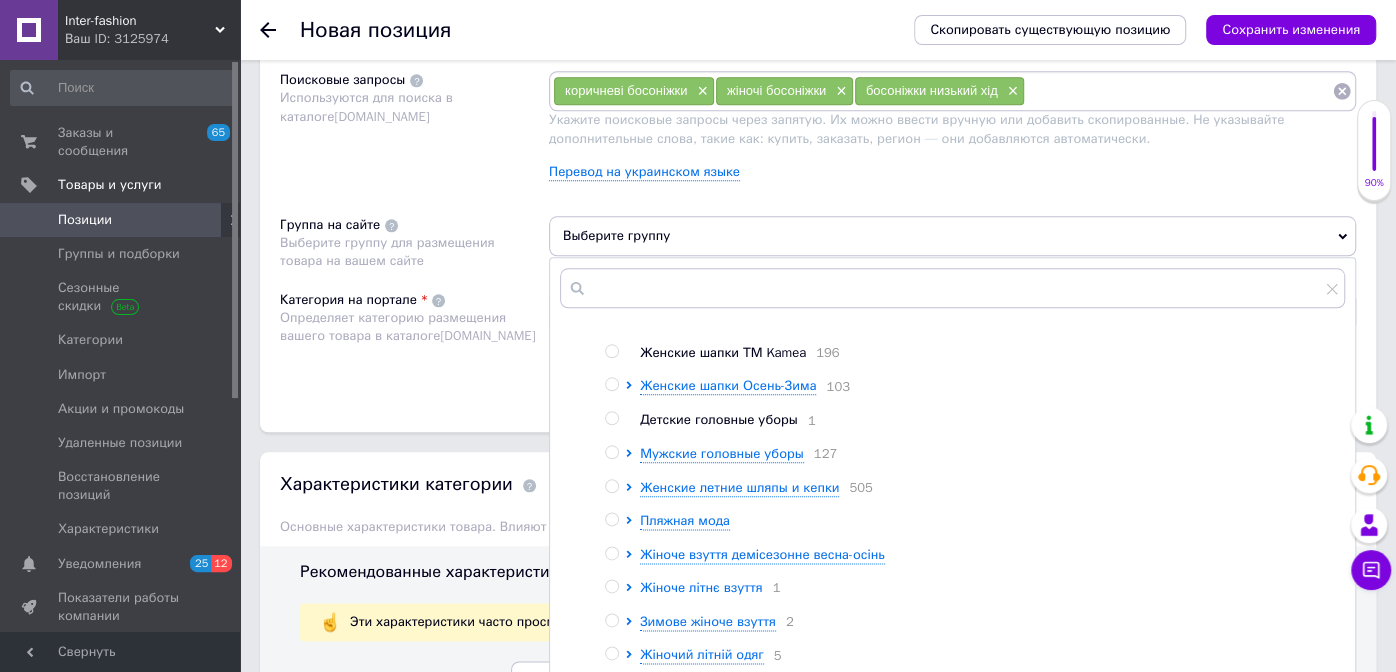 click 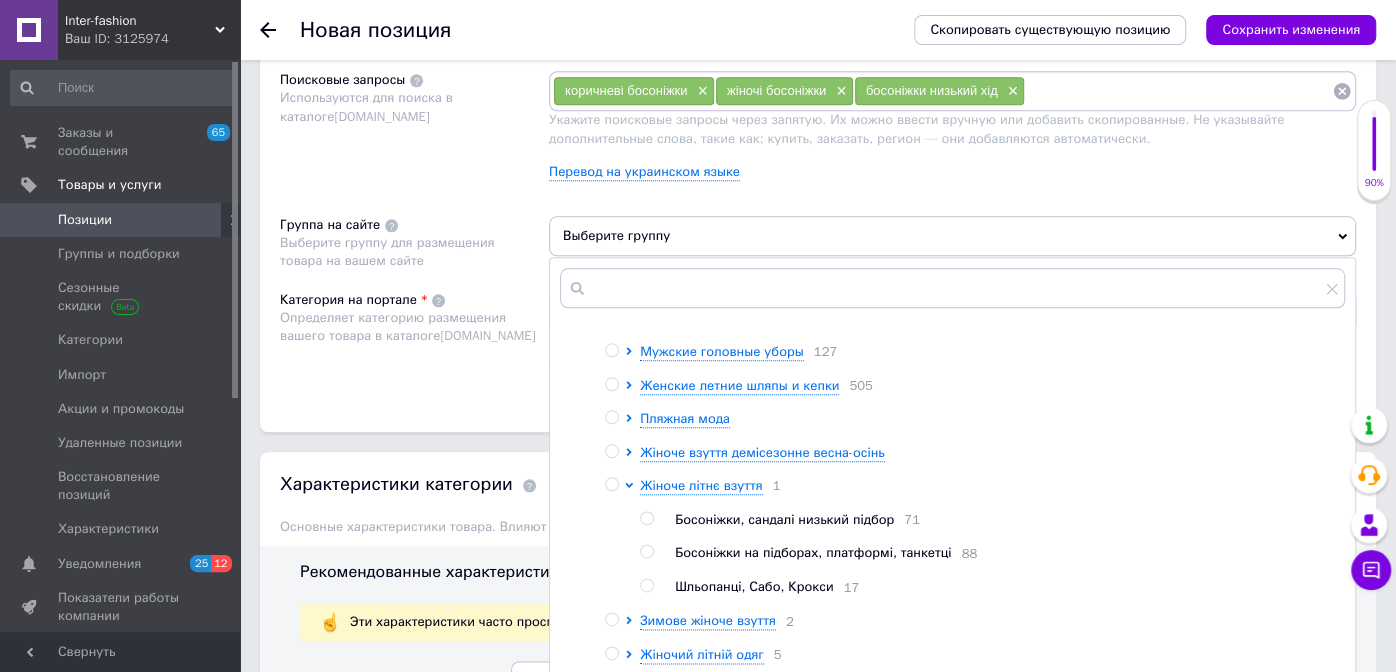 scroll, scrollTop: 167, scrollLeft: 0, axis: vertical 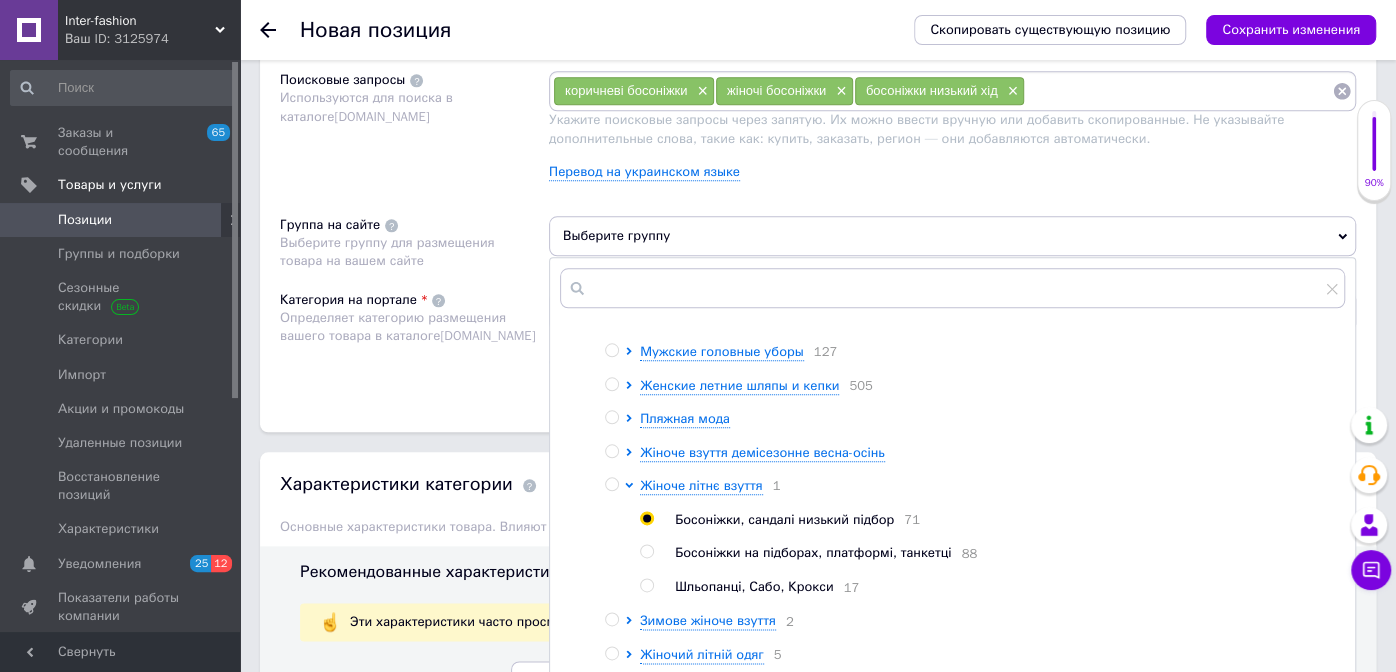 radio on "true" 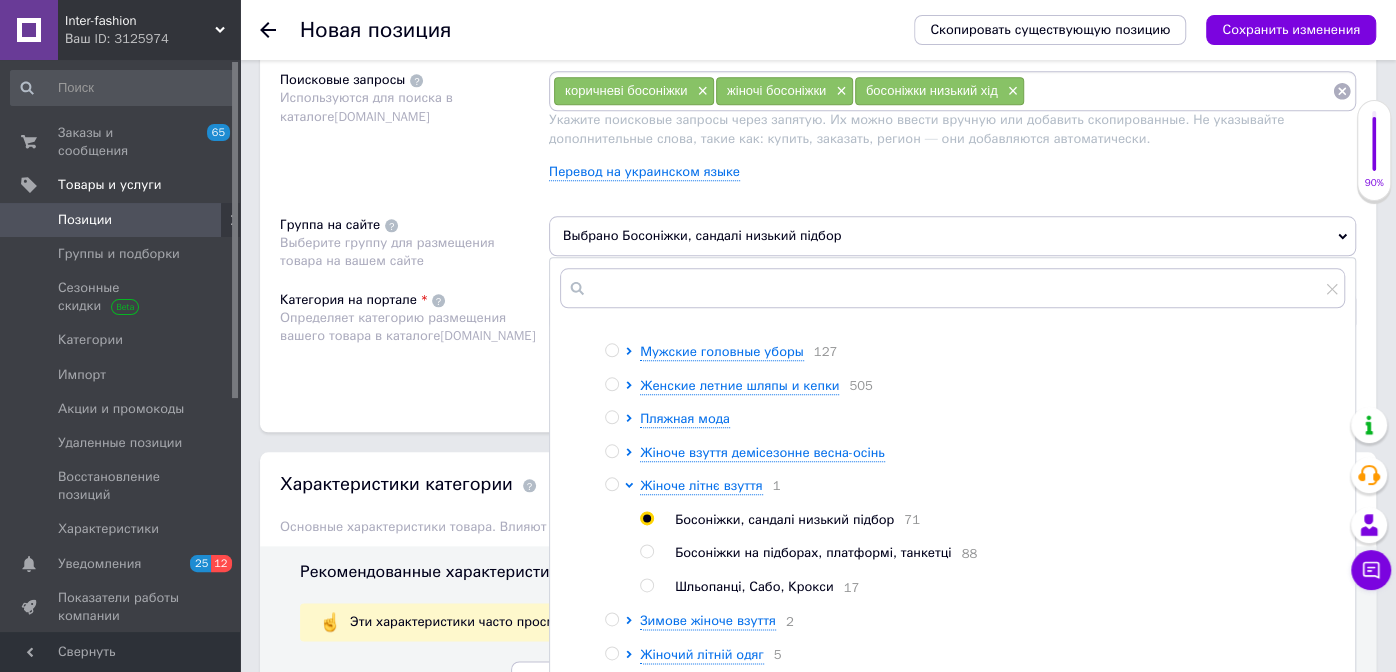 click on "Категория на портале Определяет категорию размещения вашего товара в каталоге  [DOMAIN_NAME]" at bounding box center (414, 341) 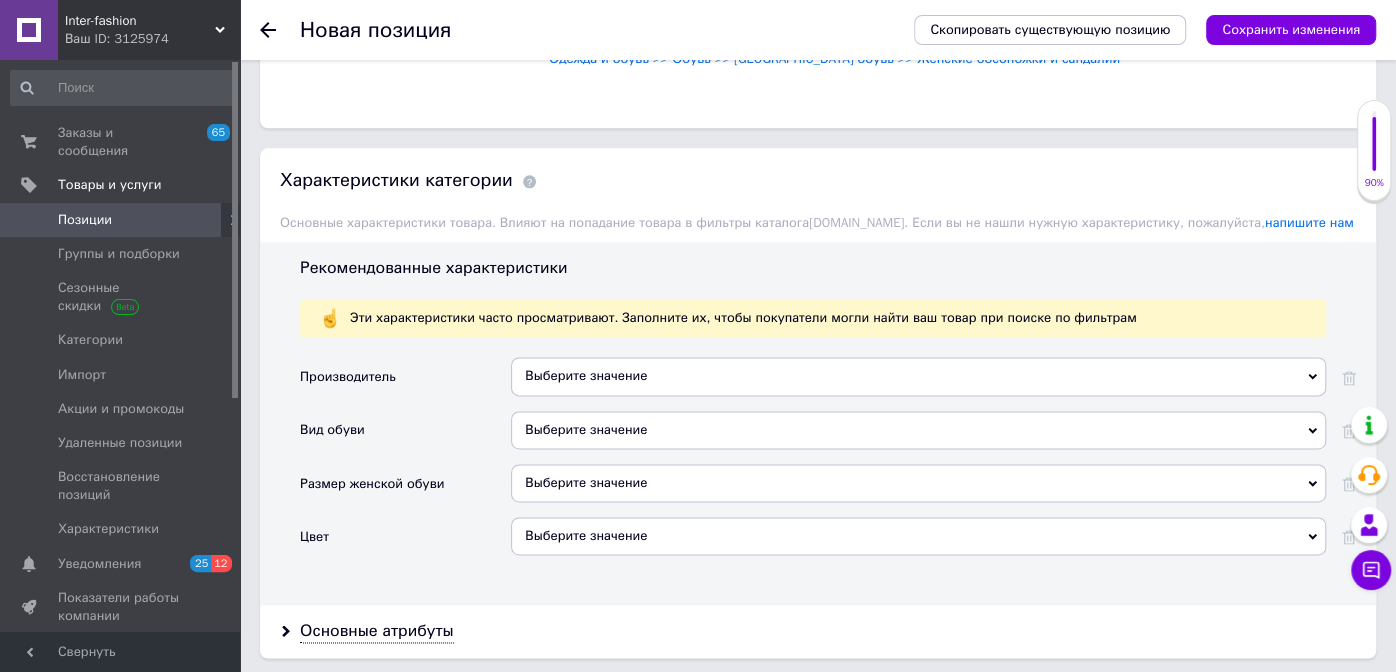 scroll, scrollTop: 1600, scrollLeft: 0, axis: vertical 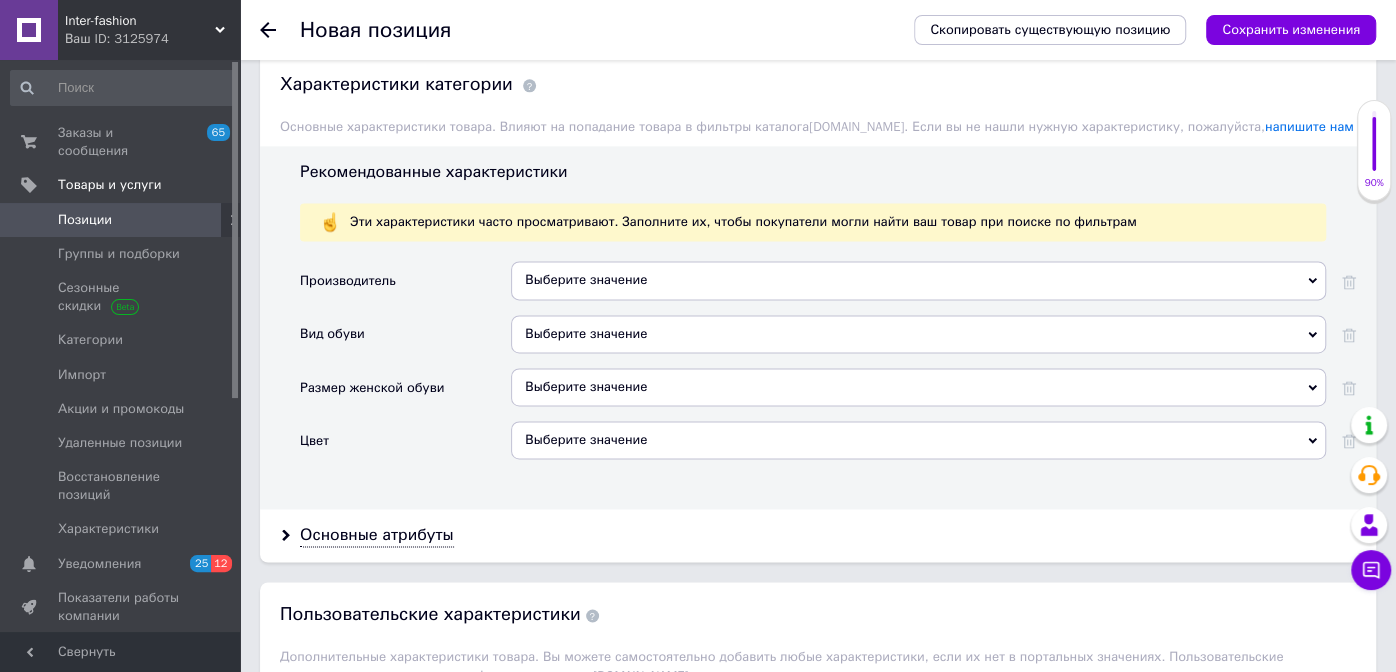 click on "Выберите значение" at bounding box center [918, 440] 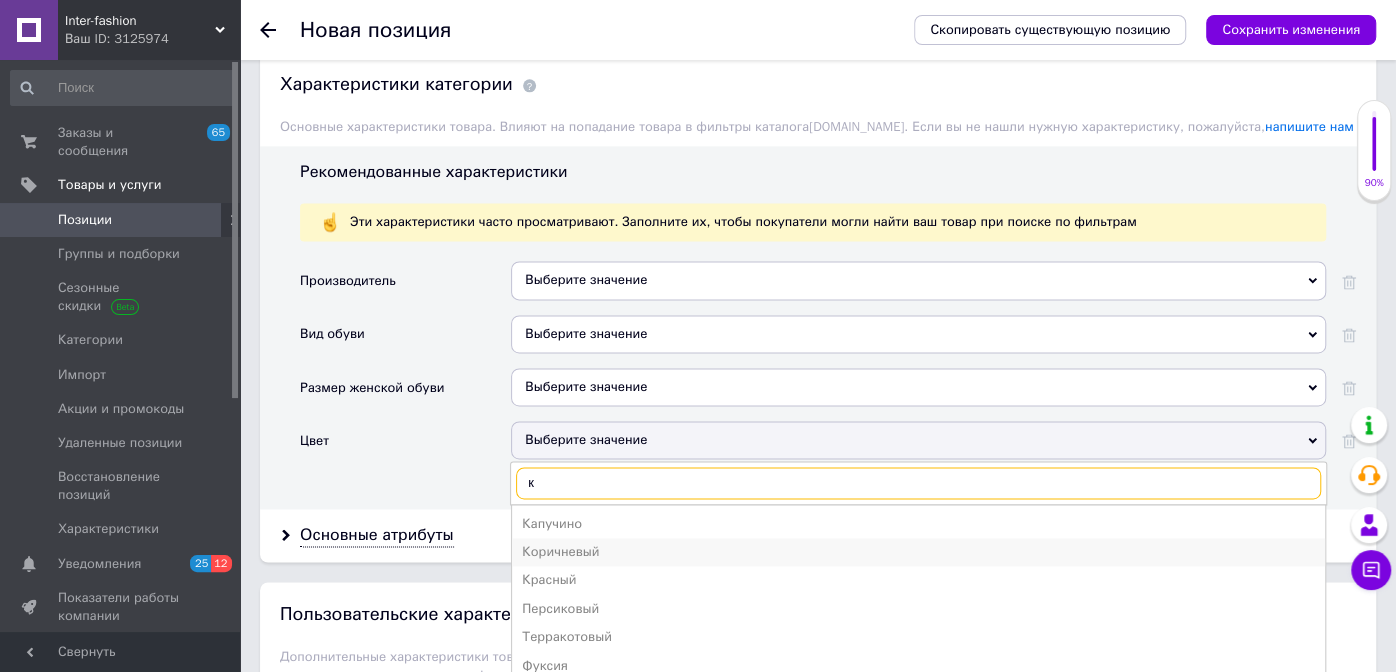 type on "к" 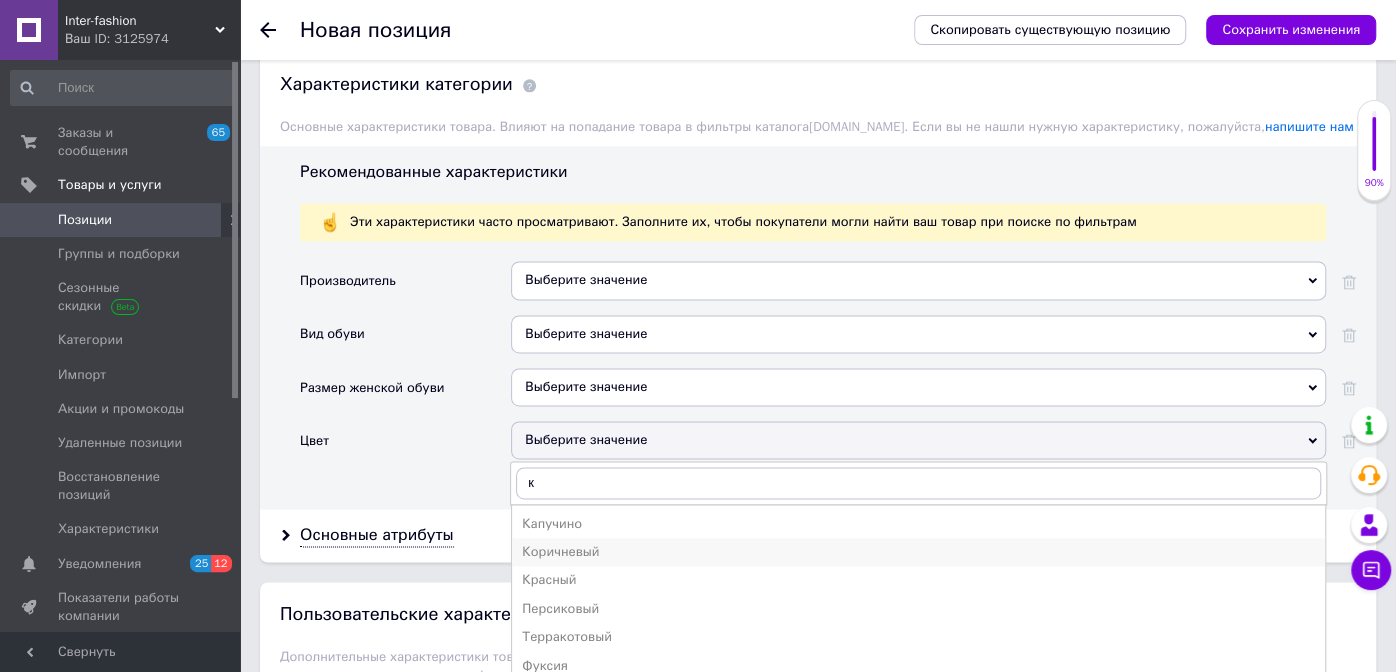 click on "Коричневый" at bounding box center (918, 552) 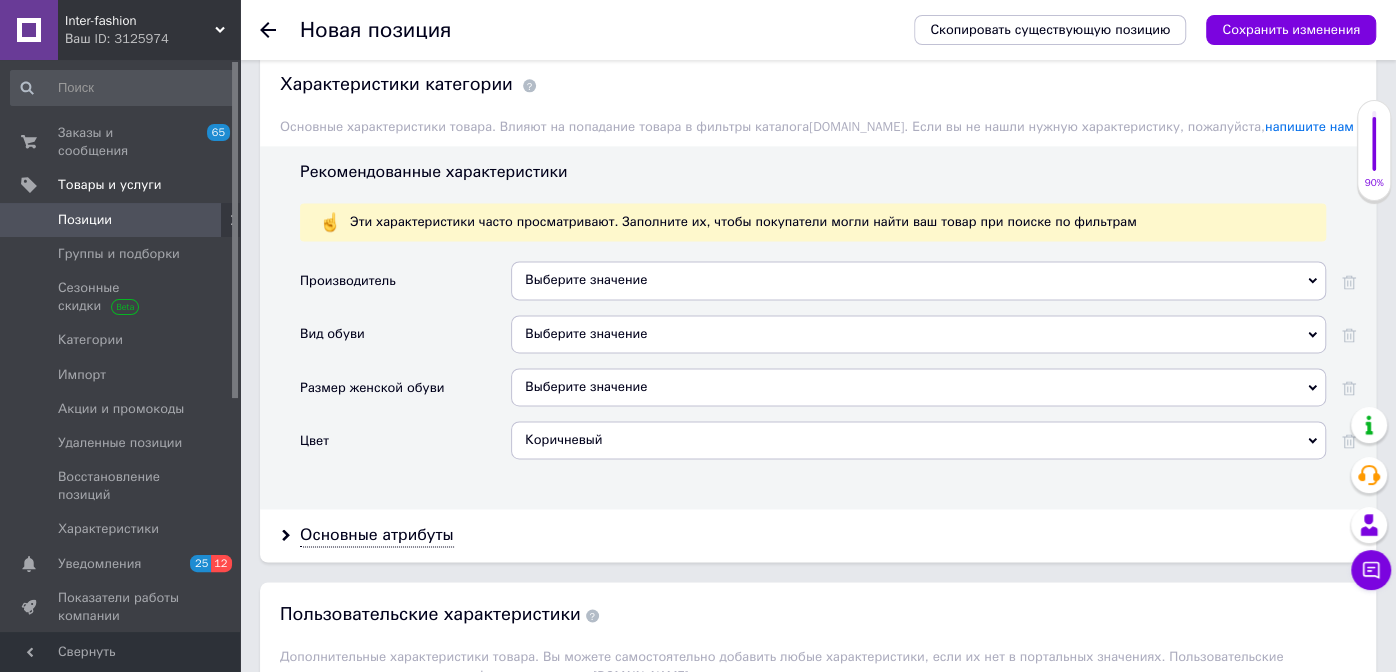 click on "Выберите значение" at bounding box center [918, 280] 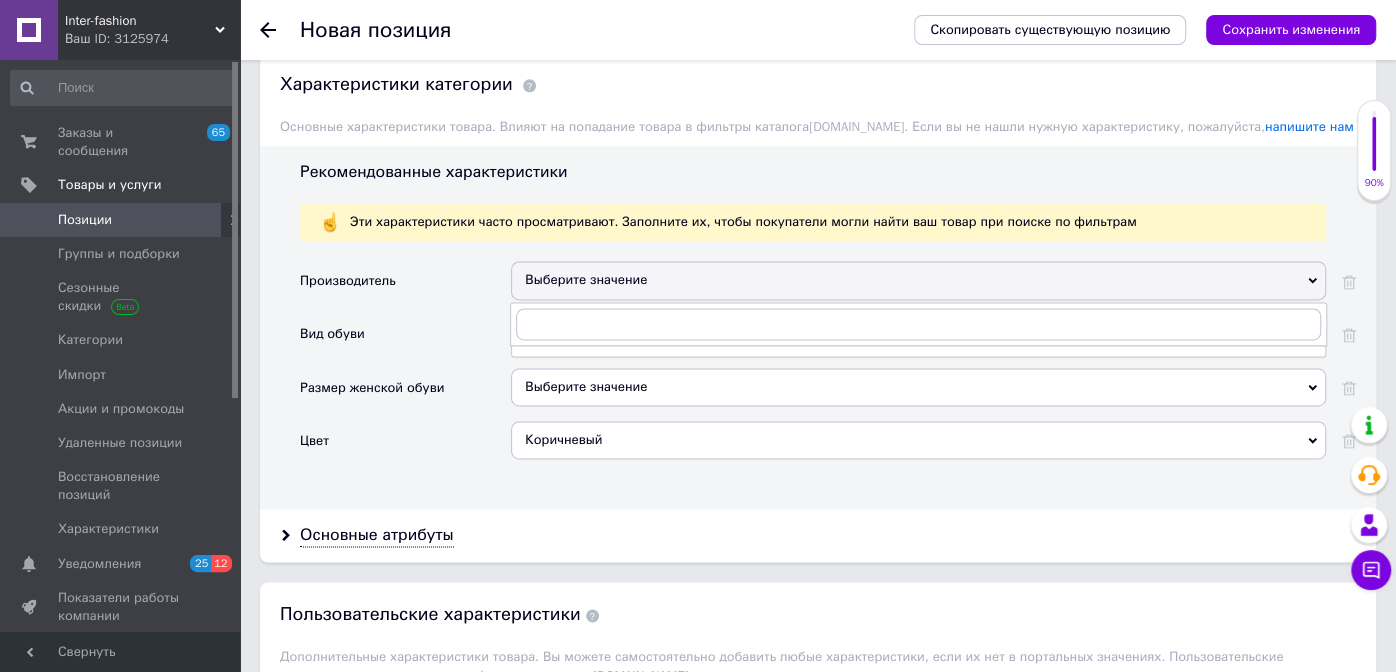 click on "Вид обуви" at bounding box center (405, 341) 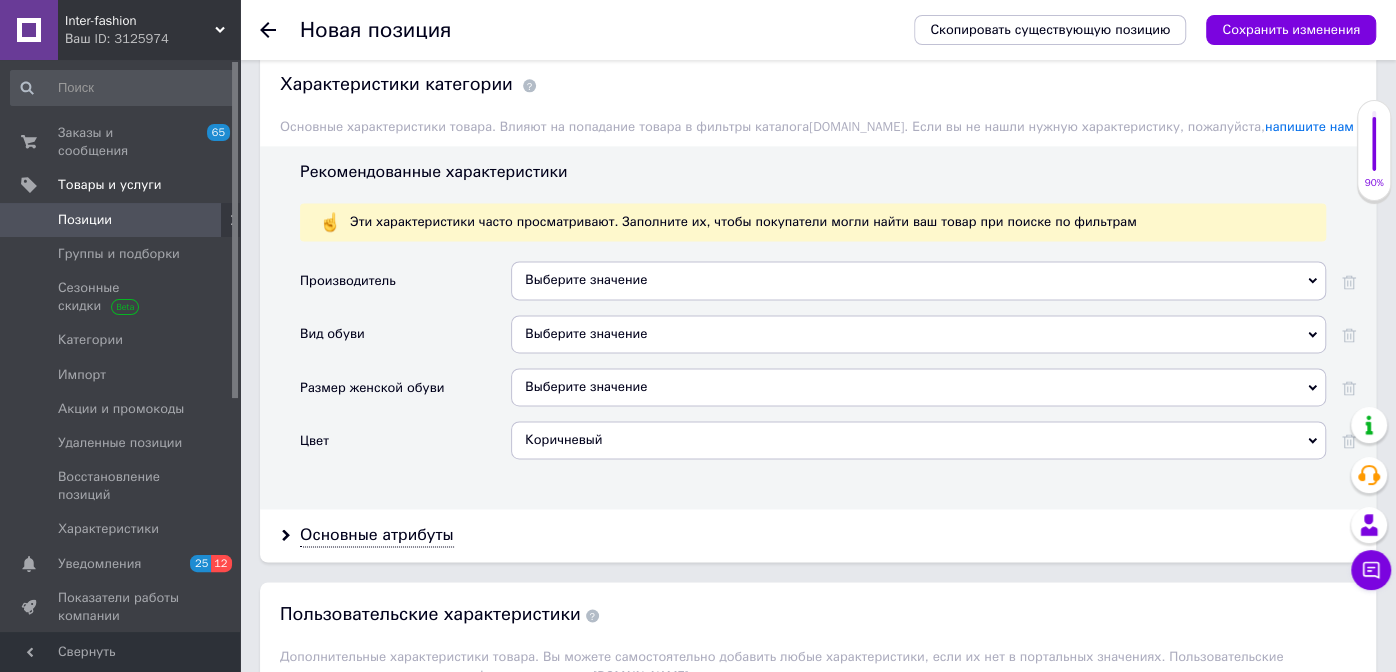 click on "Выберите значение" at bounding box center [918, 334] 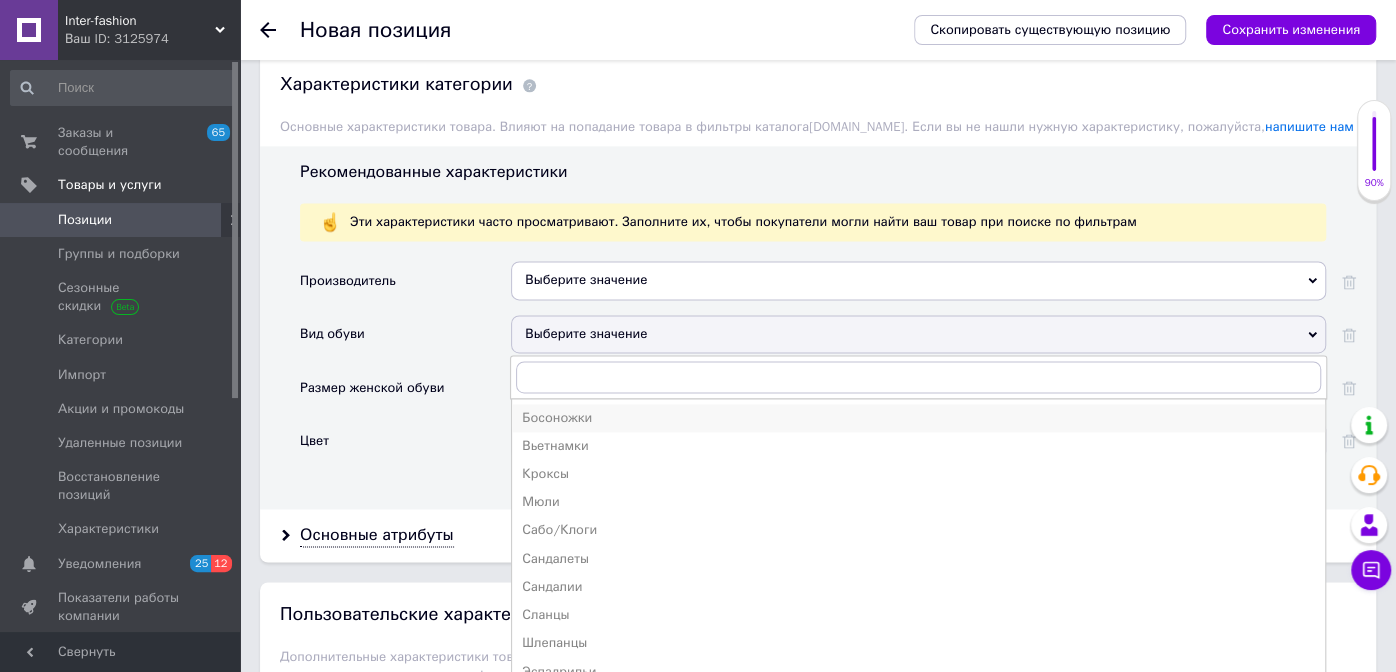 click on "Босоножки" at bounding box center (918, 418) 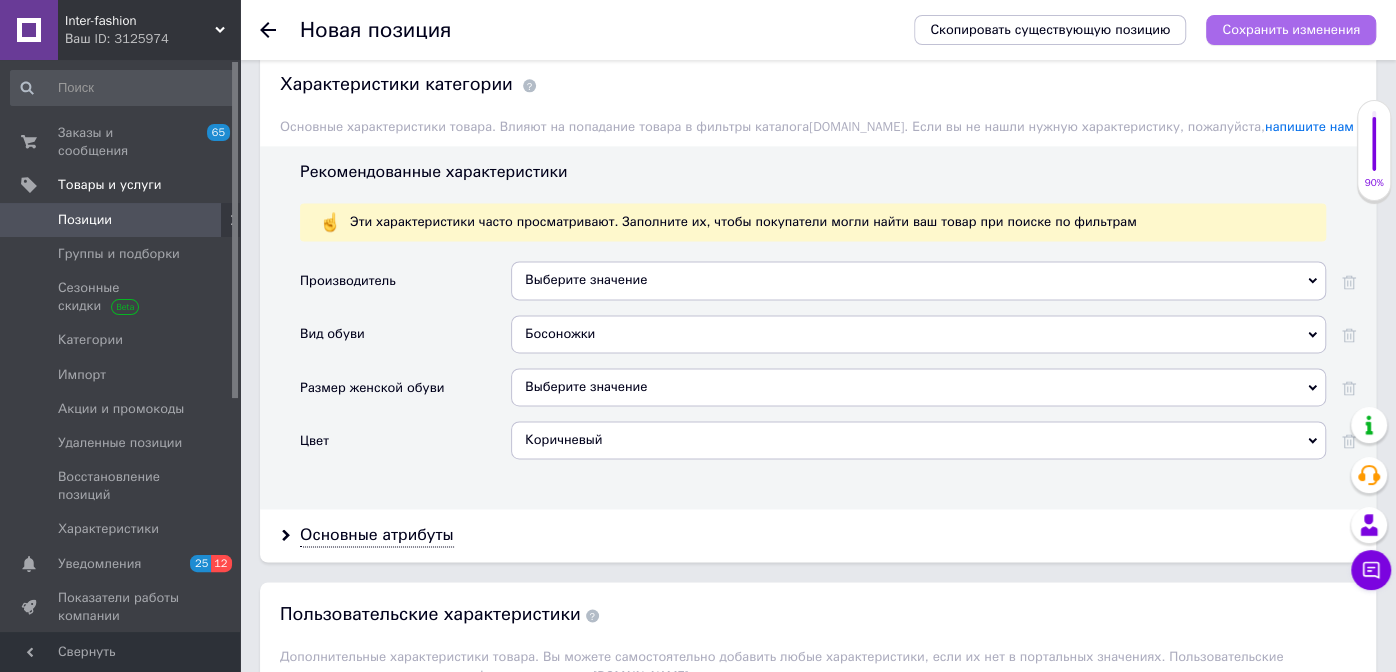 click on "Сохранить изменения" at bounding box center [1291, 29] 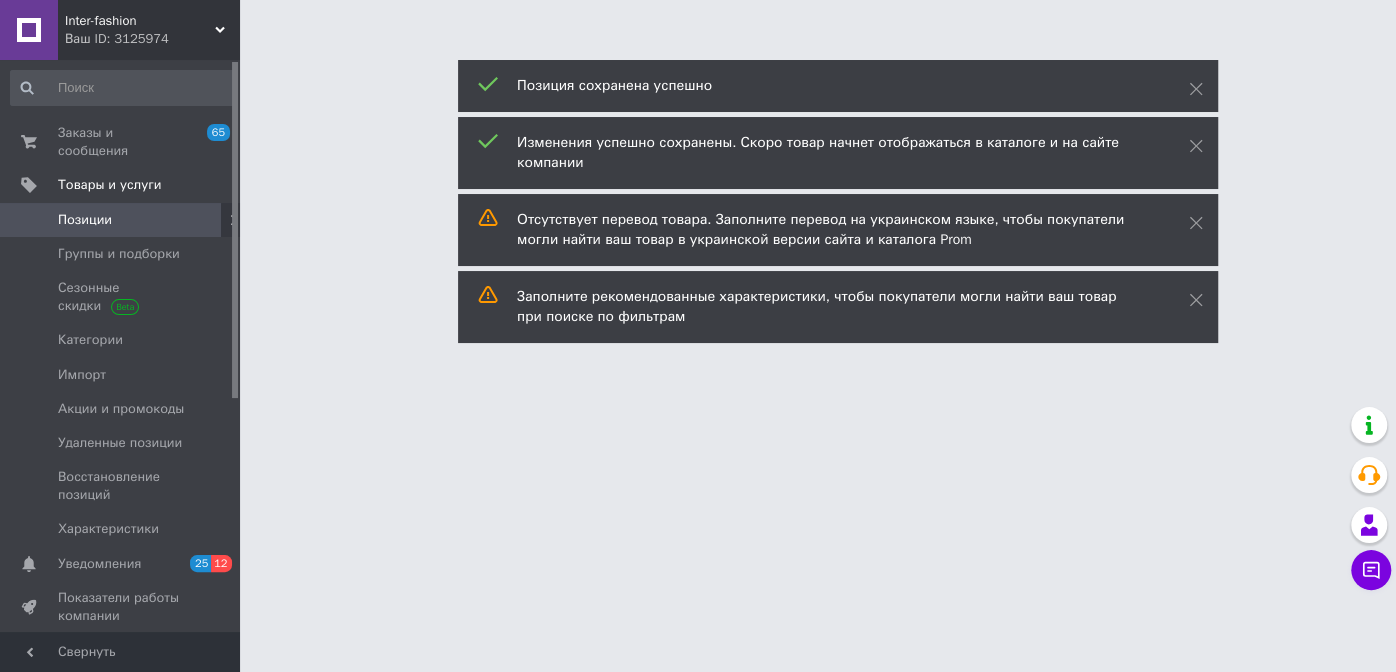 scroll, scrollTop: 0, scrollLeft: 0, axis: both 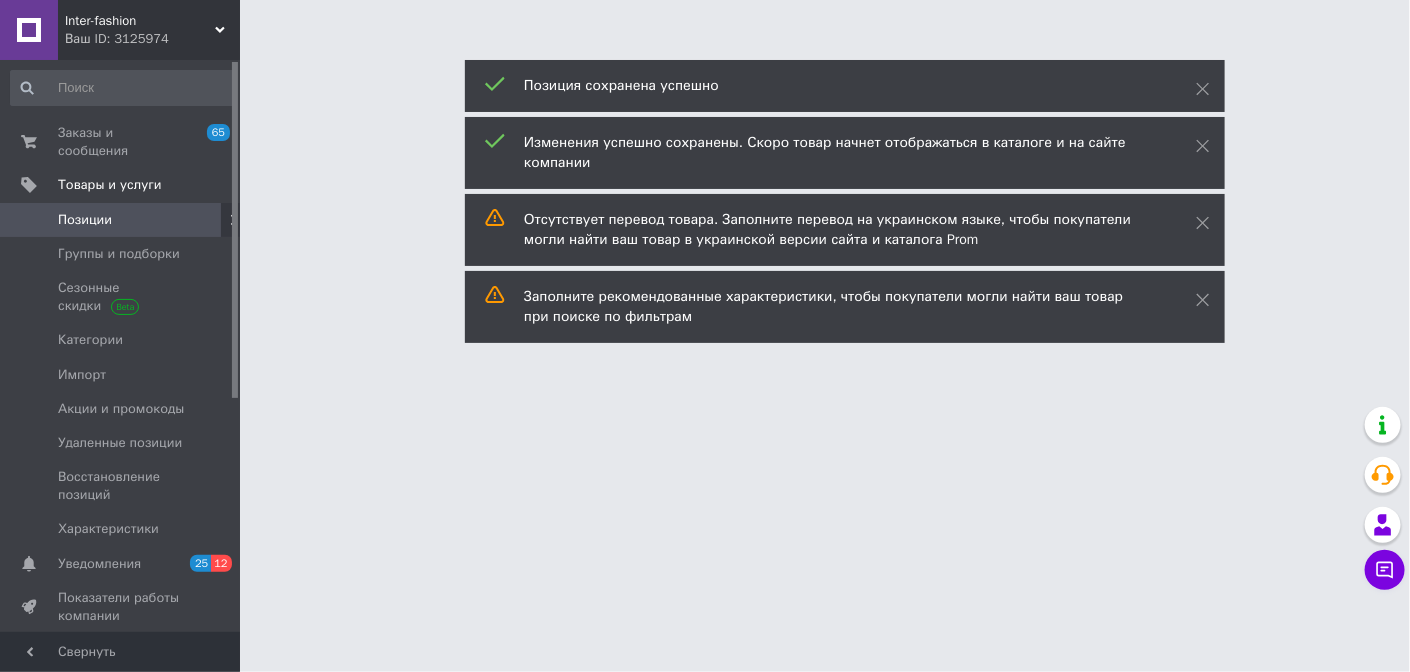 click on "Позиции" at bounding box center (85, 220) 